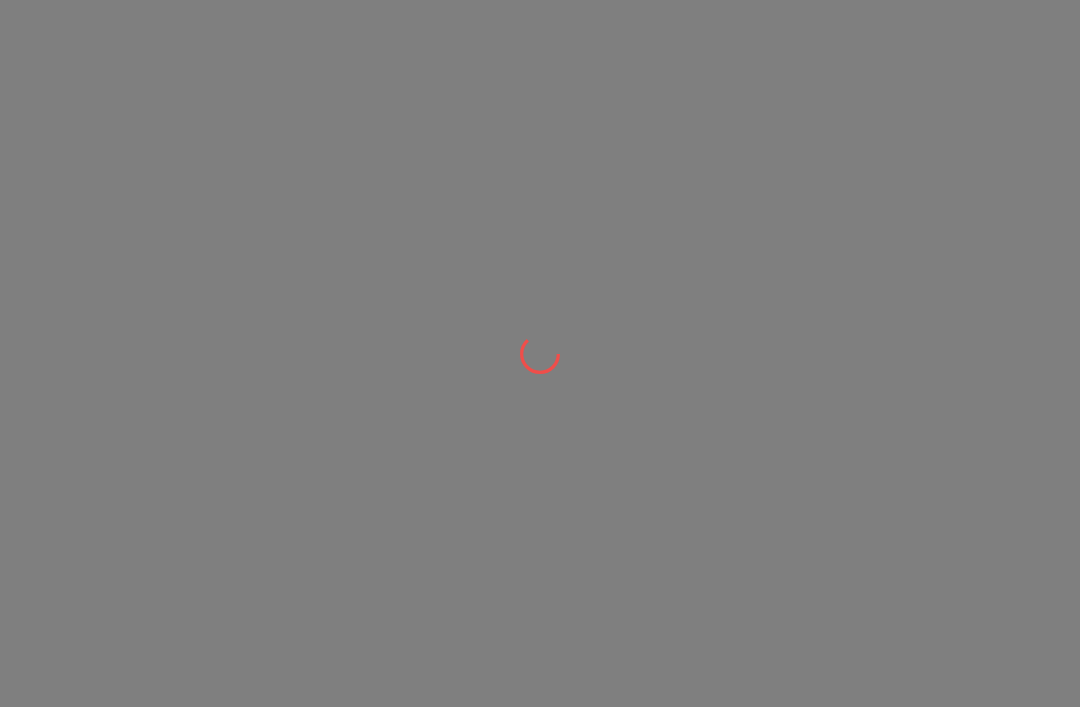 scroll, scrollTop: 0, scrollLeft: 0, axis: both 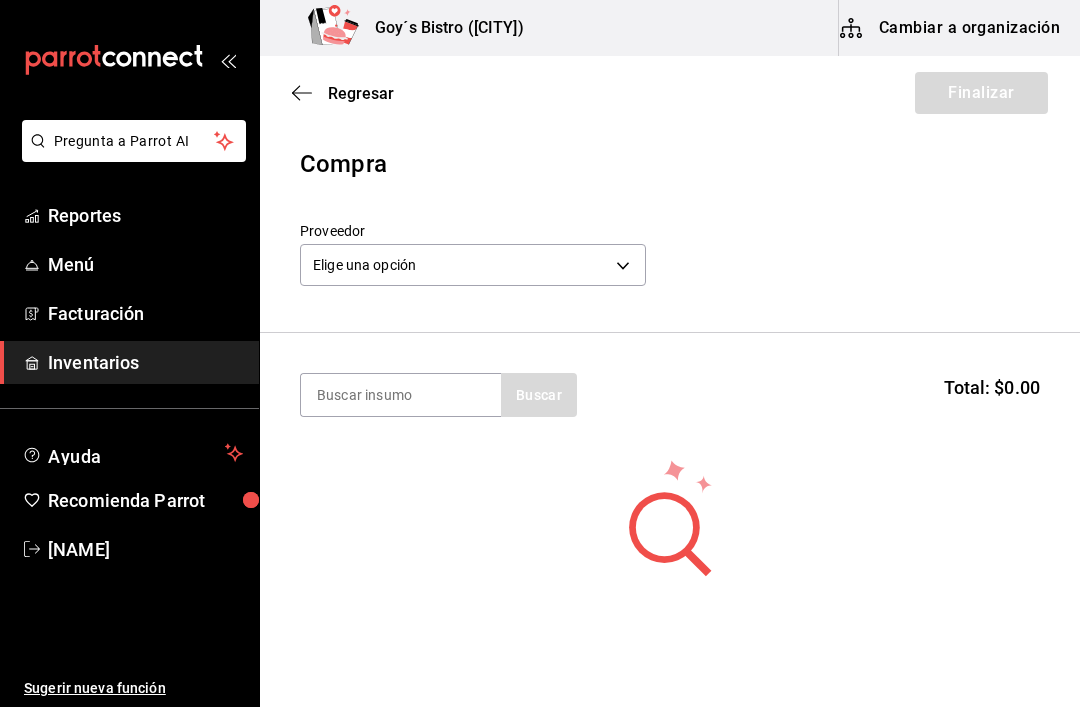 click on "Inventarios" at bounding box center [129, 362] 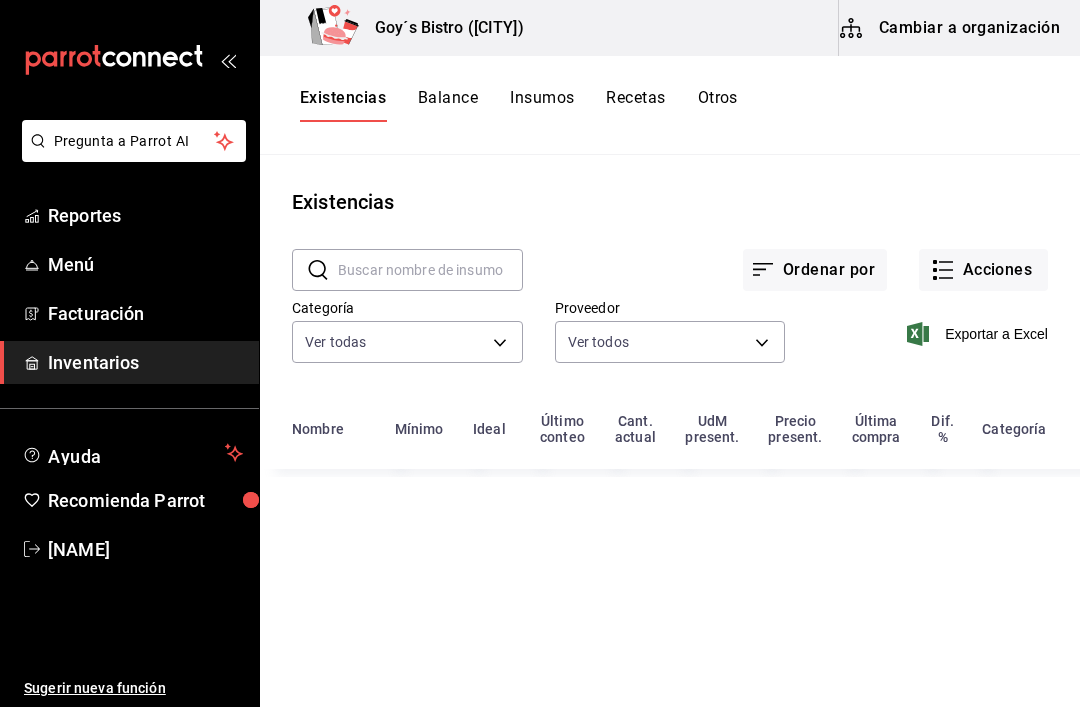 click on "Acciones" at bounding box center [983, 270] 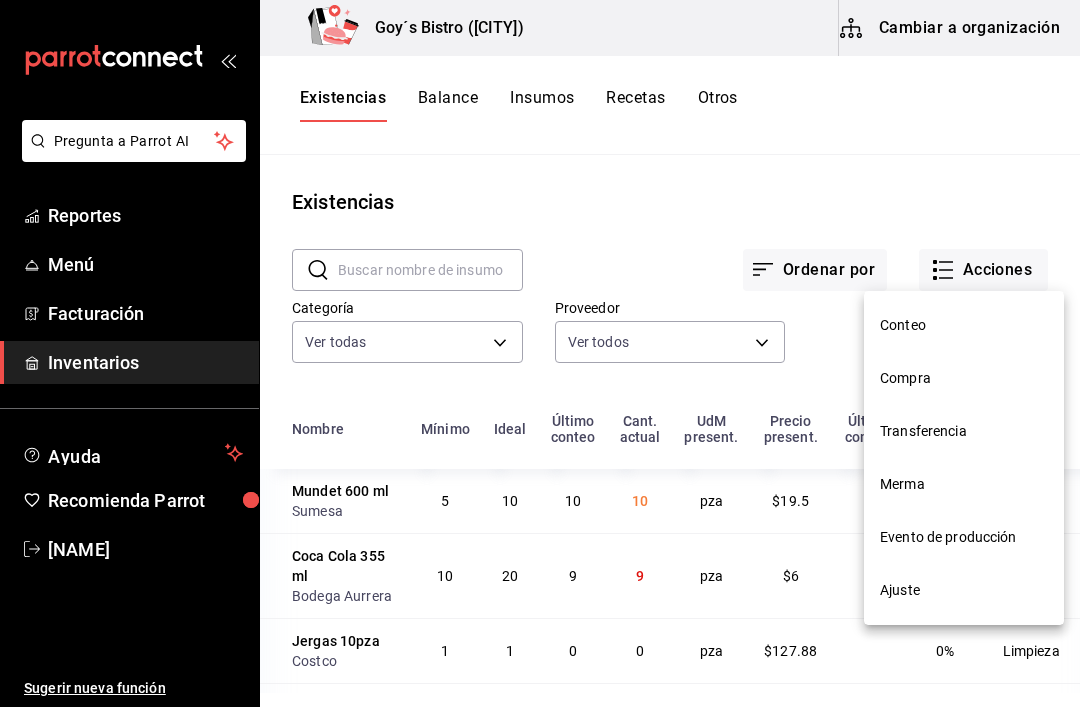click on "Compra" at bounding box center (964, 378) 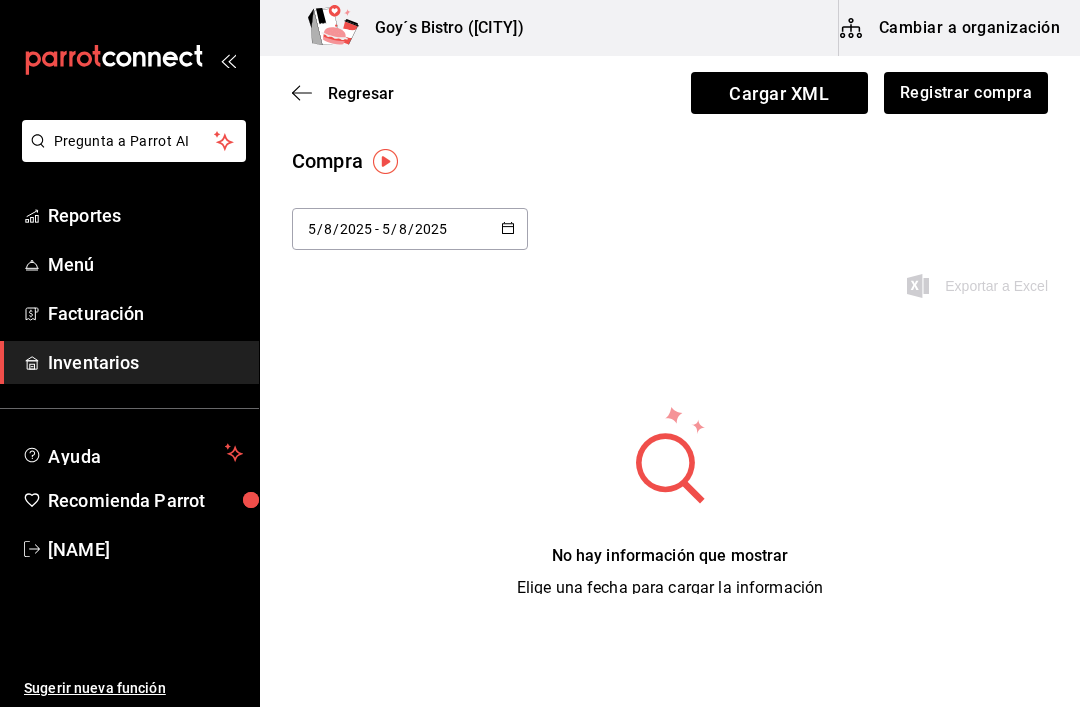 click on "Registrar compra" at bounding box center (966, 93) 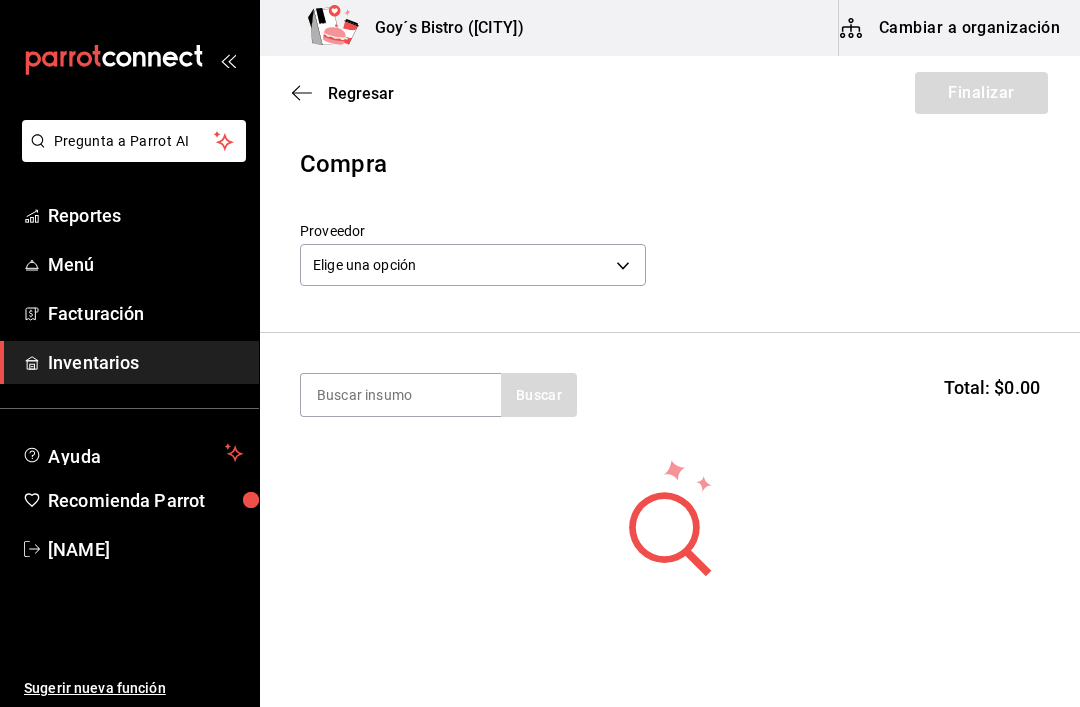 click on "Pregunta a Parrot AI Reportes   Menú   Facturación   Inventarios   Ayuda Recomienda Parrot   [PERSON]   Sugerir nueva función   Goy´s Bistro (cdmx) Cambiar a organización Regresar Finalizar Compra Proveedor Elige una opción default Buscar Total: $0.00 No hay insumos a mostrar. Busca un insumo para agregarlo a la lista Pregunta a Parrot AI Reportes   Menú   Facturación   Inventarios   Ayuda Recomienda Parrot   [PERSON]   Sugerir nueva función   GANA 1 MES GRATIS EN TU SUSCRIPCIÓN AQUÍ ¿Recuerdas cómo empezó tu restaurante?
Hoy puedes ayudar a un colega a tener el mismo cambio que tú viviste.
Recomienda Parrot directamente desde tu Portal Administrador.
Es fácil y rápido.
🎁 Por cada restaurante que se una, ganas 1 mes gratis. Ver video tutorial Ir a video Editar Eliminar Visitar centro de ayuda ([PHONE]) [EMAIL] Visitar centro de ayuda ([PHONE]) [EMAIL]" at bounding box center (540, 297) 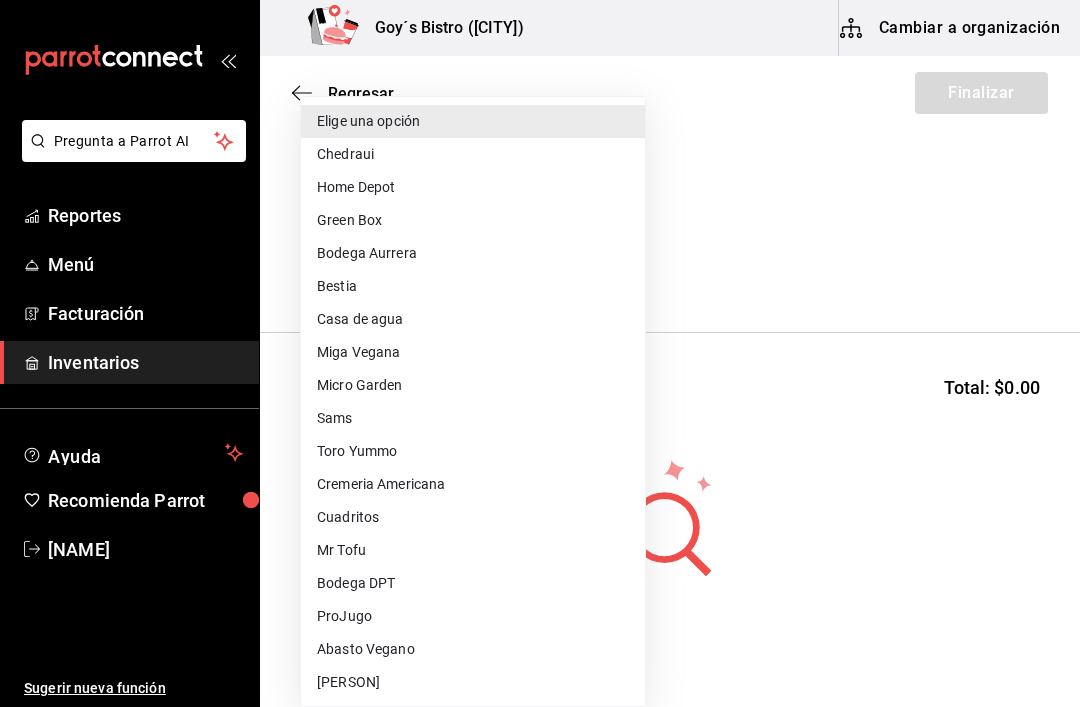 scroll, scrollTop: 0, scrollLeft: 0, axis: both 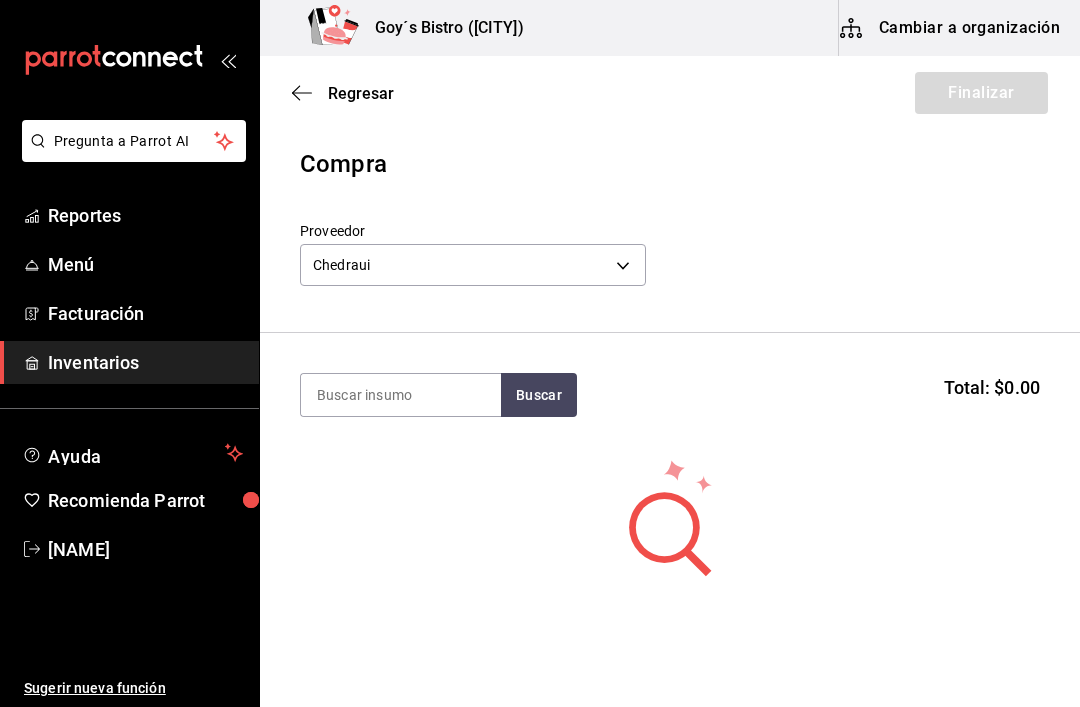 click at bounding box center (401, 395) 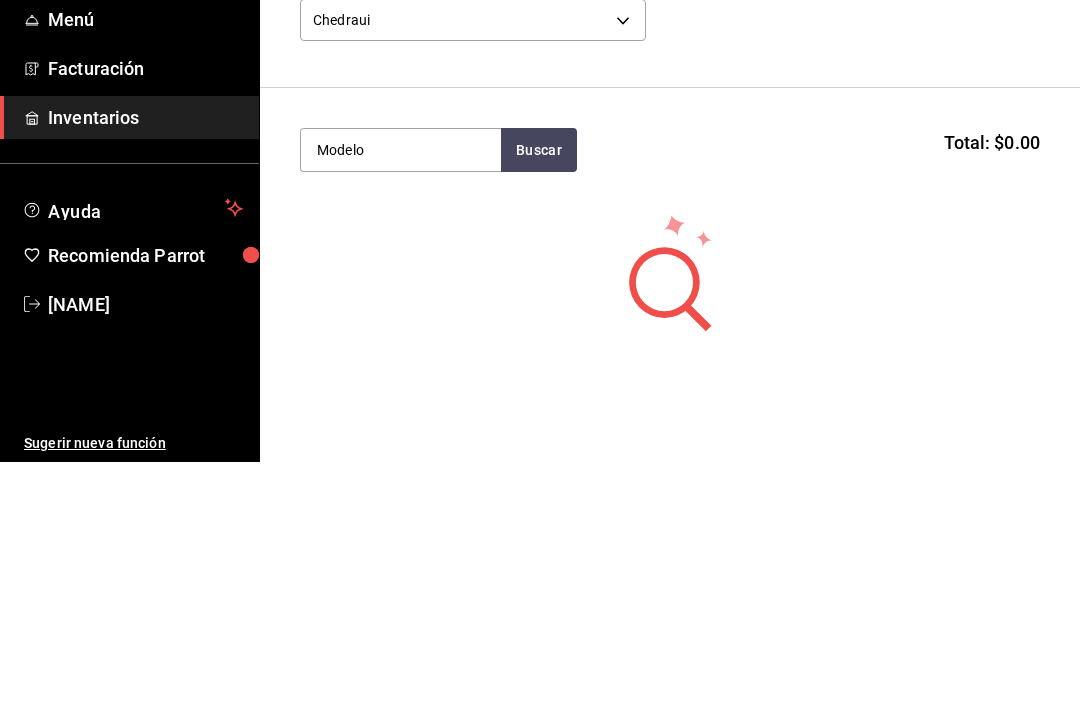 type on "Modelo" 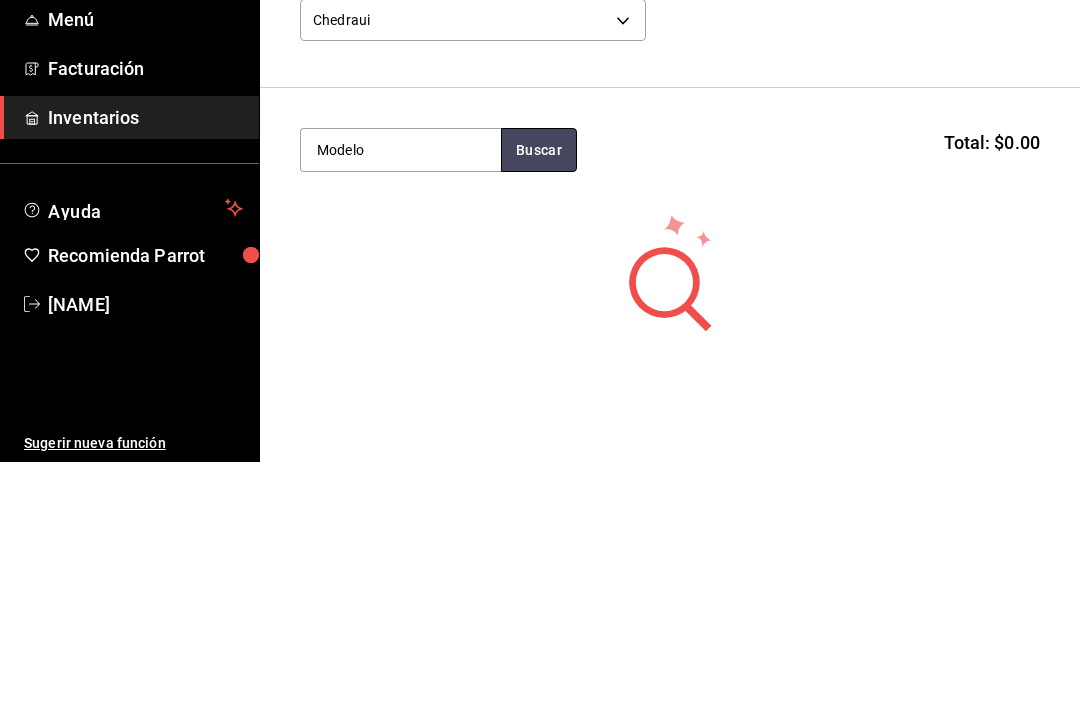click on "Buscar" at bounding box center (539, 395) 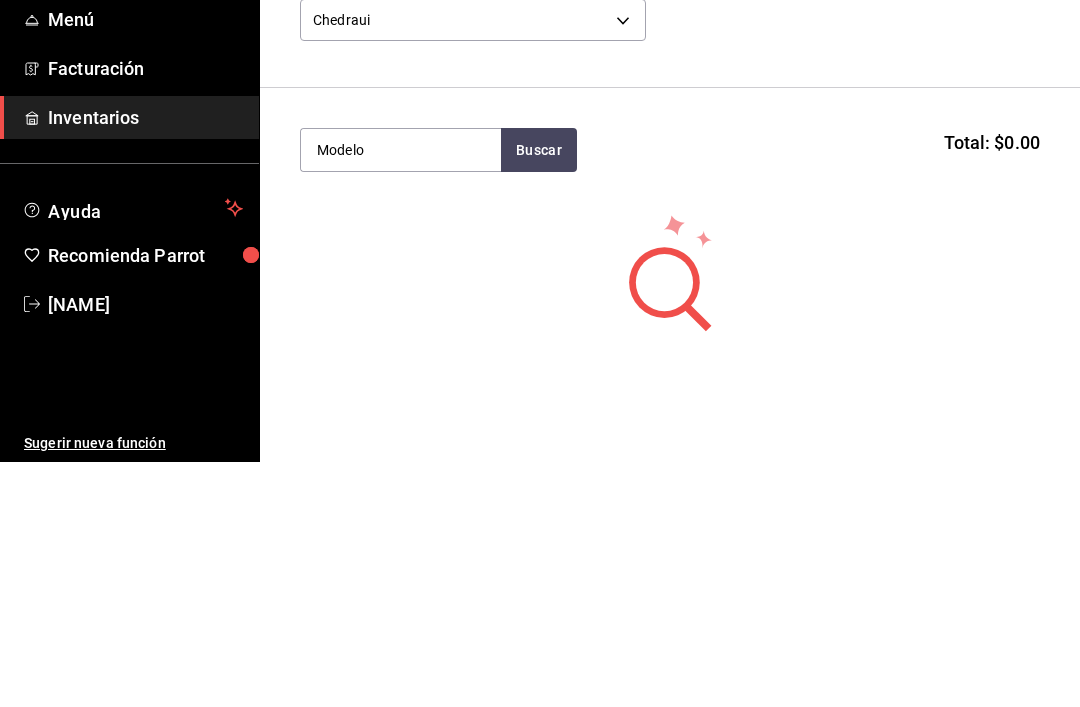 click on "Pregunta a Parrot AI Reportes   Menú   Facturación   Inventarios   Ayuda Recomienda Parrot   [PERSON]   Sugerir nueva función   Goy´s Bistro (cdmx) Cambiar a organización Regresar Finalizar Compra Proveedor Chedraui [UUID] Modelo Buscar Total: $0.00 No hay insumos a mostrar. Busca un insumo para agregarlo a la lista Pregunta a Parrot AI Reportes   Menú   Facturación   Inventarios   Ayuda Recomienda Parrot   [PERSON]   Sugerir nueva función   GANA 1 MES GRATIS EN TU SUSCRIPCIÓN AQUÍ ¿Recuerdas cómo empezó tu restaurante?
Hoy puedes ayudar a un colega a tener el mismo cambio que tú viviste.
Recomienda Parrot directamente desde tu Portal Administrador.
Es fácil y rápido.
🎁 Por cada restaurante que se una, ganas 1 mes gratis. Ver video tutorial Ir a video Editar Eliminar Visitar centro de ayuda ([PHONE]) [EMAIL] Visitar centro de ayuda ([PHONE]) [EMAIL]" at bounding box center (540, 297) 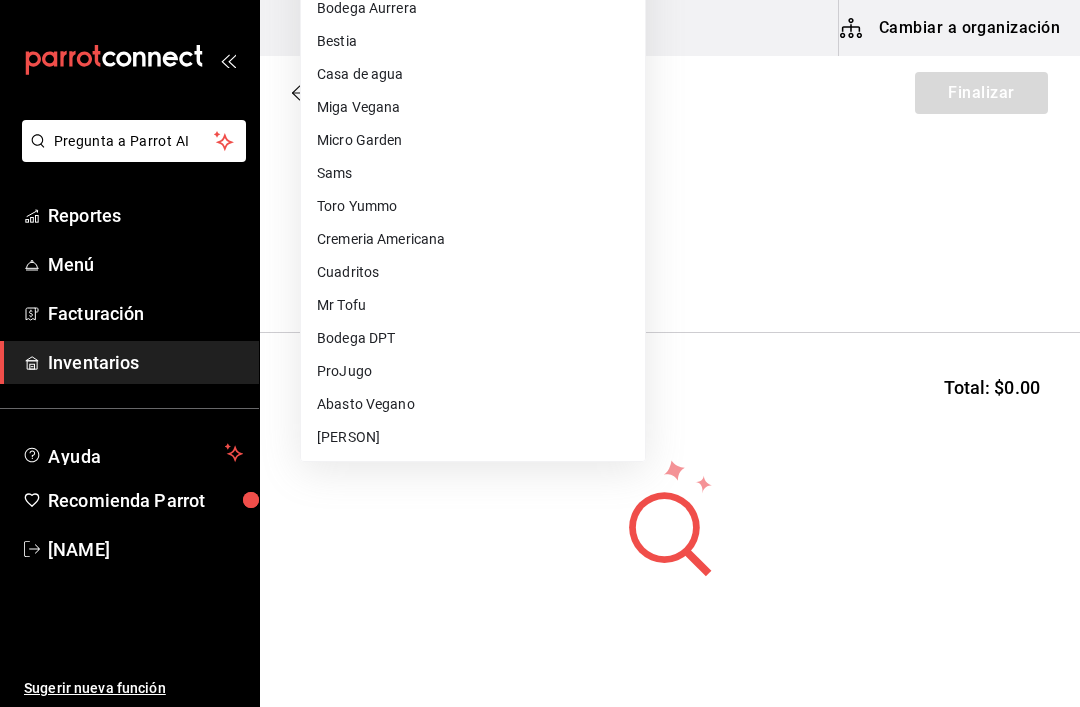 scroll, scrollTop: 0, scrollLeft: 0, axis: both 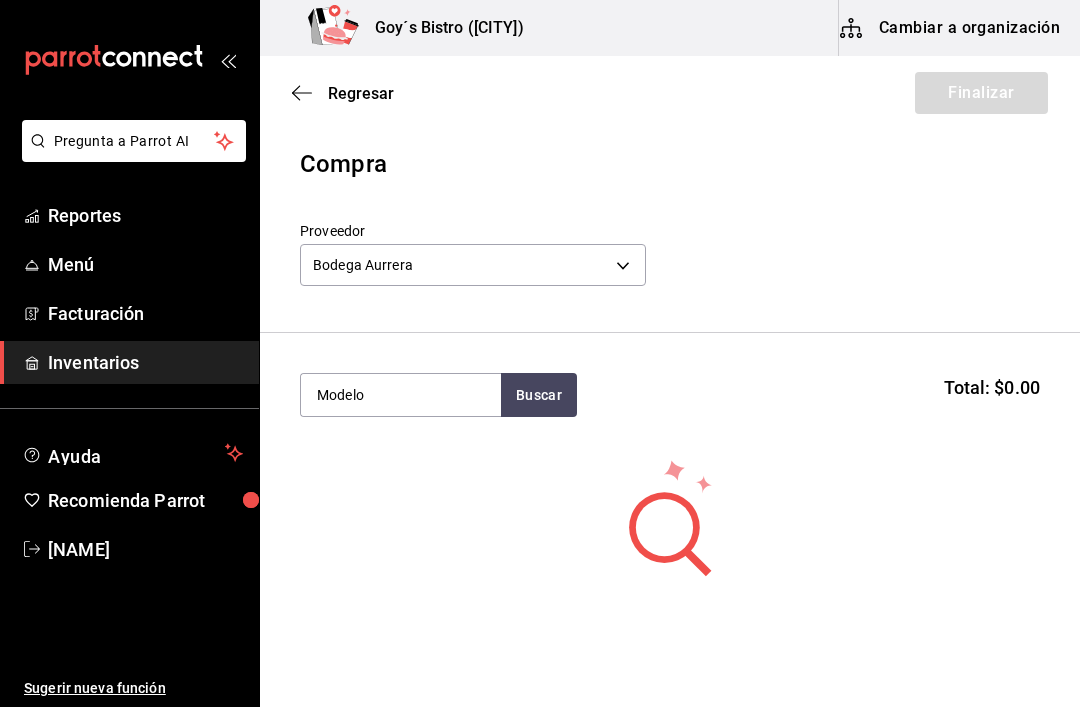 click on "Modelo" at bounding box center [401, 395] 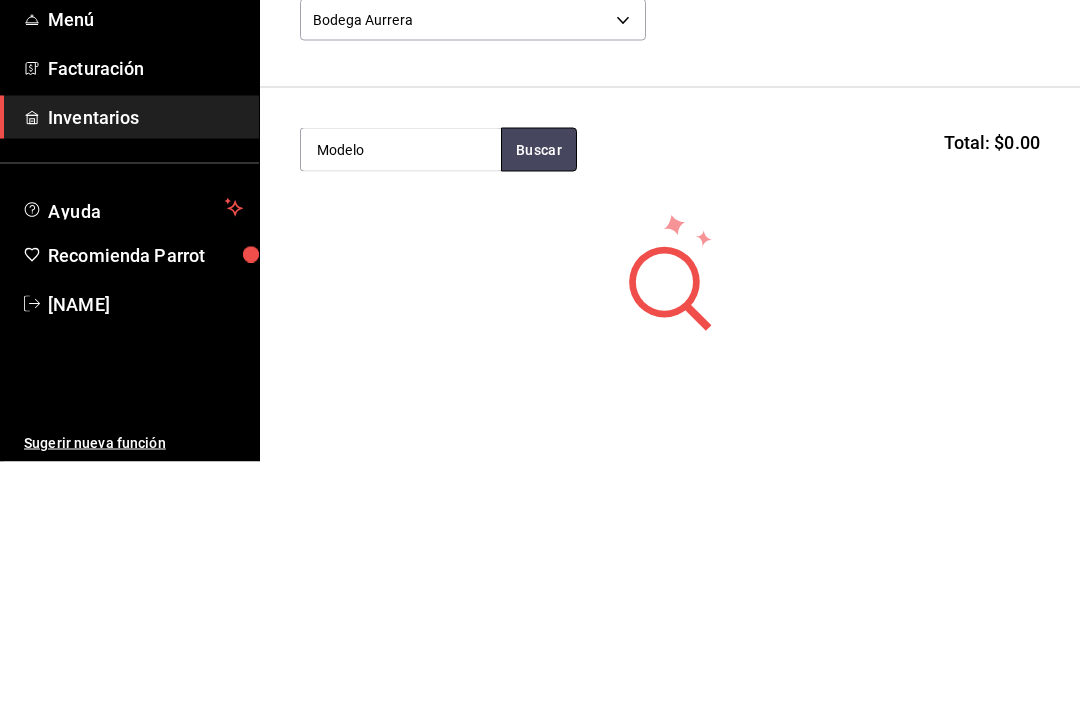 click on "Buscar" at bounding box center [539, 395] 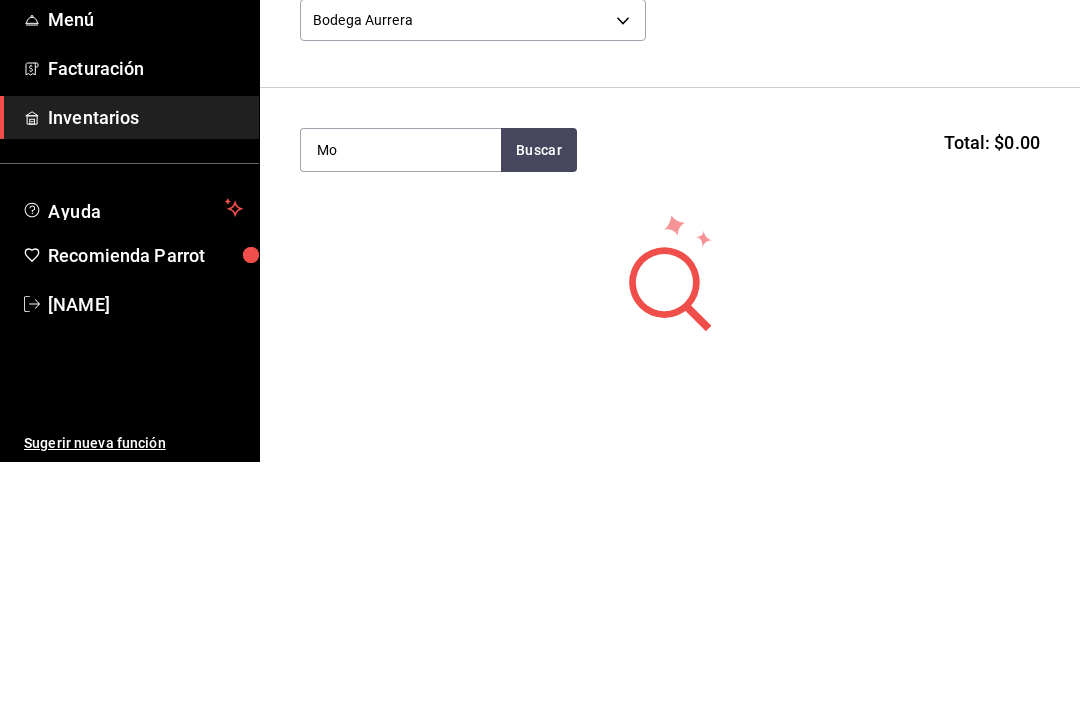 type on "M" 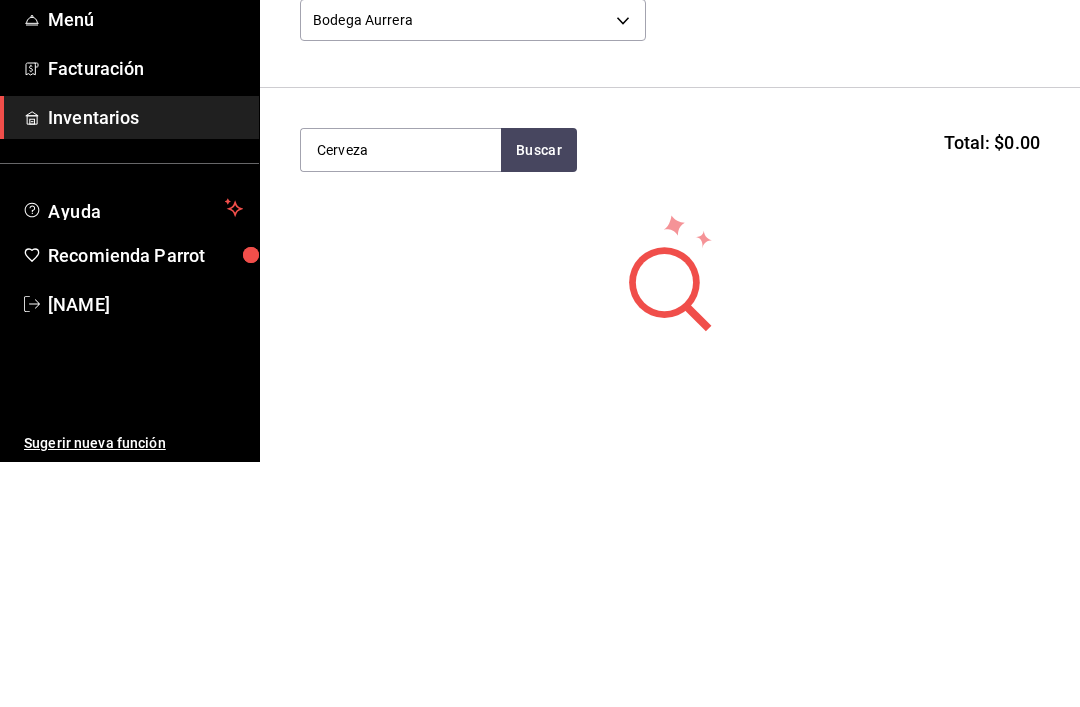 type on "Cerveza" 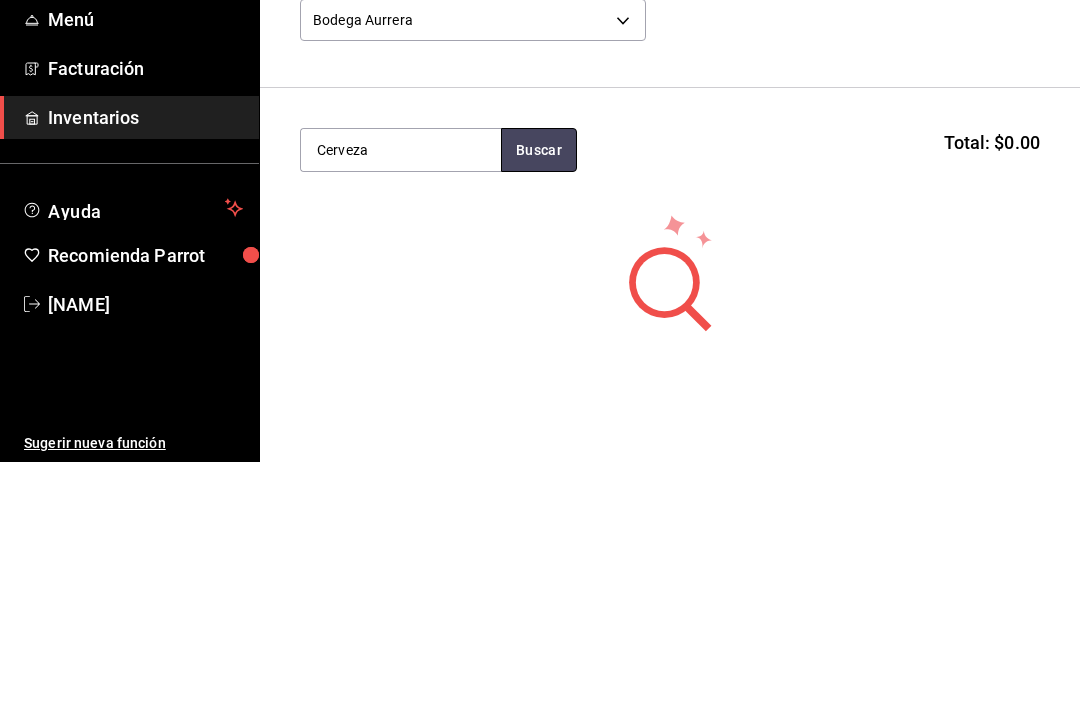 click on "Buscar" at bounding box center [539, 395] 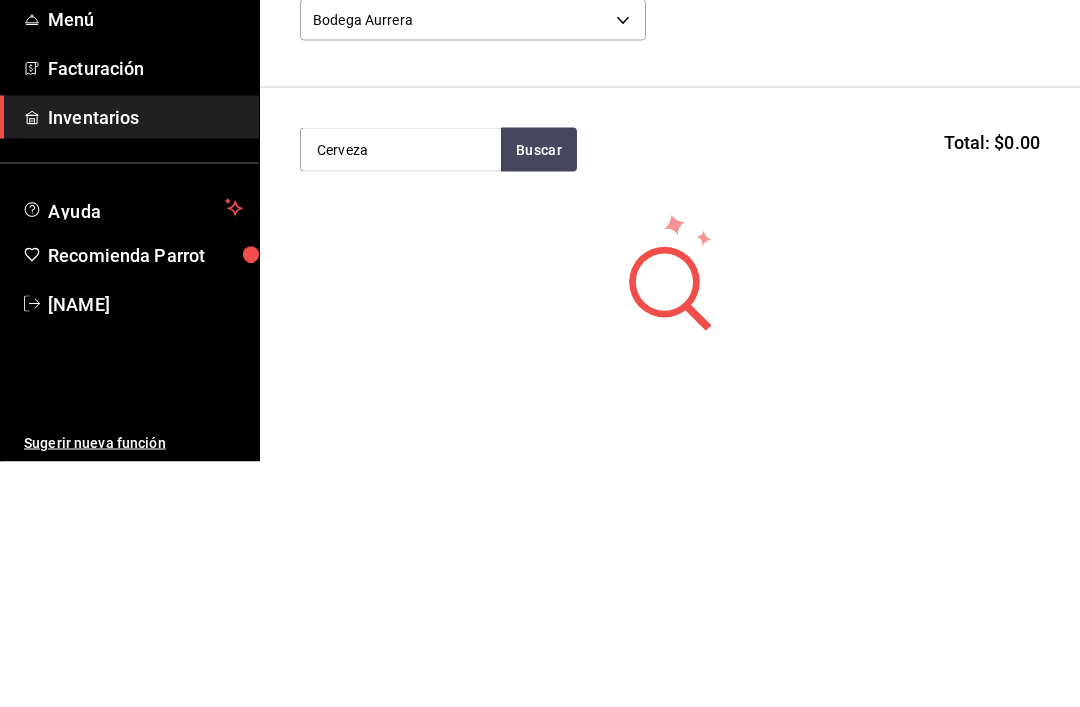 click on "Pregunta a Parrot AI Reportes   Menú   Facturación   Inventarios   Ayuda Recomienda Parrot   [NAME]   Sugerir nueva función   Goy´s Bistro ([CITY]) Cambiar a organización Regresar Finalizar Compra Proveedor Bodega Aurrera 6c275201-2f4c-44cb-9402-4e840d511e09 Cerveza Buscar Total: $0.00 No hay insumos a mostrar. Busca un insumo para agregarlo a la lista Pregunta a Parrot AI Reportes   Menú   Facturación   Inventarios   Ayuda Recomienda Parrot   [NAME]   Sugerir nueva función   GANA 1 MES GRATIS EN TU SUSCRIPCIÓN AQUÍ ¿Recuerdas cómo empezó tu restaurante?
Hoy puedes ayudar a un colega a tener el mismo cambio que tú viviste.
Recomienda Parrot directamente desde tu Portal Administrador.
Es fácil y rápido.
🎁 Por cada restaurante que se una, ganas 1 mes gratis. Ver video tutorial Ir a video Editar Eliminar Visitar centro de ayuda (81) 2046 6363 soporte@parrotsoftware.io Visitar centro de ayuda (81) 2046 6363 soporte@parrotsoftware.io" at bounding box center (540, 297) 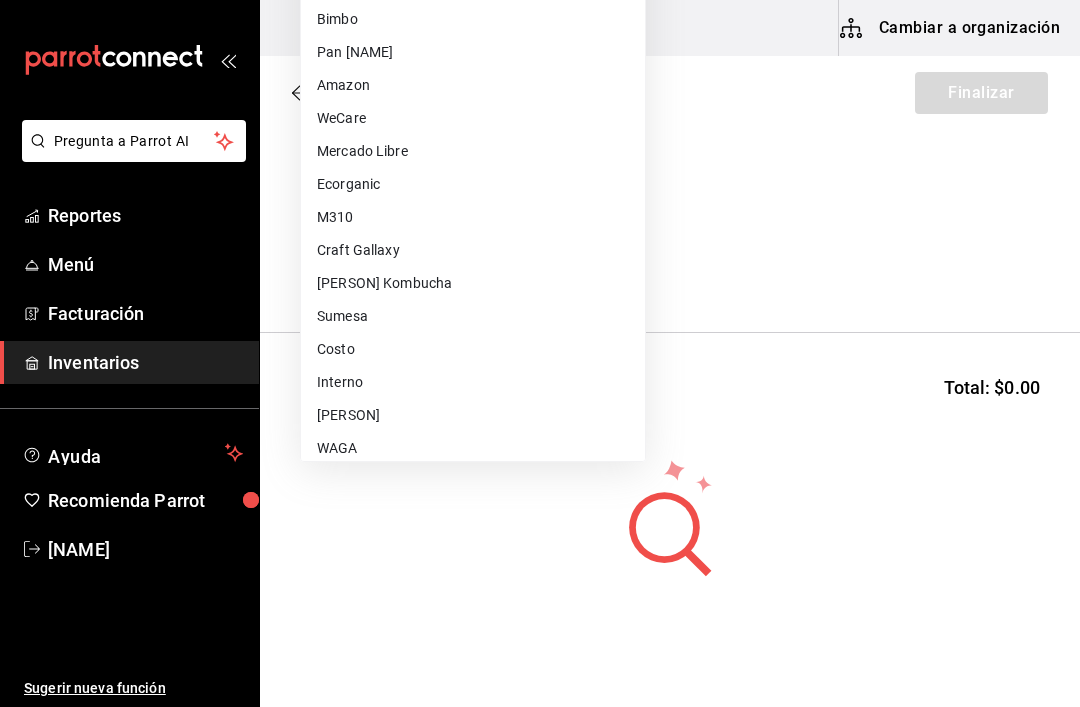 scroll, scrollTop: 546, scrollLeft: 0, axis: vertical 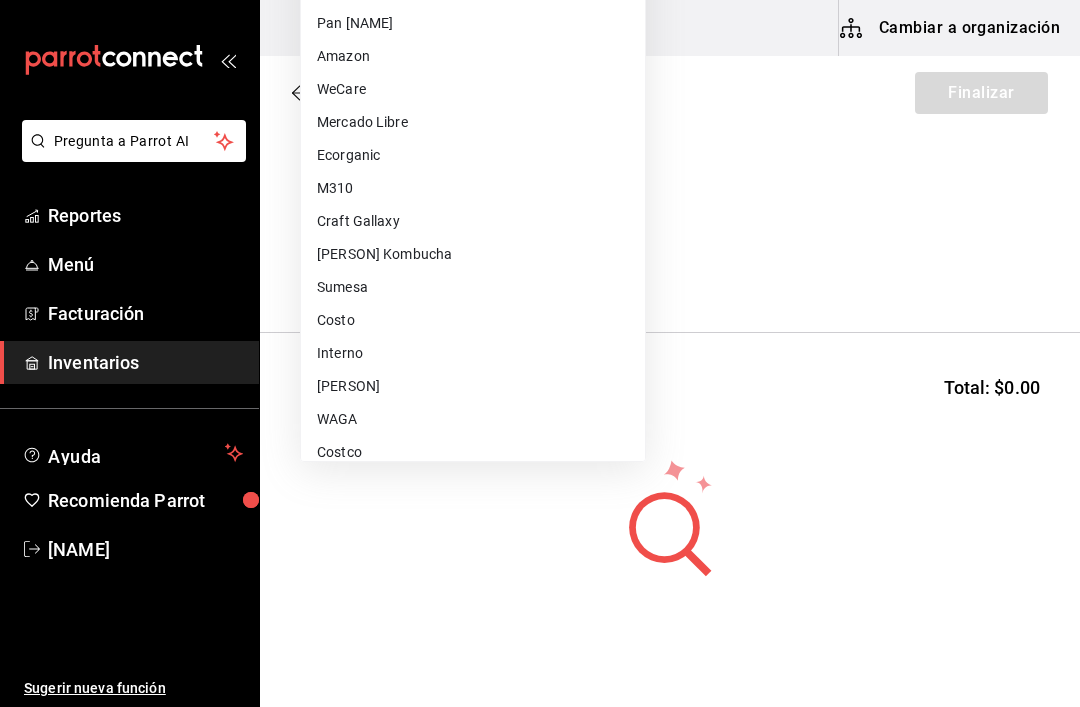 click on "Sumesa" at bounding box center [473, 287] 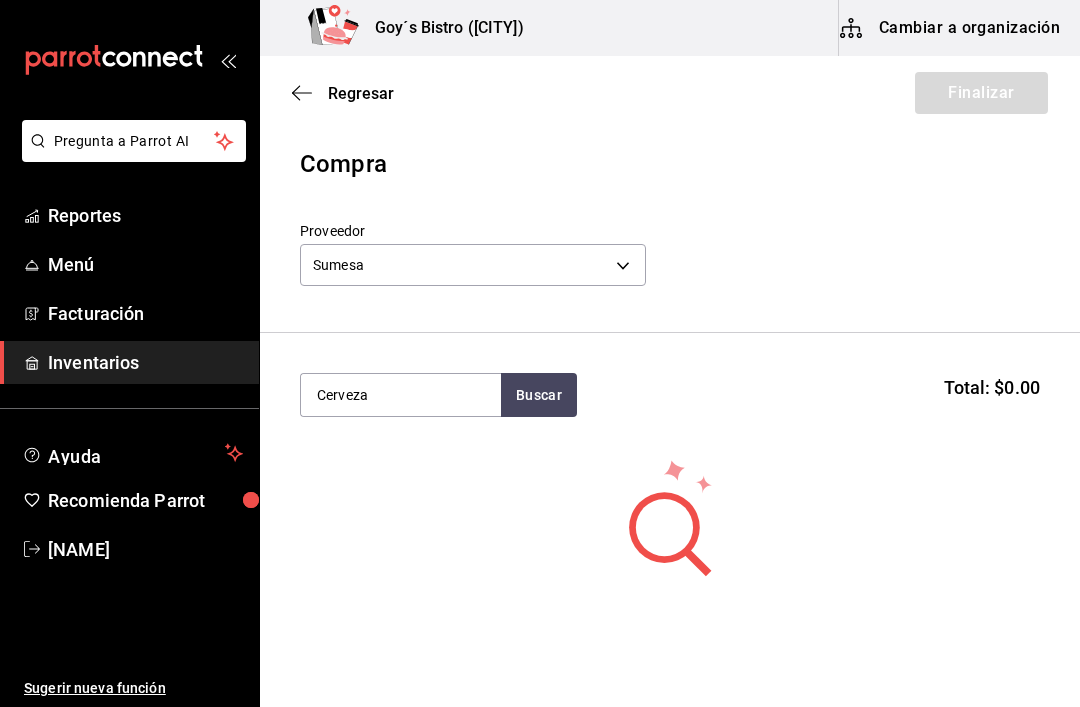 click on "Cerveza" at bounding box center (401, 395) 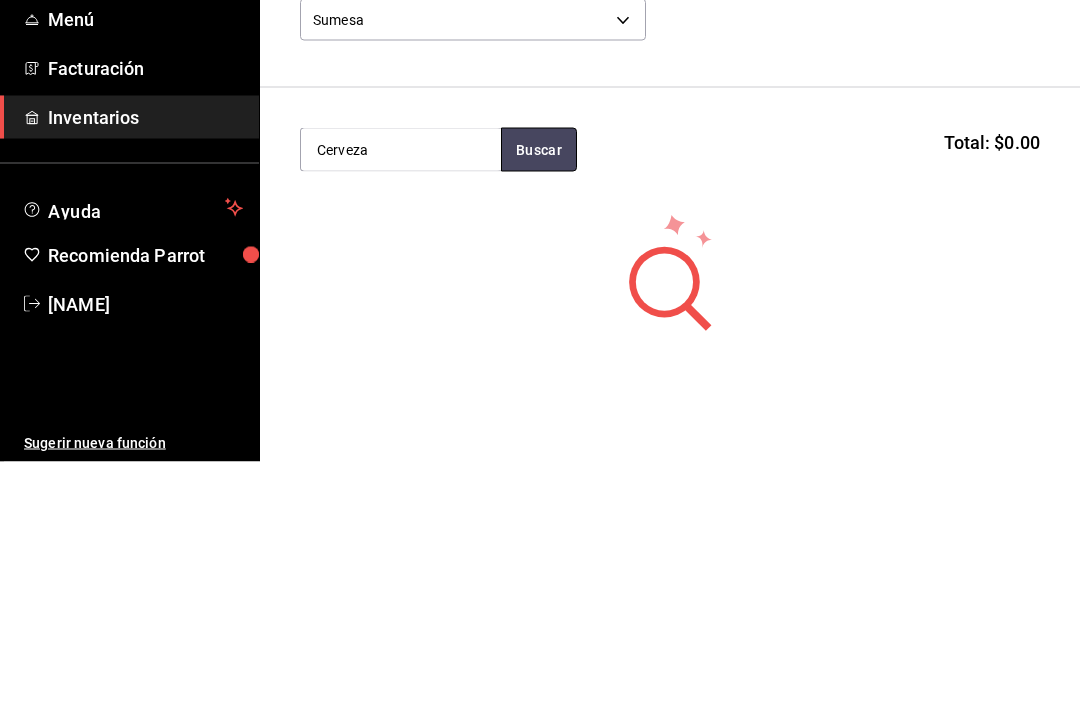 click on "Buscar" at bounding box center (539, 395) 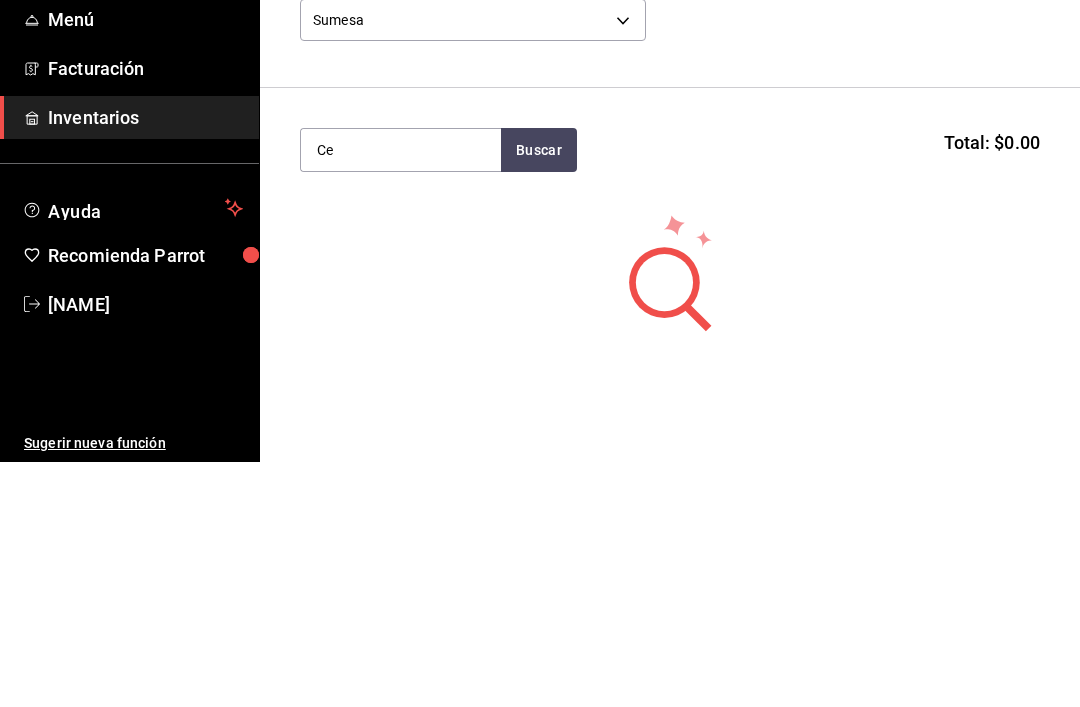 type on "C" 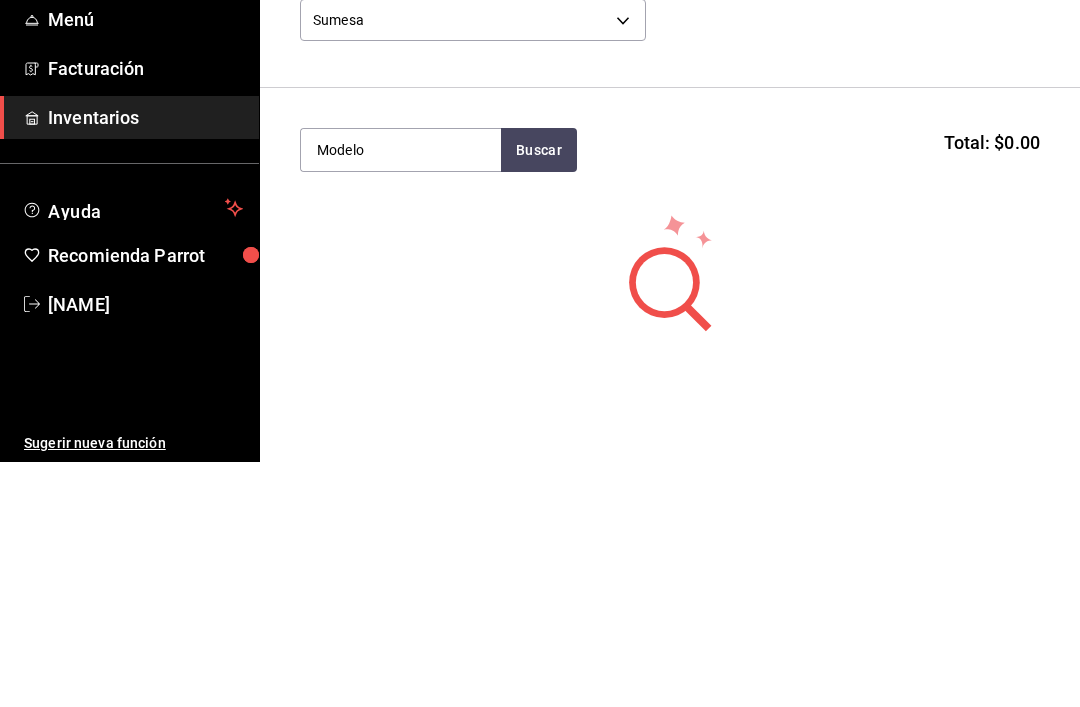 type on "Modelo" 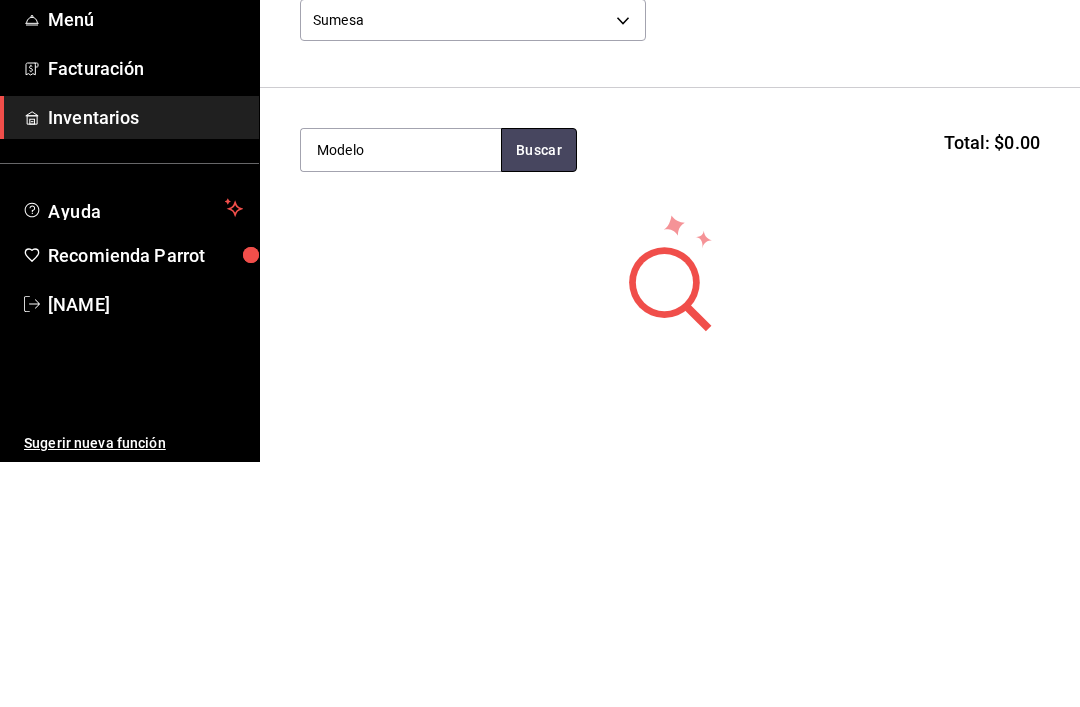 click on "Buscar" at bounding box center (539, 395) 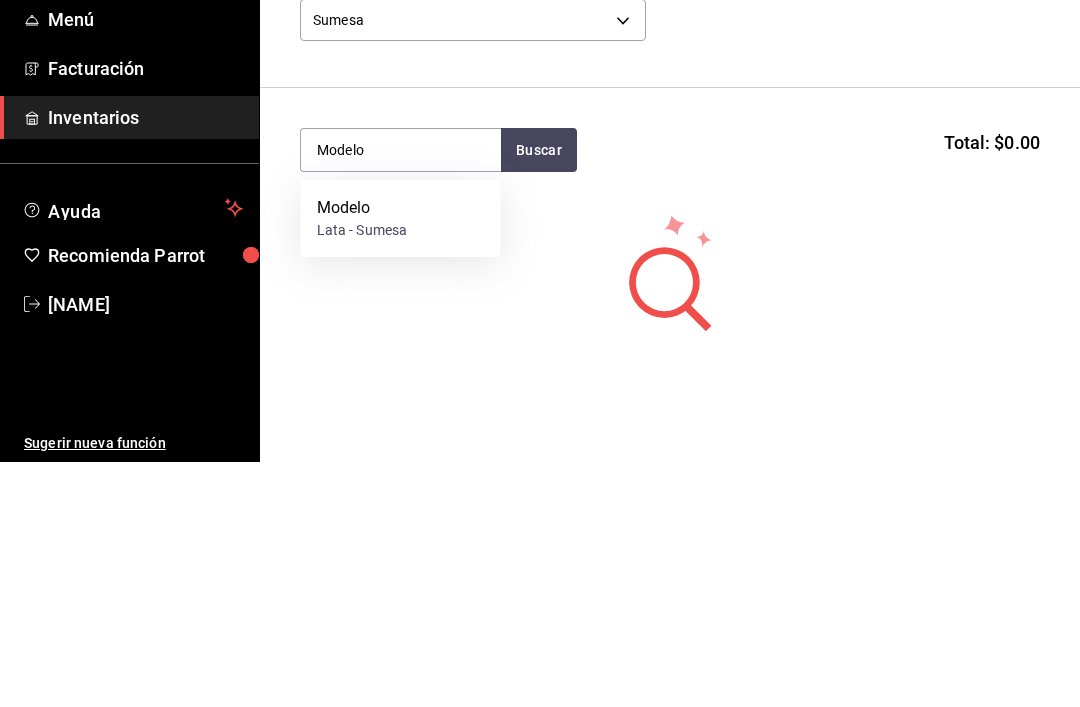 click on "Modelo Lata - Sumesa" at bounding box center [401, 463] 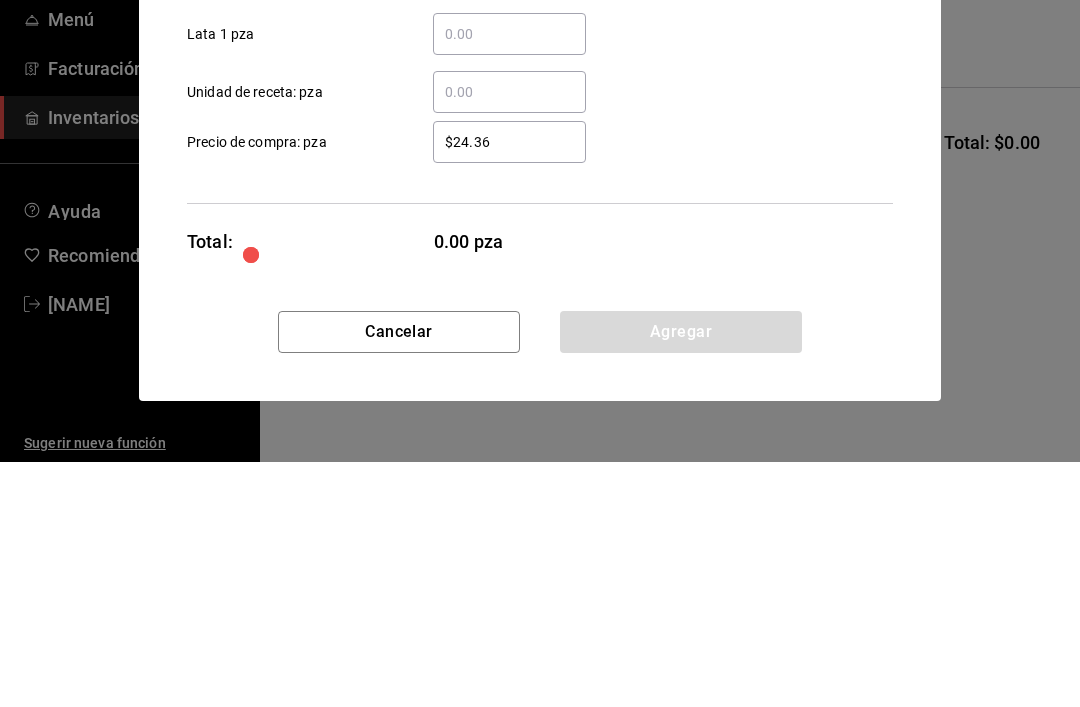 type 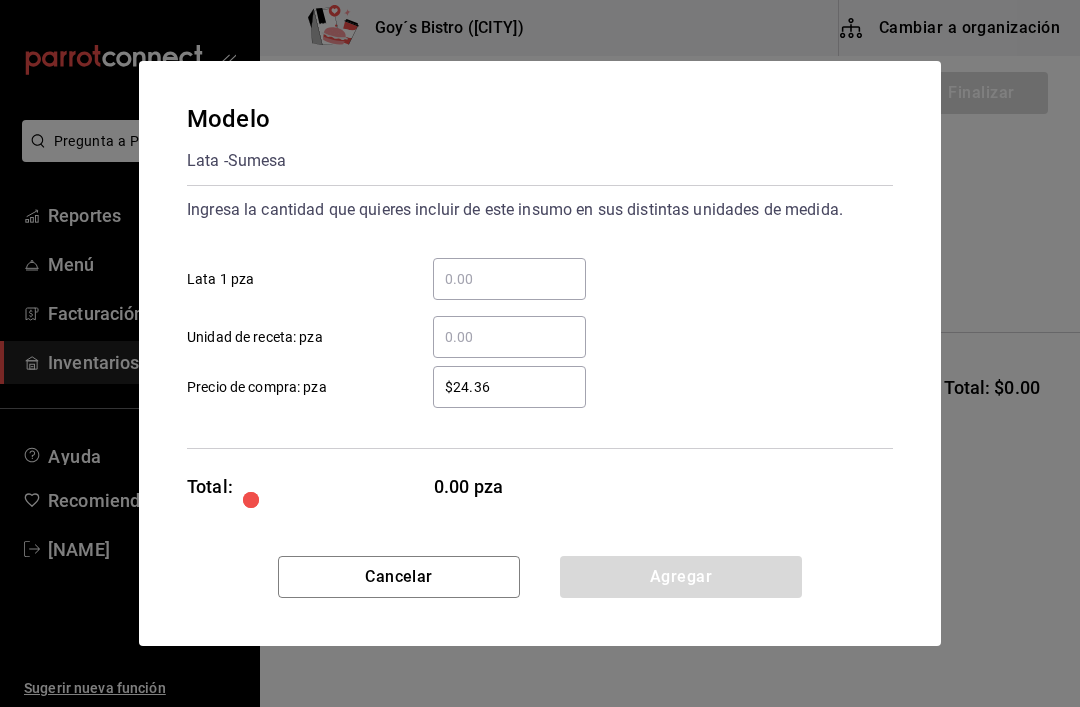 click on "​ Lata 1 pza" at bounding box center [509, 279] 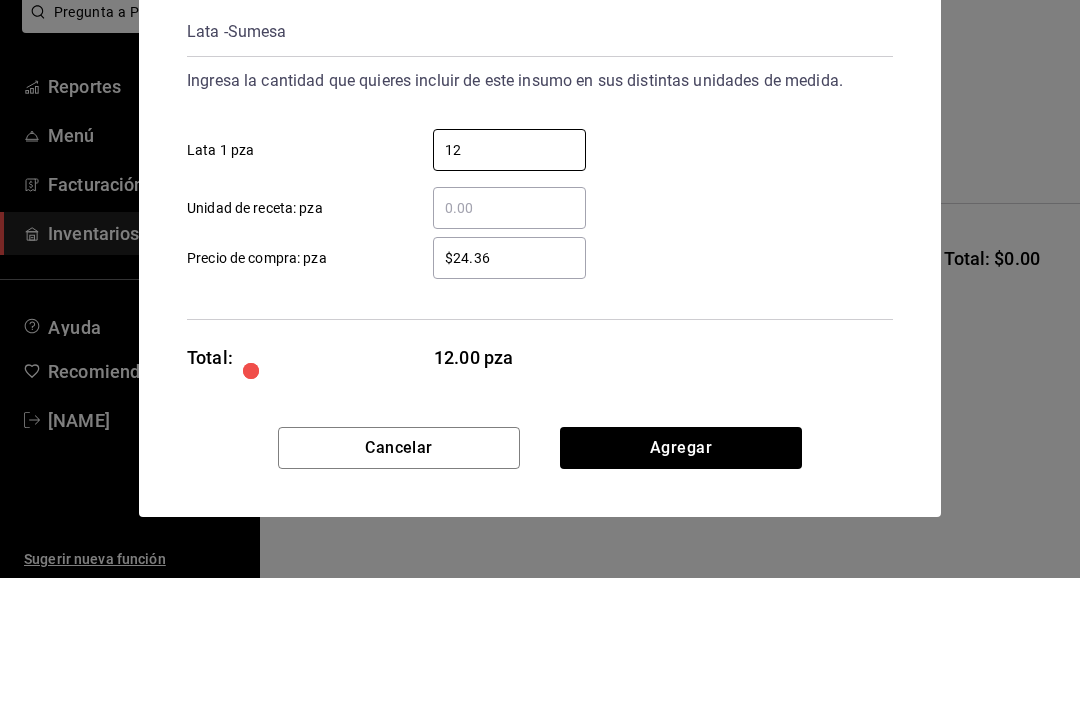type on "12" 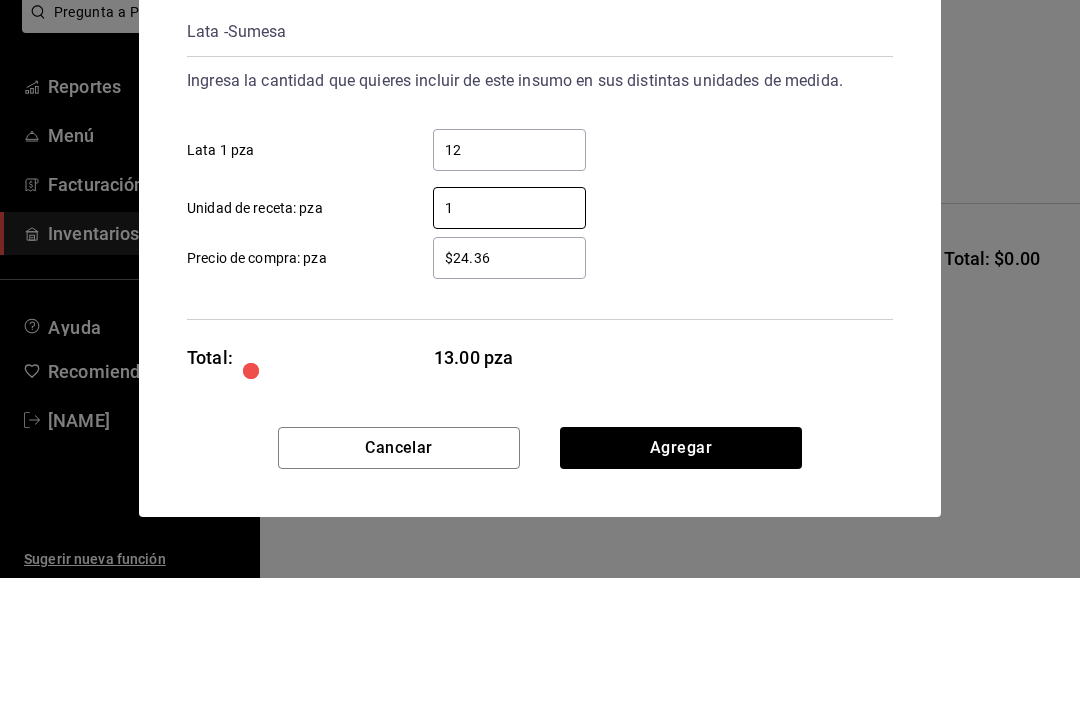 type on "1" 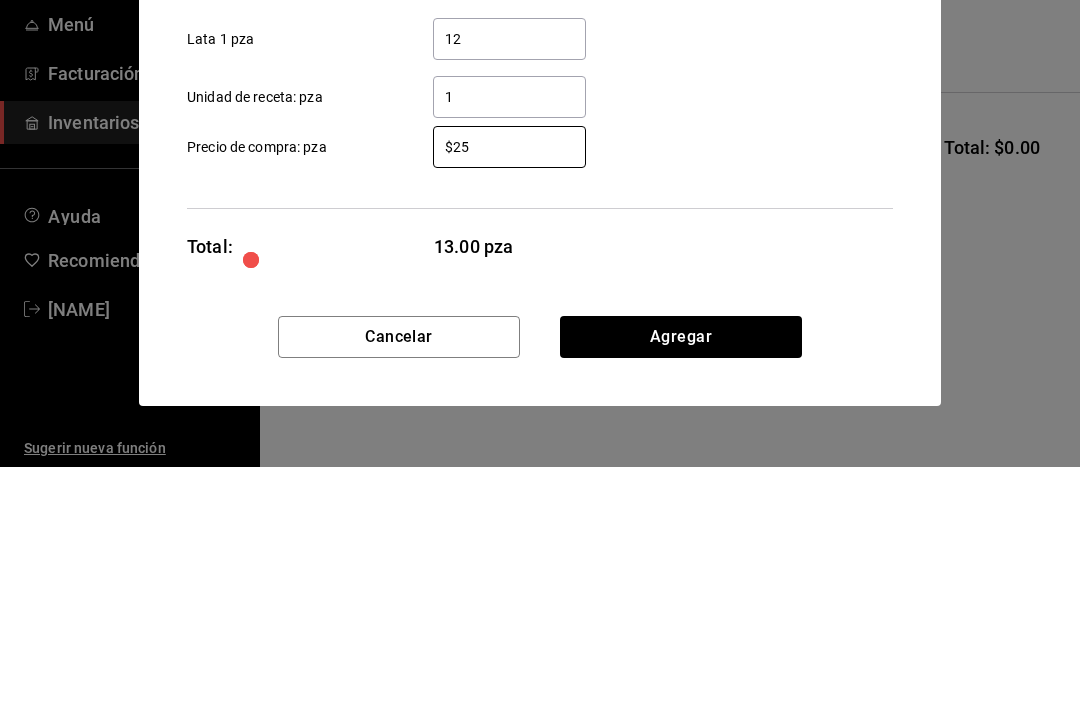 type on "$25" 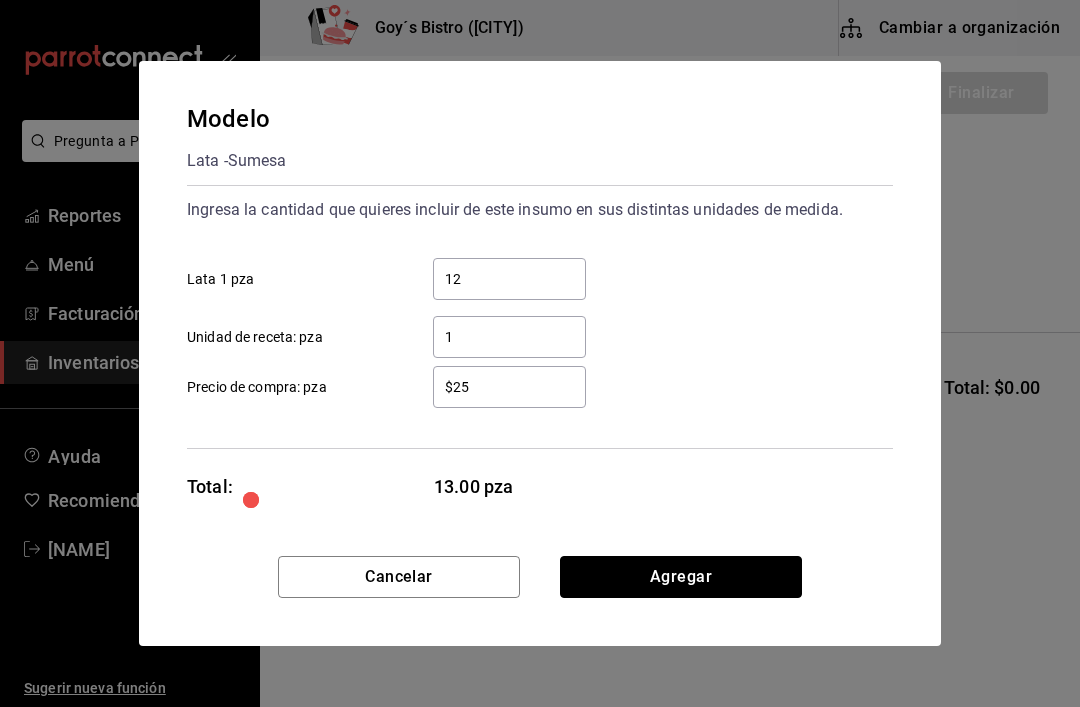click on "Agregar" at bounding box center (681, 577) 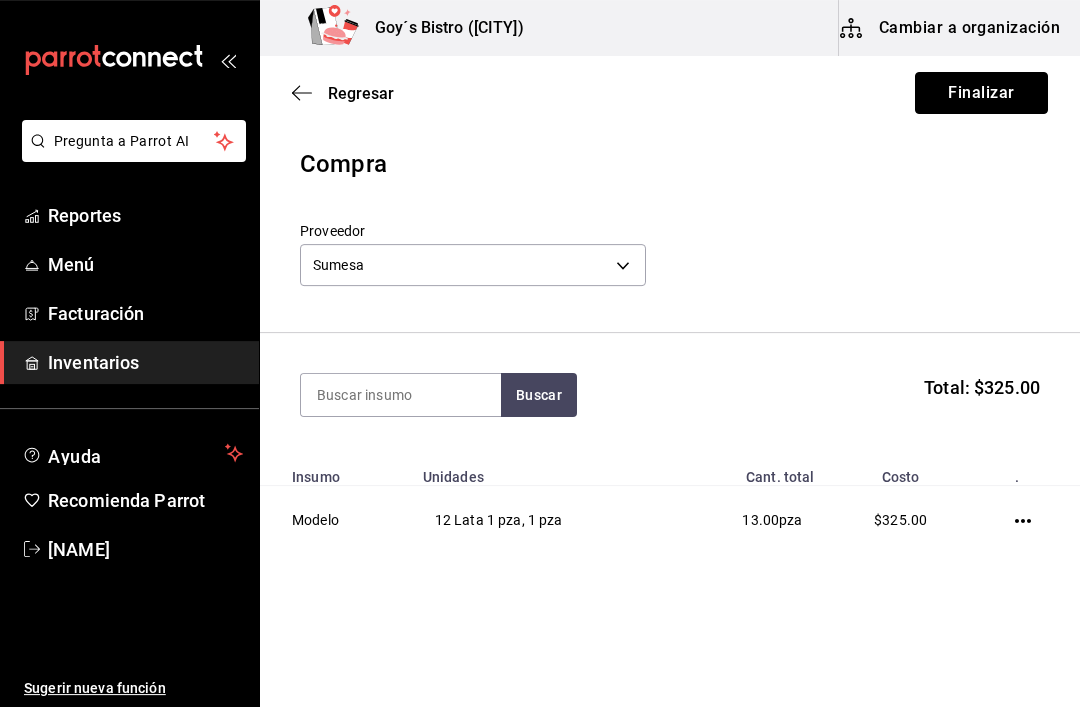 click on "Finalizar" at bounding box center [981, 93] 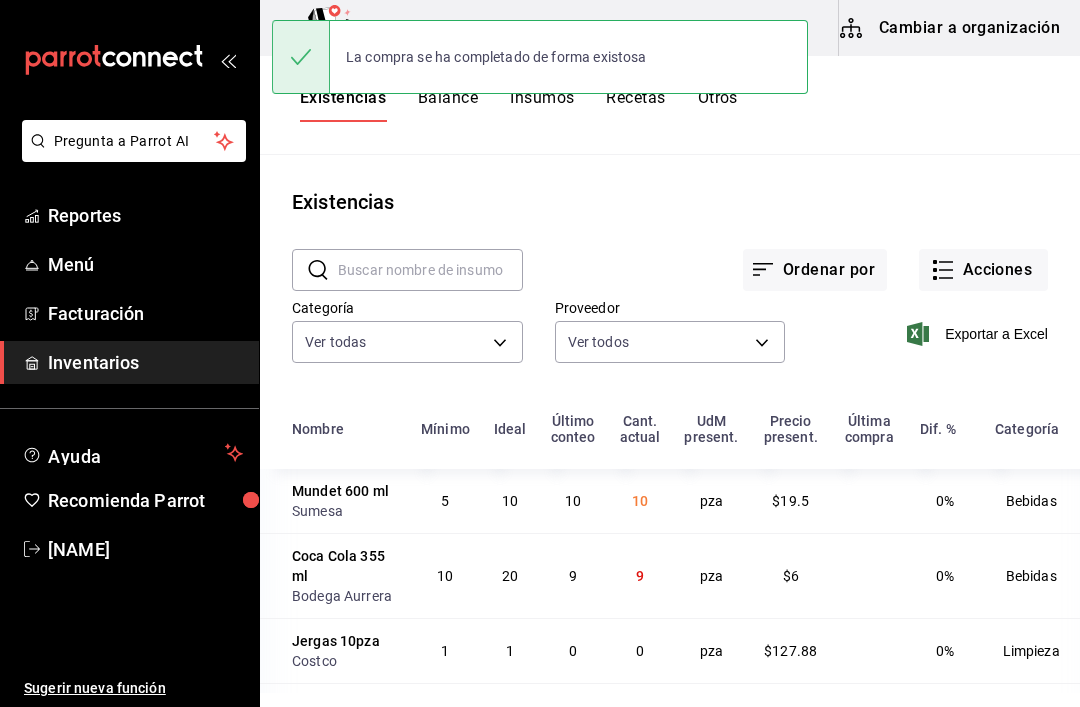 click at bounding box center (430, 270) 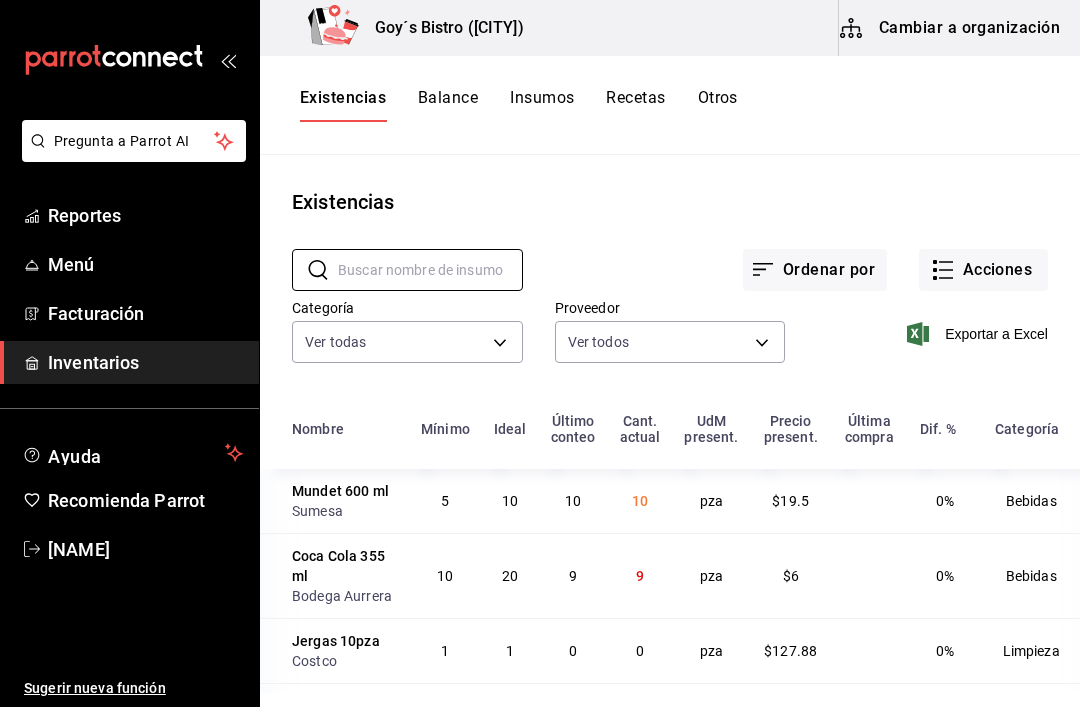 click on "Acciones" at bounding box center (983, 270) 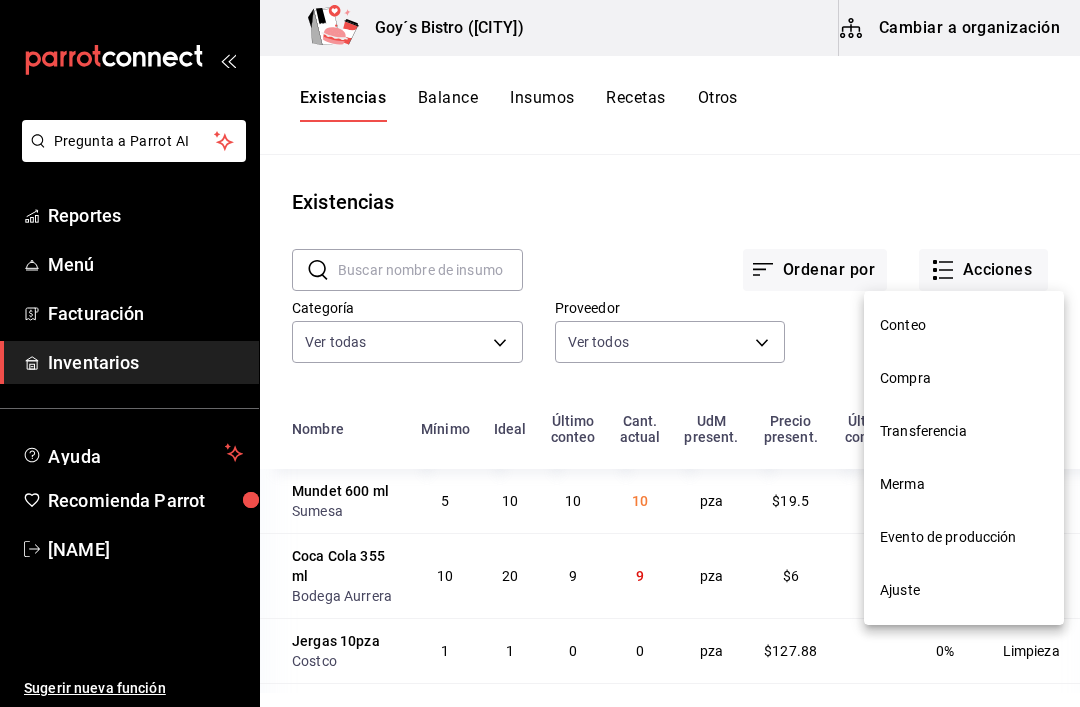 click on "Compra" at bounding box center (964, 378) 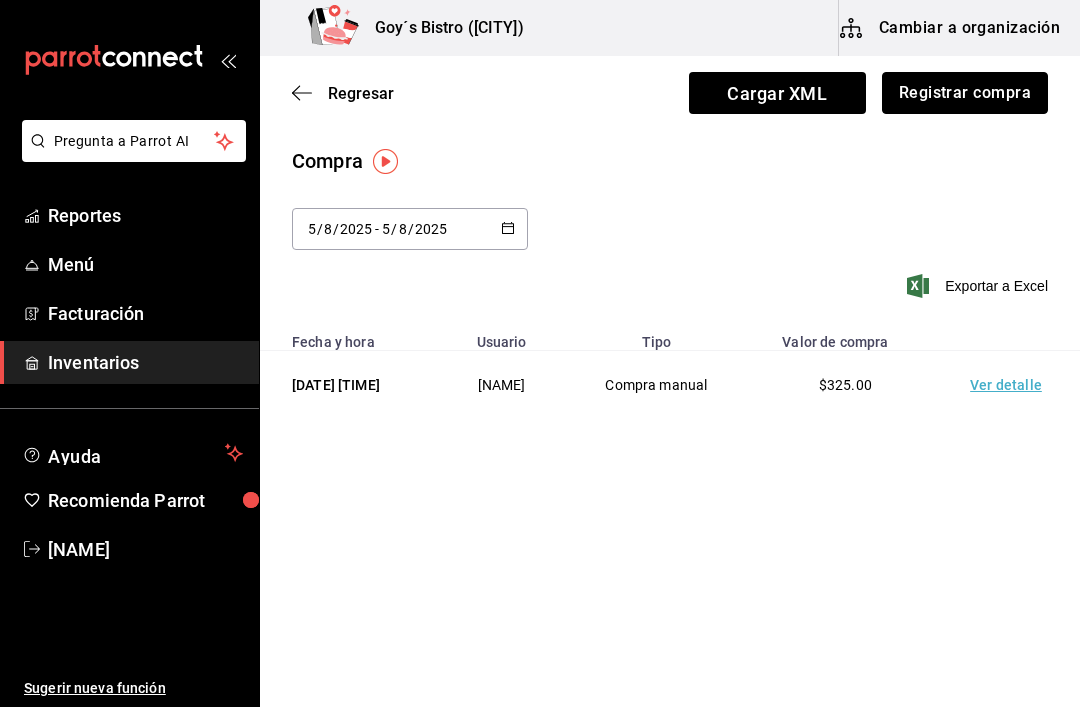 click on "Registrar compra" at bounding box center (965, 93) 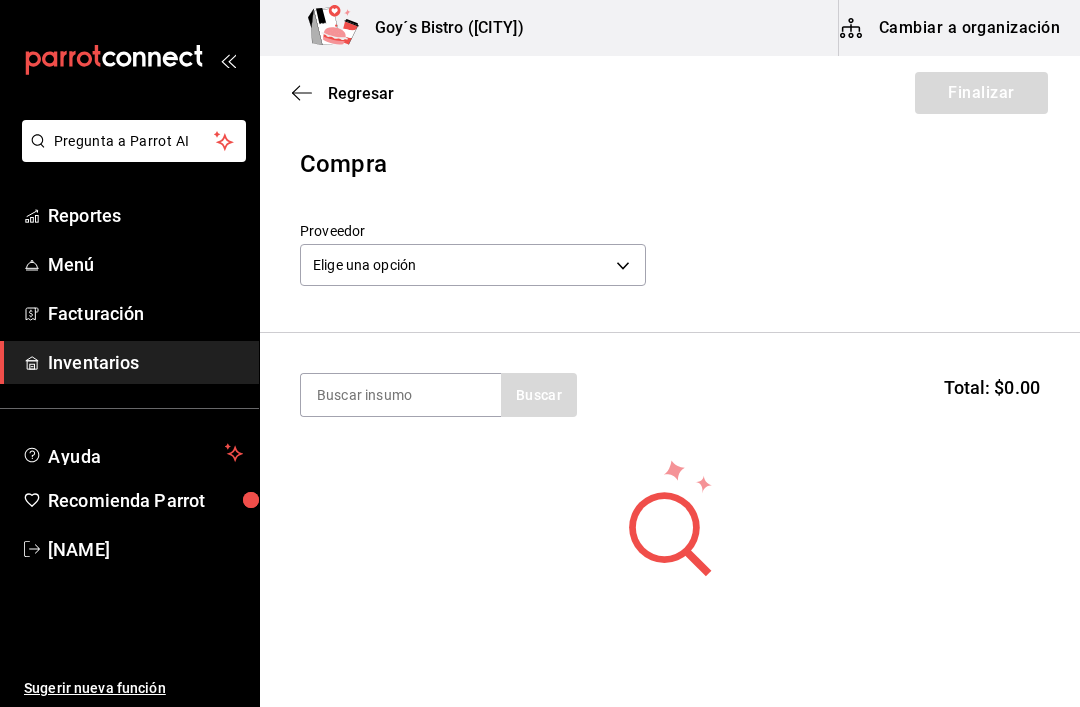 click on "Proveedor Elige una opción default" at bounding box center [670, 257] 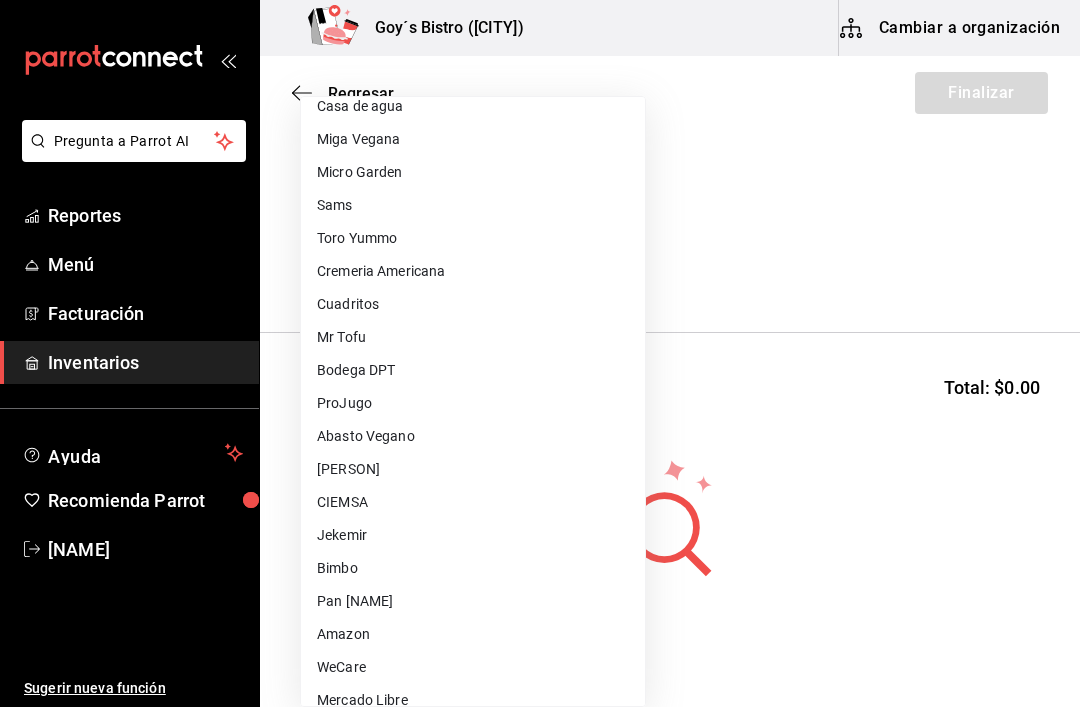 scroll, scrollTop: 212, scrollLeft: 0, axis: vertical 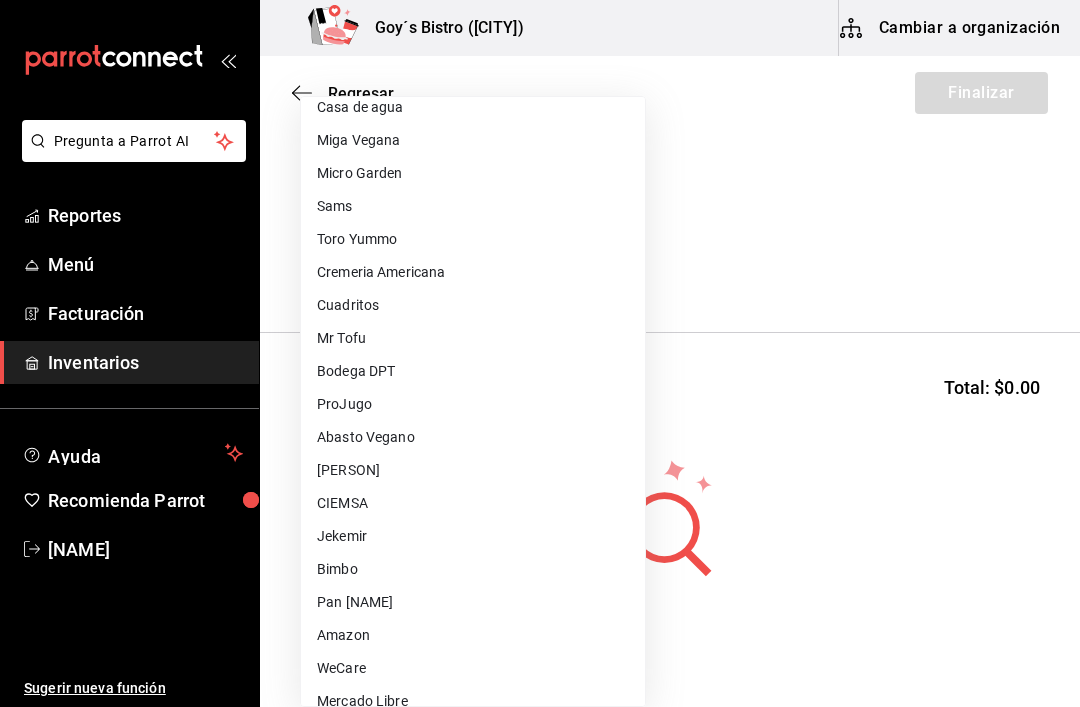 click on "[PERSON]" at bounding box center [473, 470] 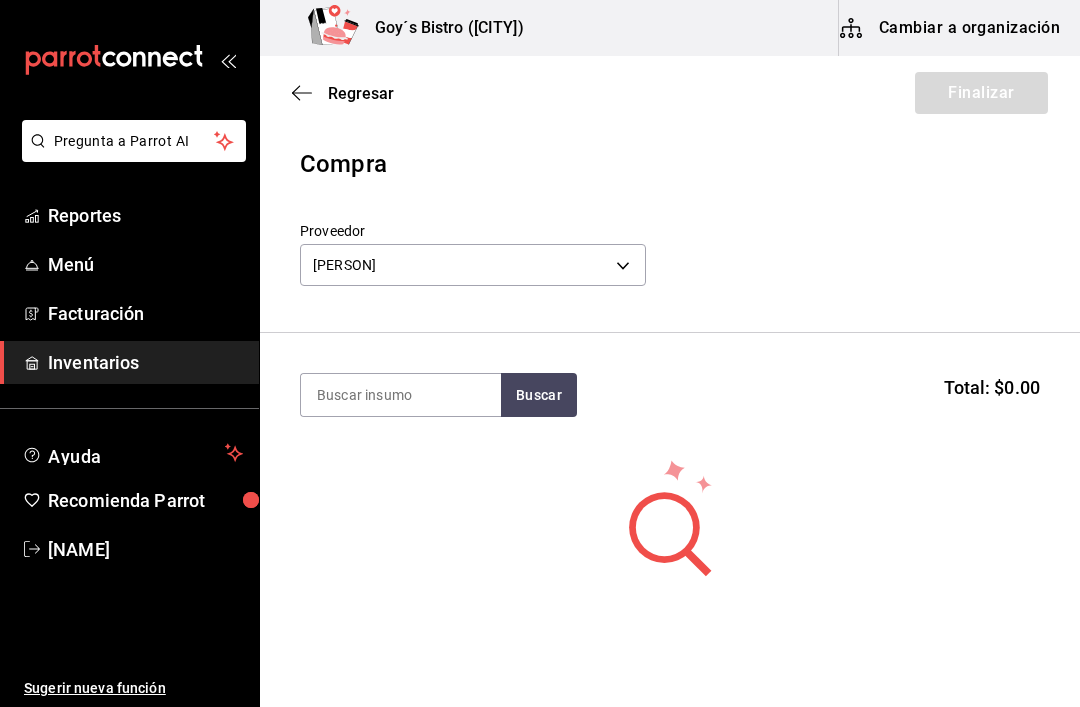 click at bounding box center (401, 395) 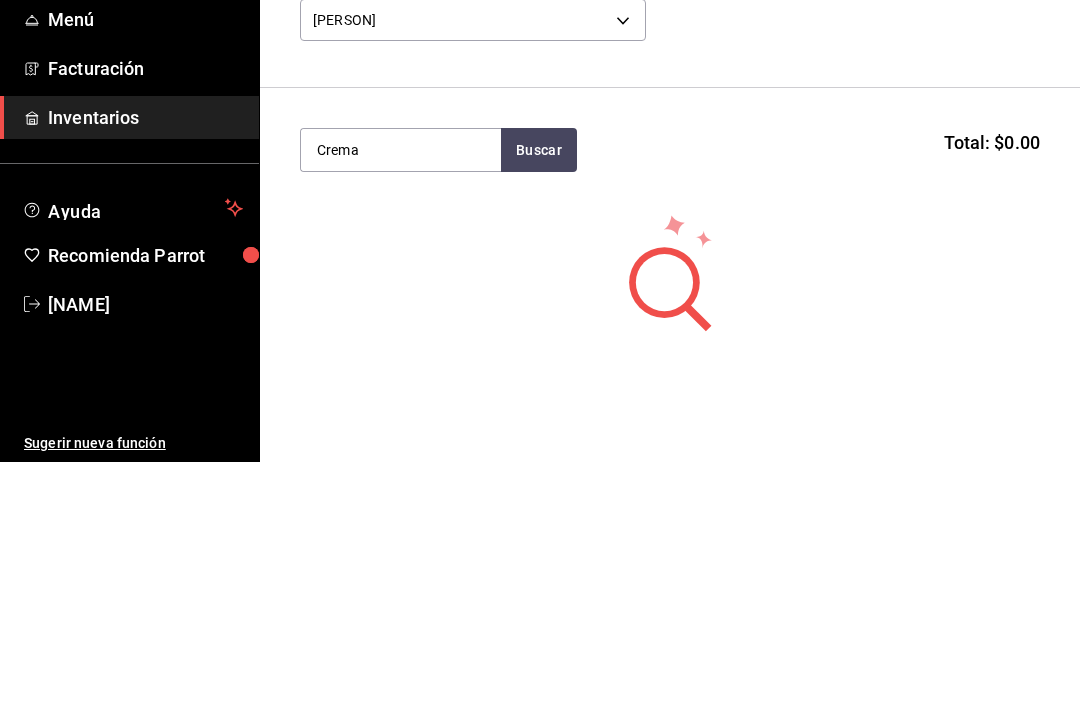 type on "Crema" 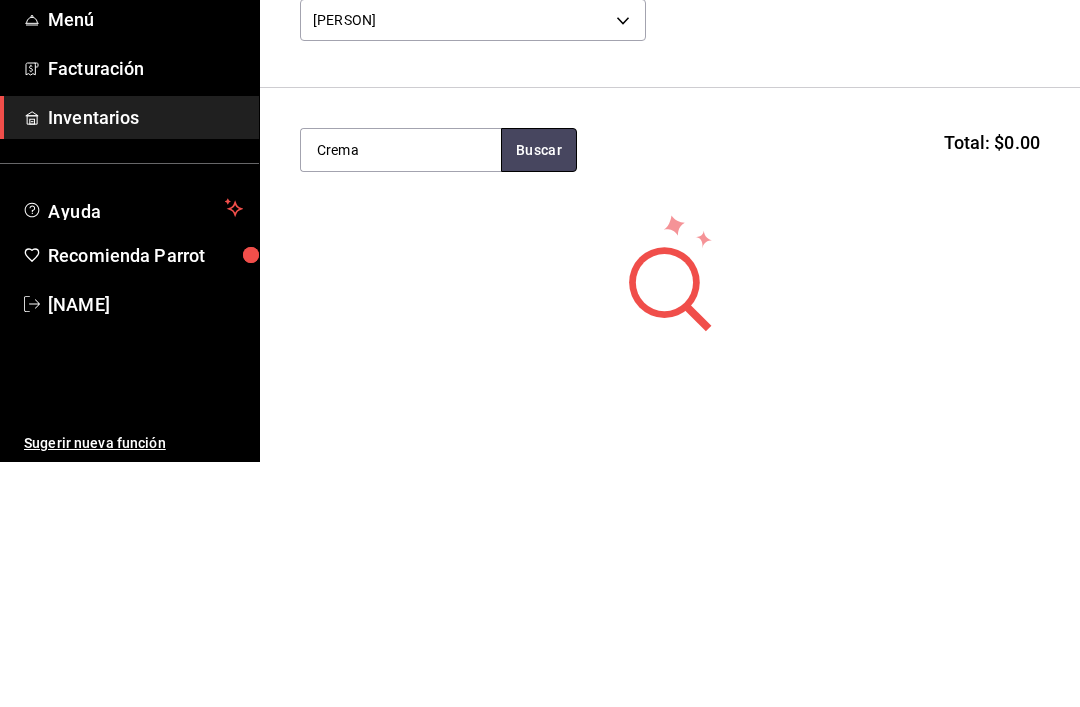click on "Buscar" at bounding box center [539, 395] 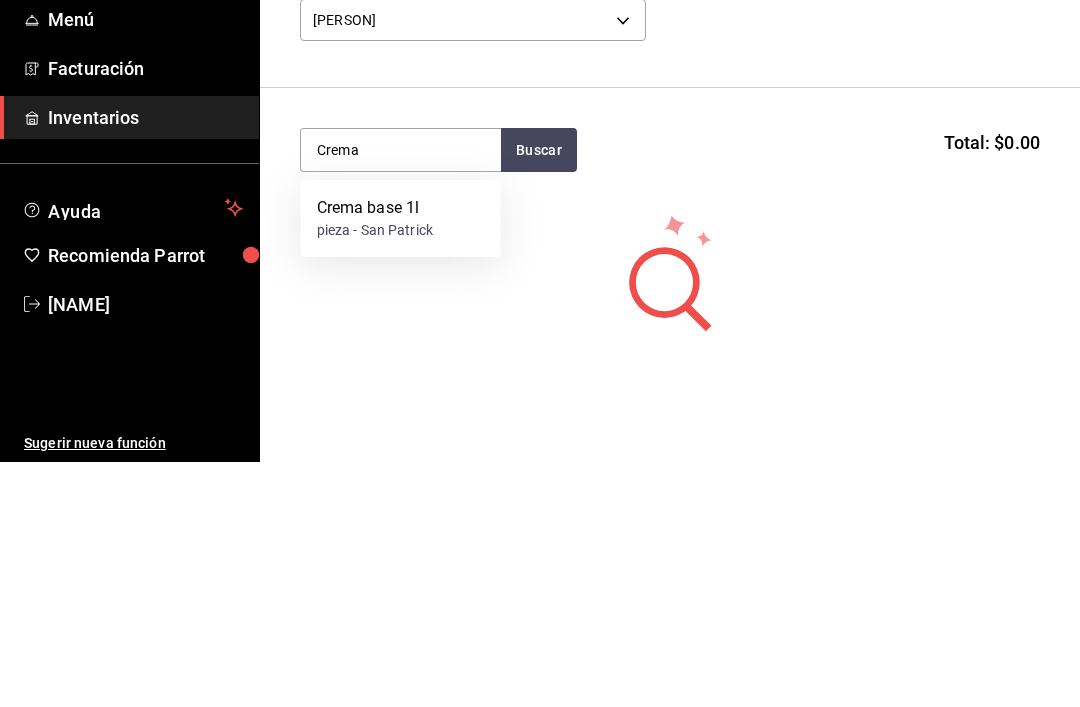 click on "Crema base 1l pieza - San Patrick" at bounding box center (401, 463) 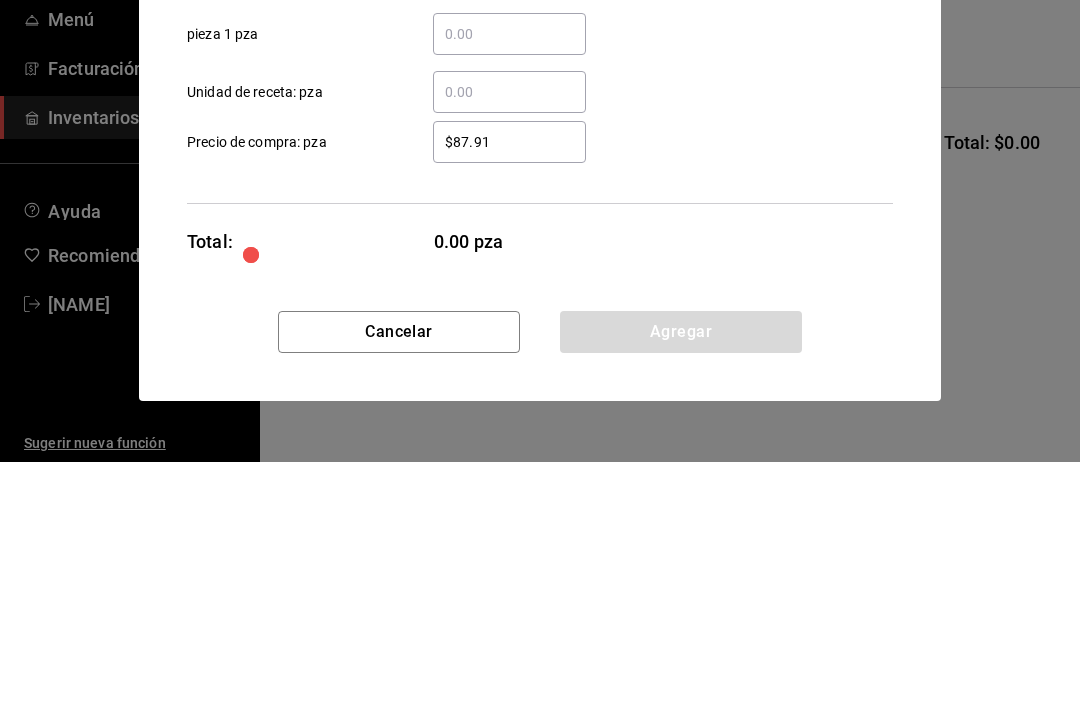 type 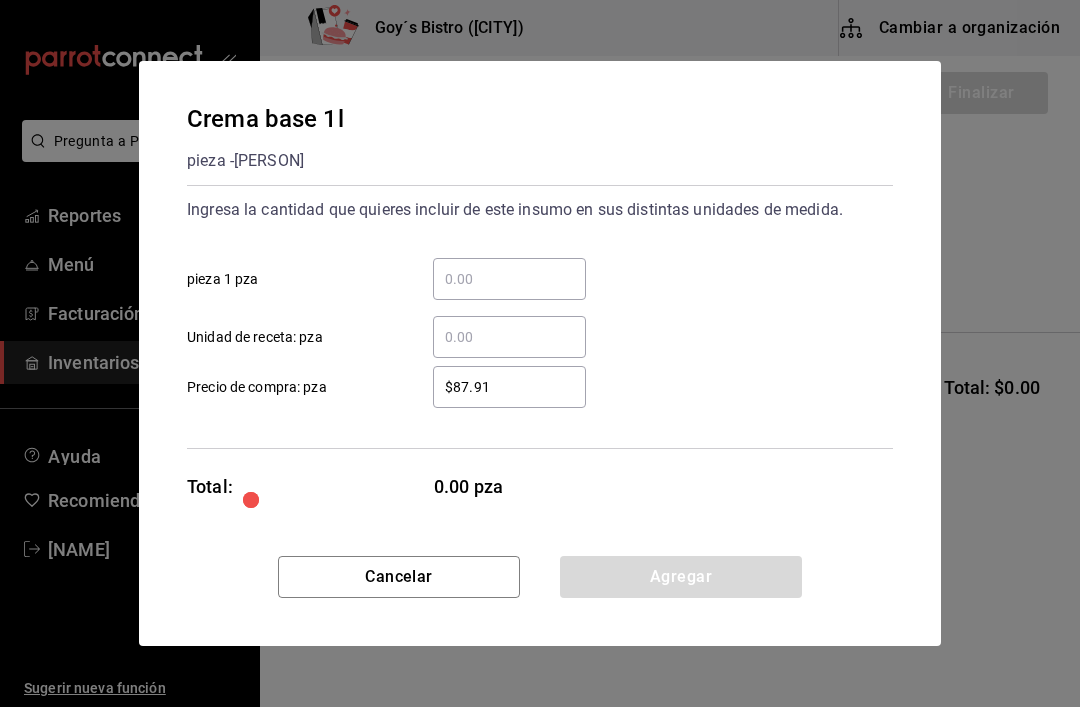 click on "​ Unidad de receta: pza" at bounding box center (532, 329) 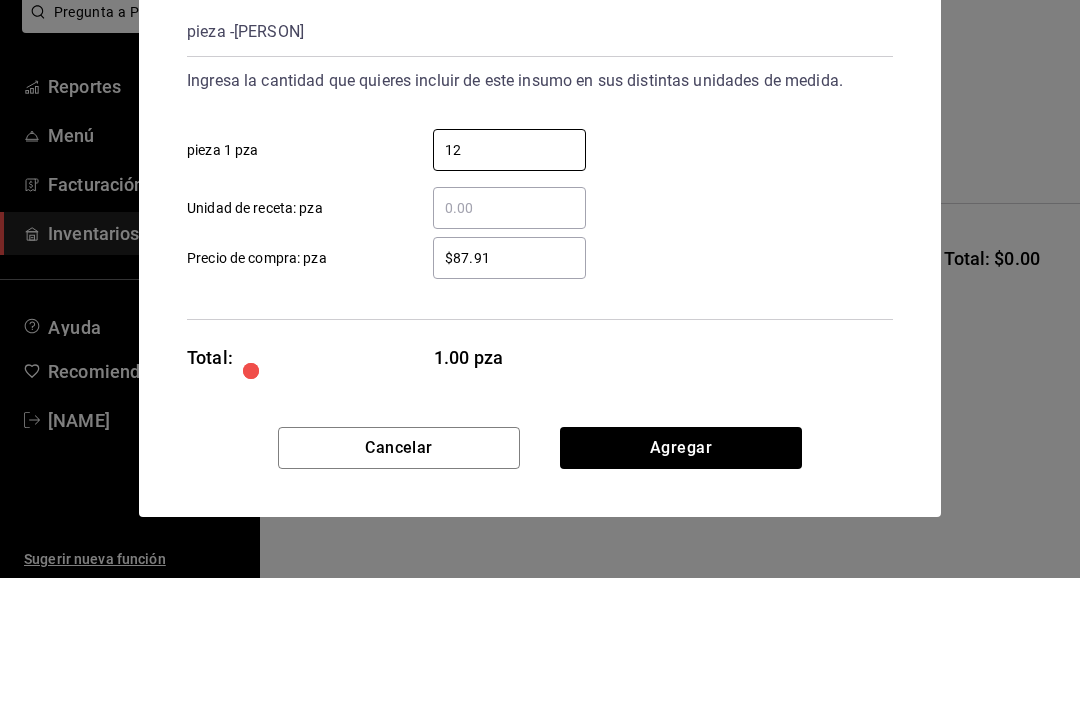 type on "12" 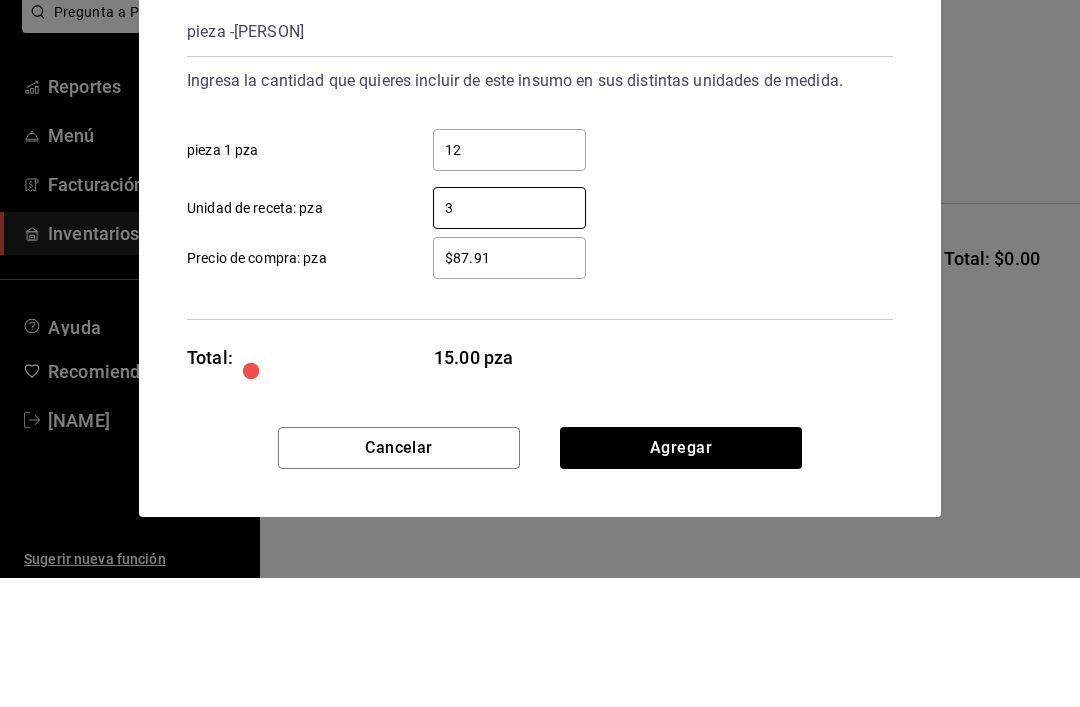 type on "3" 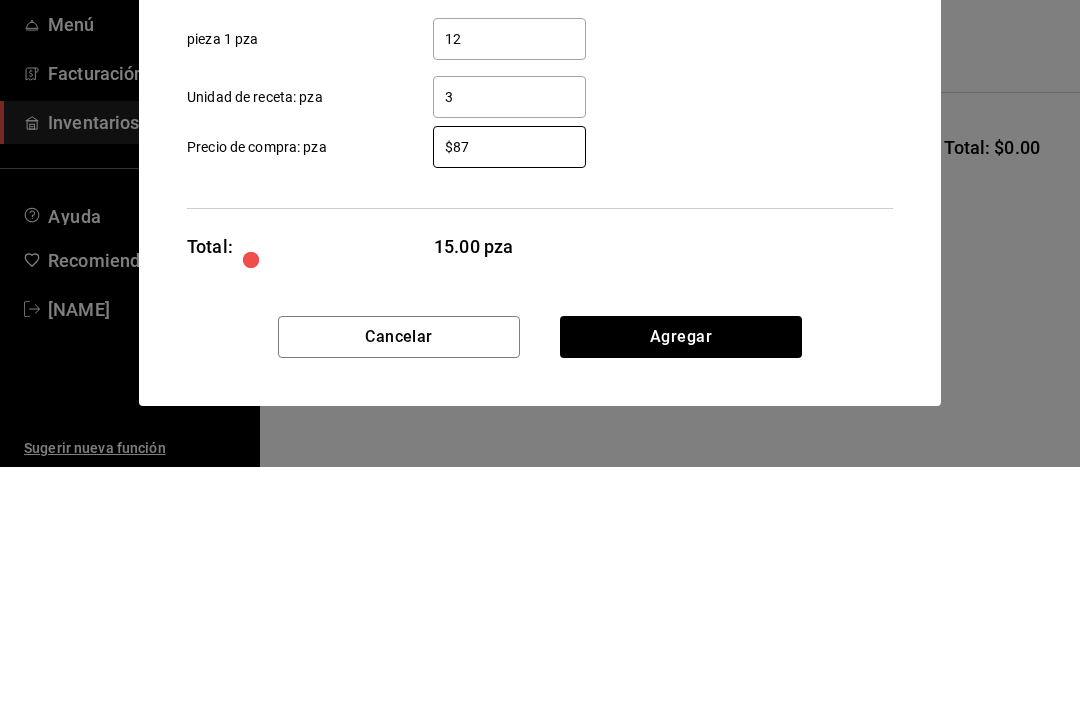 type on "$8" 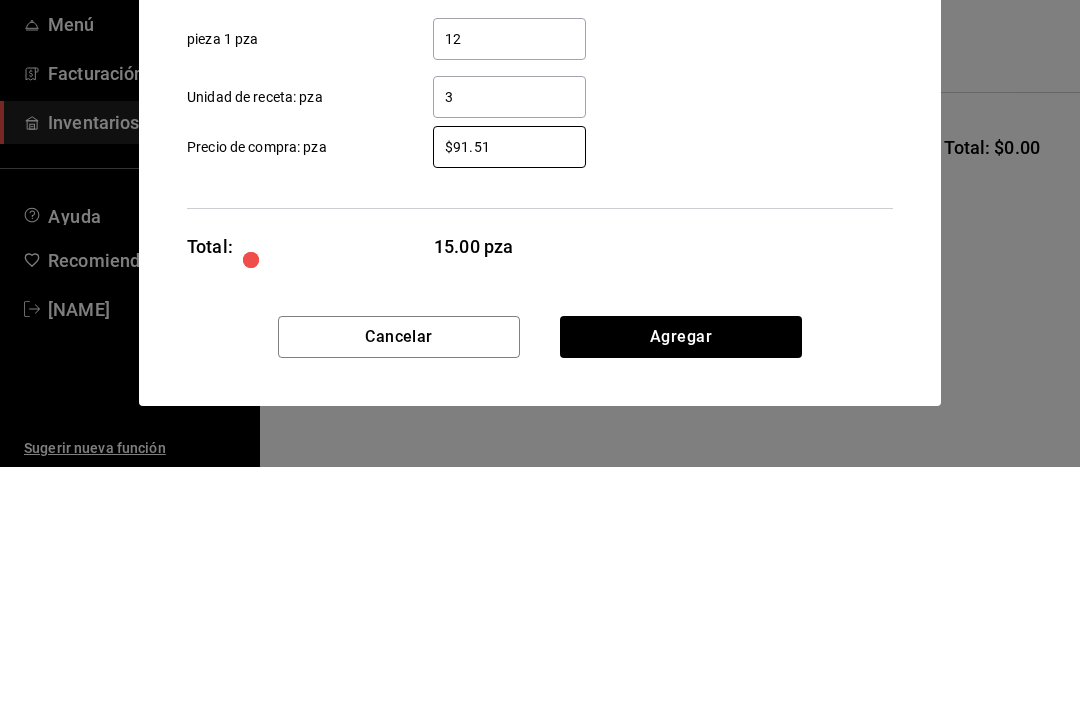 type on "$91.51" 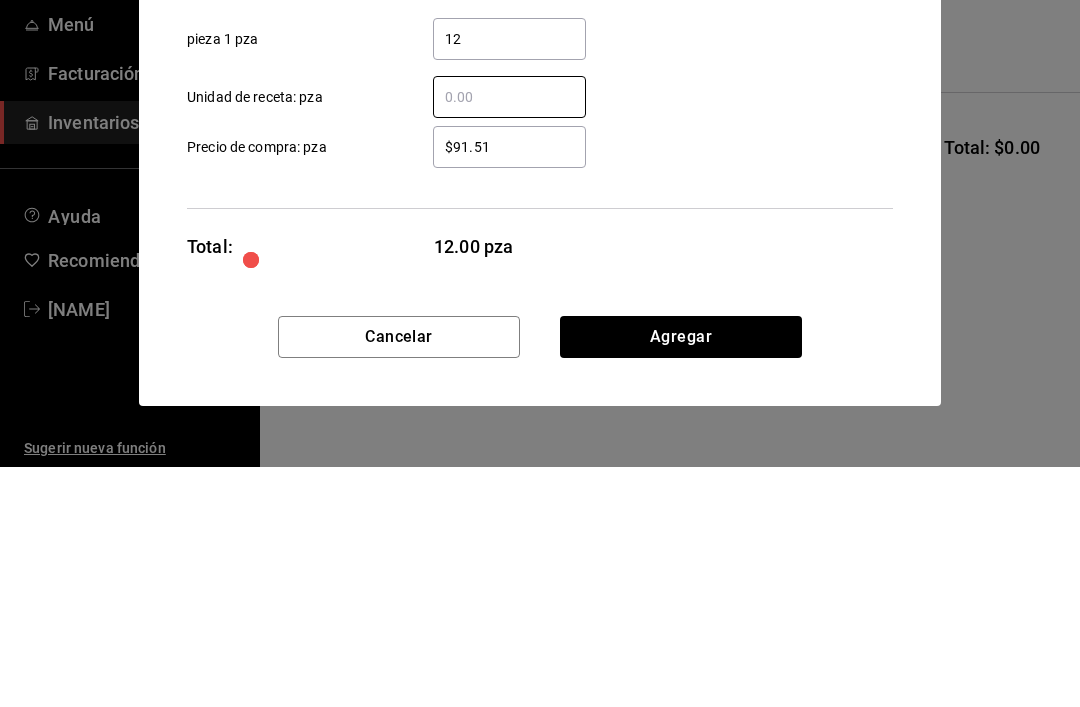 type on "3" 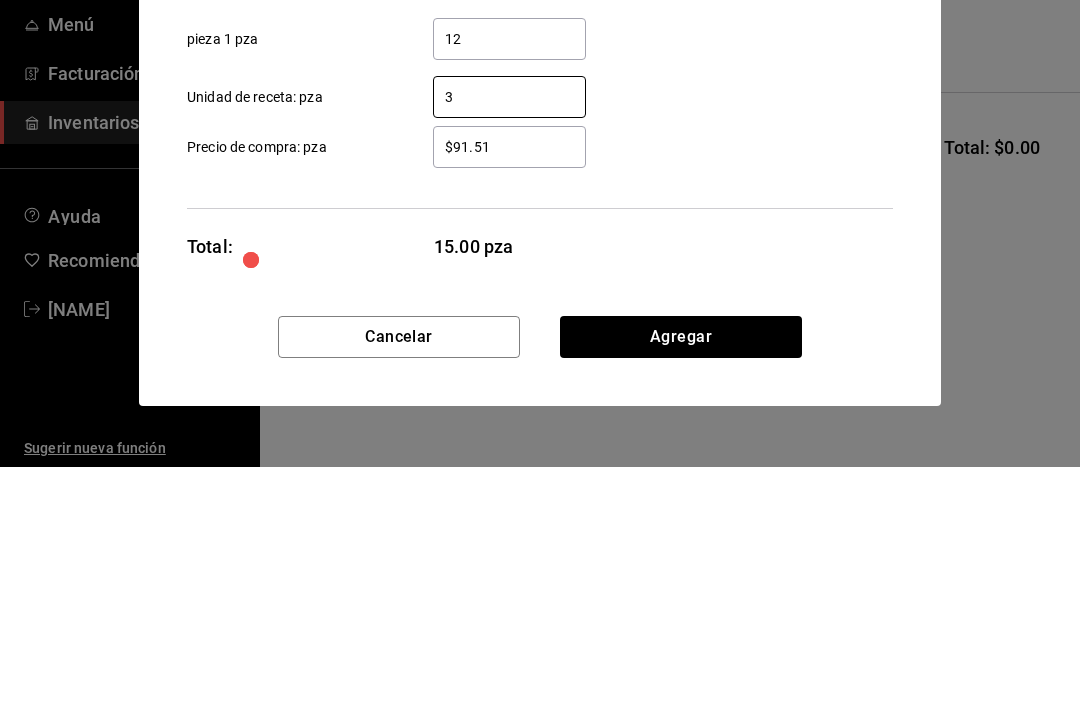 click on "Ingresa la cantidad que quieres incluir de este insumo en sus distintas unidades de medida. 12 ​ pieza 1 pza 3 ​ Unidad de receta: pza $91.51 ​ Precio de compra: pza" at bounding box center [540, 317] 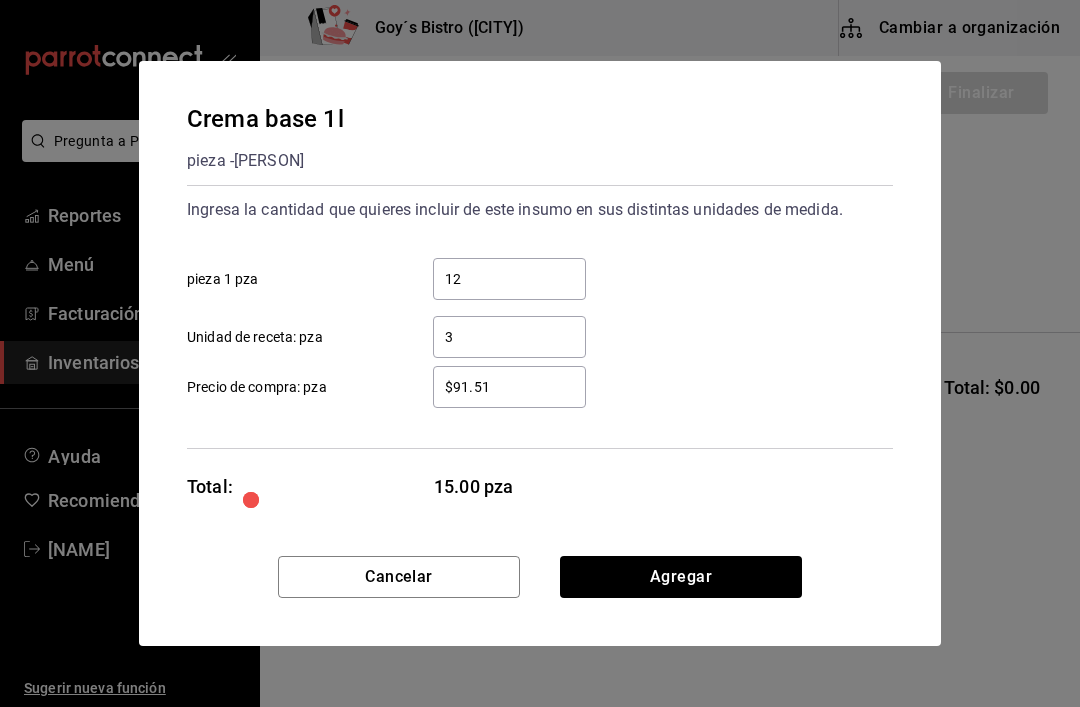 click on "Agregar" at bounding box center (681, 577) 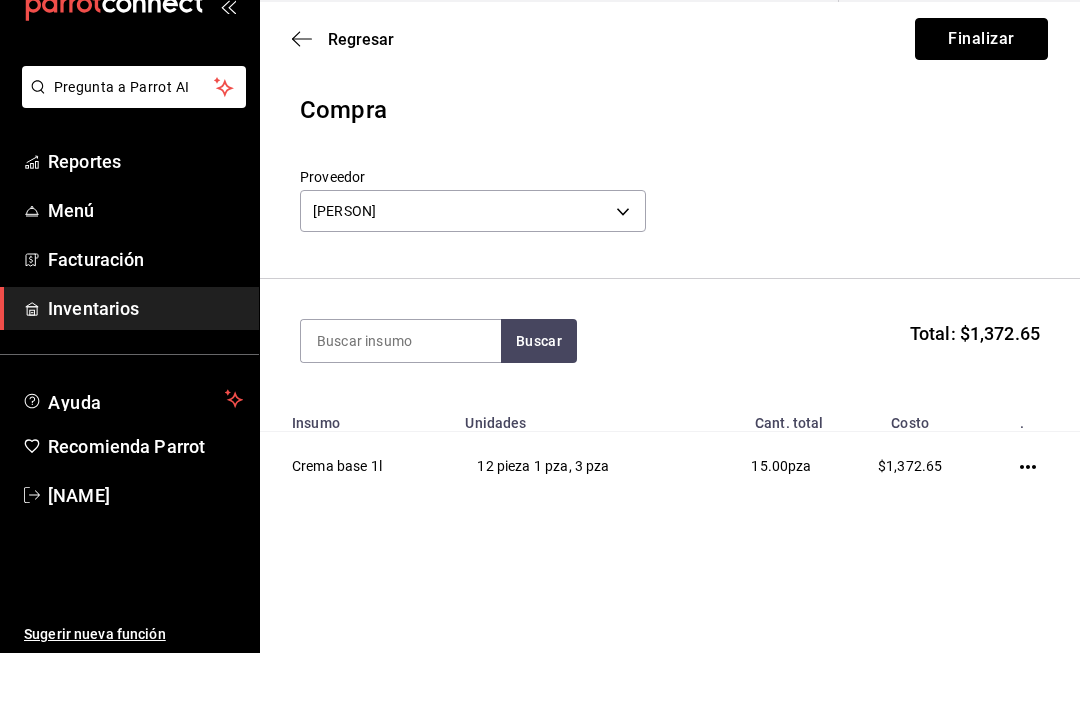 click on "Finalizar" at bounding box center [981, 93] 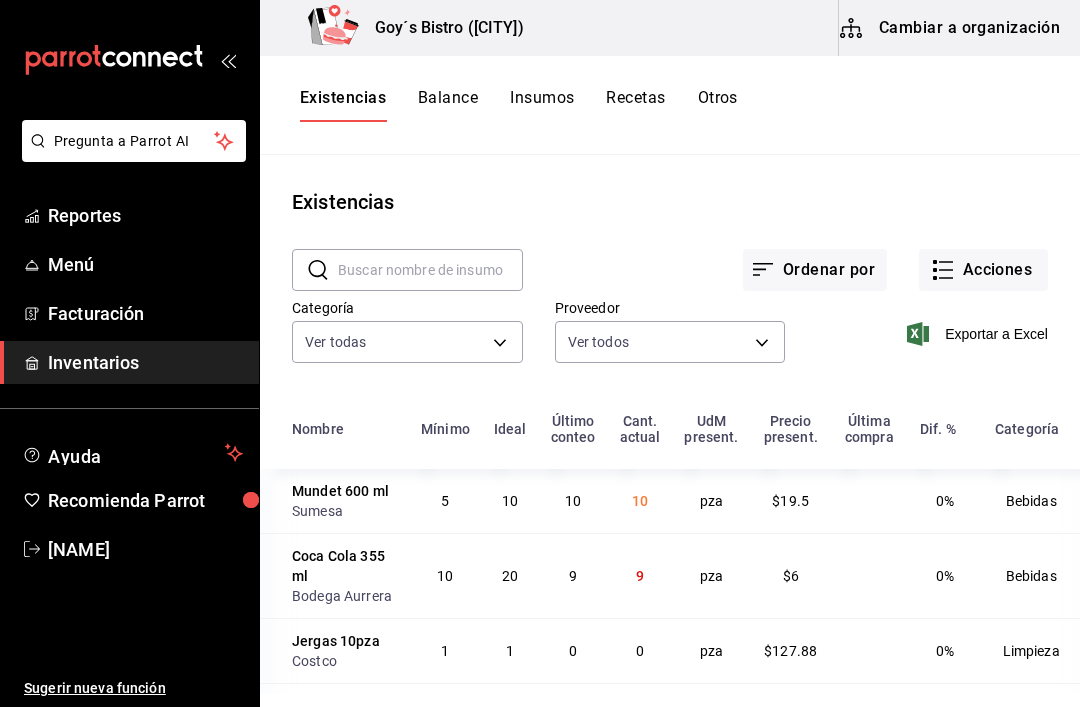 click on "Acciones" at bounding box center [983, 270] 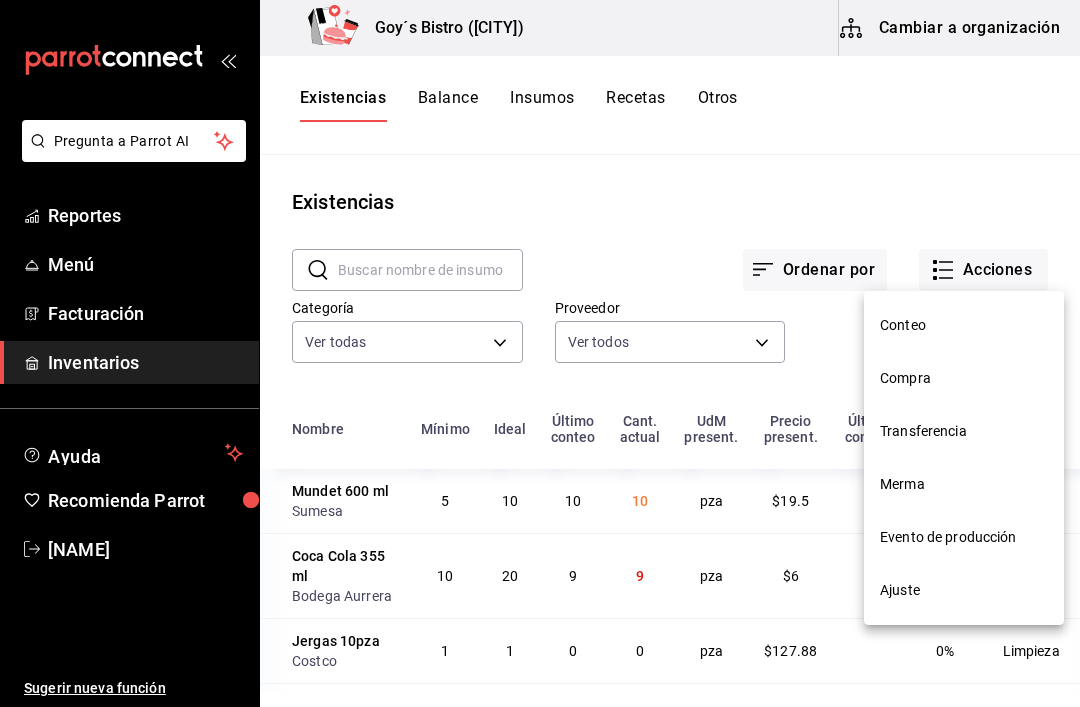 click on "Compra" at bounding box center [964, 378] 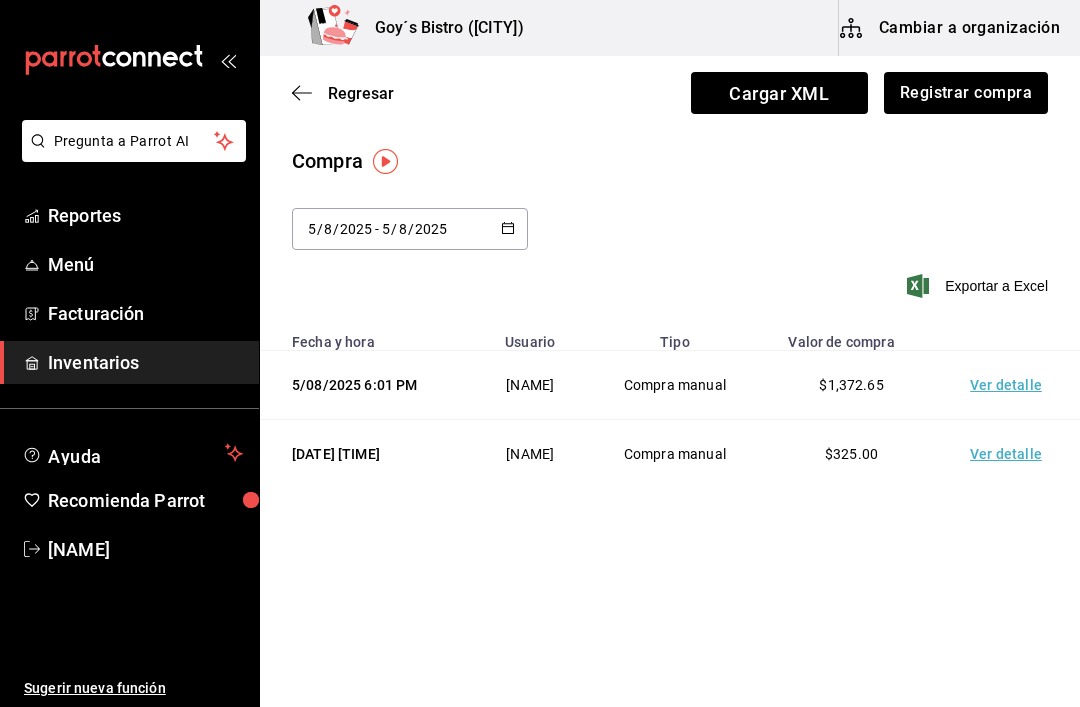 click on "2025" at bounding box center (431, 229) 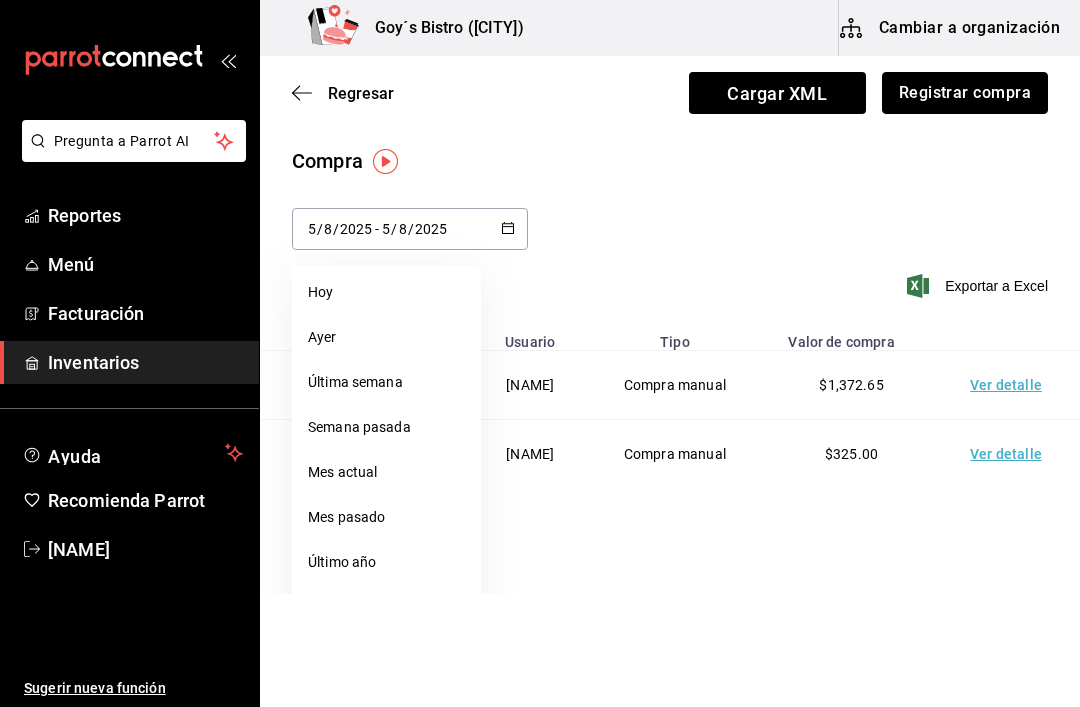 click on "Registrar compra" at bounding box center [965, 93] 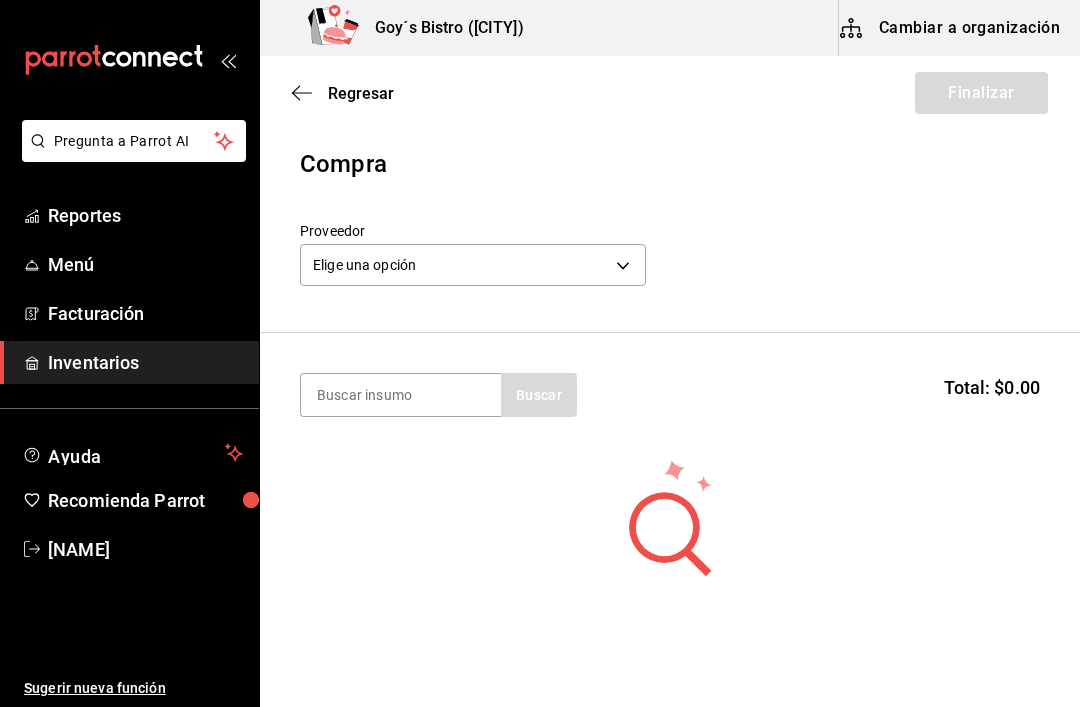 click on "Pregunta a Parrot AI Reportes   Menú   Facturación   Inventarios   Ayuda Recomienda Parrot   [PERSON]   Sugerir nueva función   Goy´s Bistro (cdmx) Cambiar a organización Regresar Finalizar Compra Proveedor Elige una opción default Buscar Total: $0.00 No hay insumos a mostrar. Busca un insumo para agregarlo a la lista Pregunta a Parrot AI Reportes   Menú   Facturación   Inventarios   Ayuda Recomienda Parrot   [PERSON]   Sugerir nueva función   GANA 1 MES GRATIS EN TU SUSCRIPCIÓN AQUÍ ¿Recuerdas cómo empezó tu restaurante?
Hoy puedes ayudar a un colega a tener el mismo cambio que tú viviste.
Recomienda Parrot directamente desde tu Portal Administrador.
Es fácil y rápido.
🎁 Por cada restaurante que se una, ganas 1 mes gratis. Ver video tutorial Ir a video Editar Eliminar Visitar centro de ayuda ([PHONE]) [EMAIL] Visitar centro de ayuda ([PHONE]) [EMAIL]" at bounding box center [540, 297] 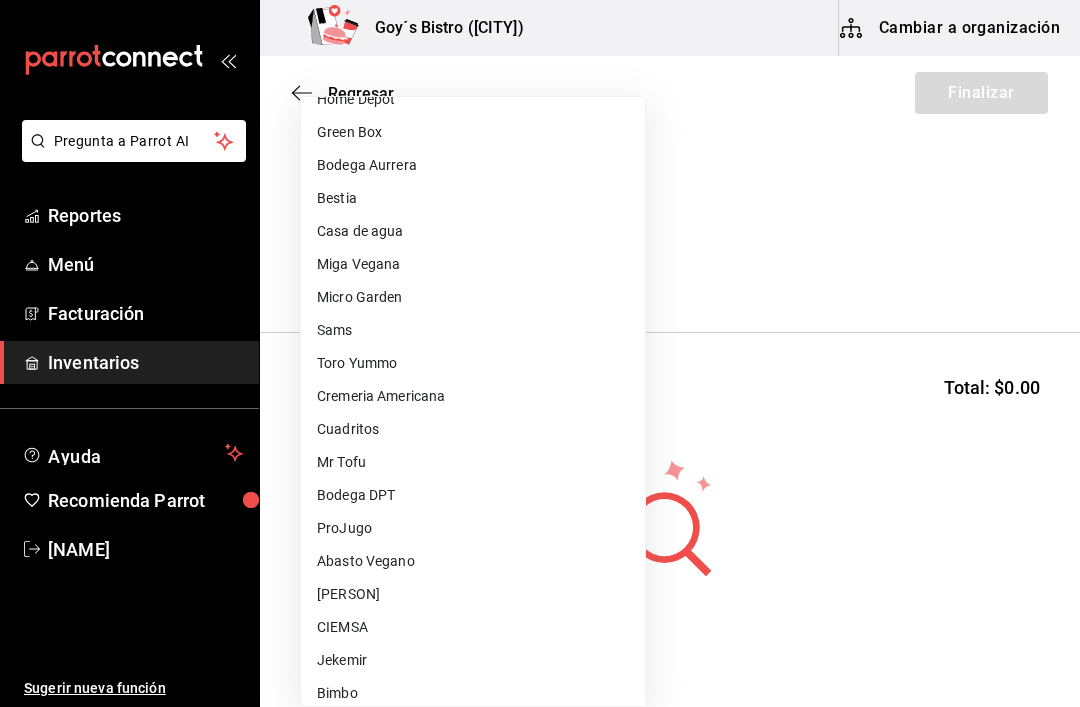 scroll, scrollTop: 153, scrollLeft: 0, axis: vertical 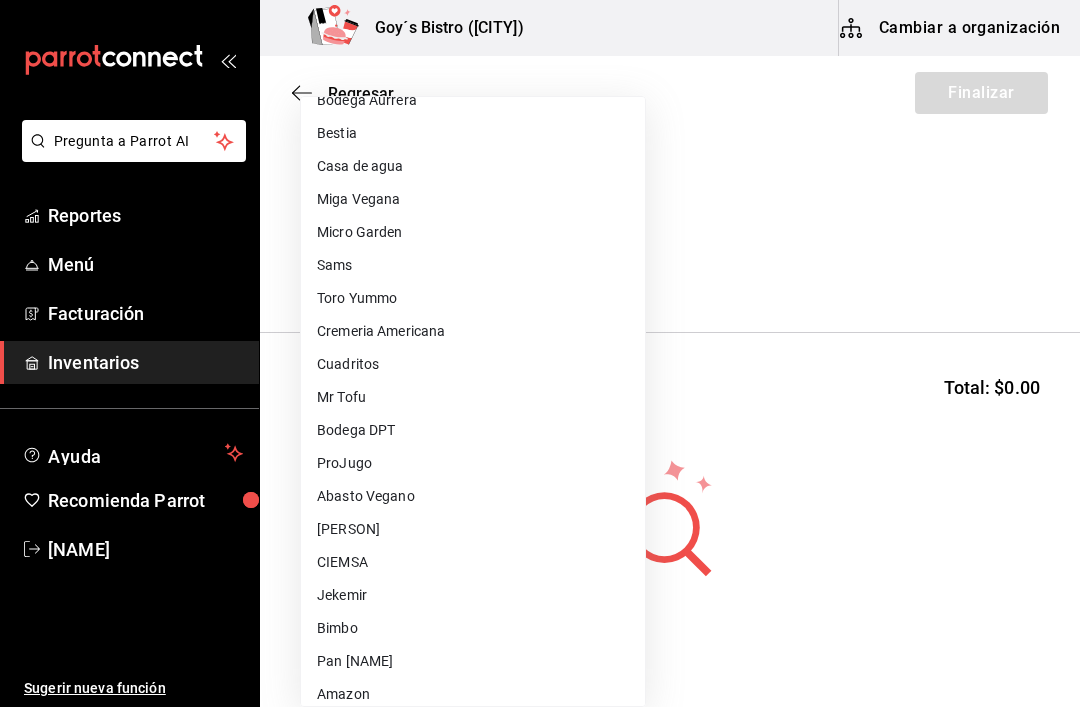 click on "[PERSON]" at bounding box center [473, 529] 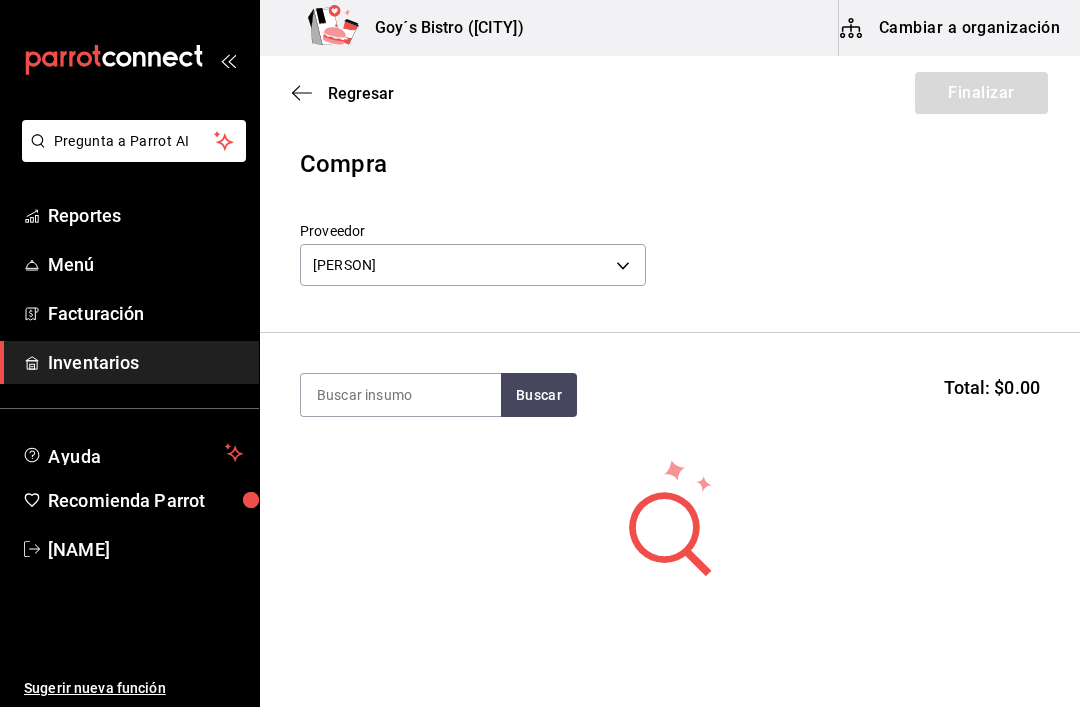 click at bounding box center (401, 395) 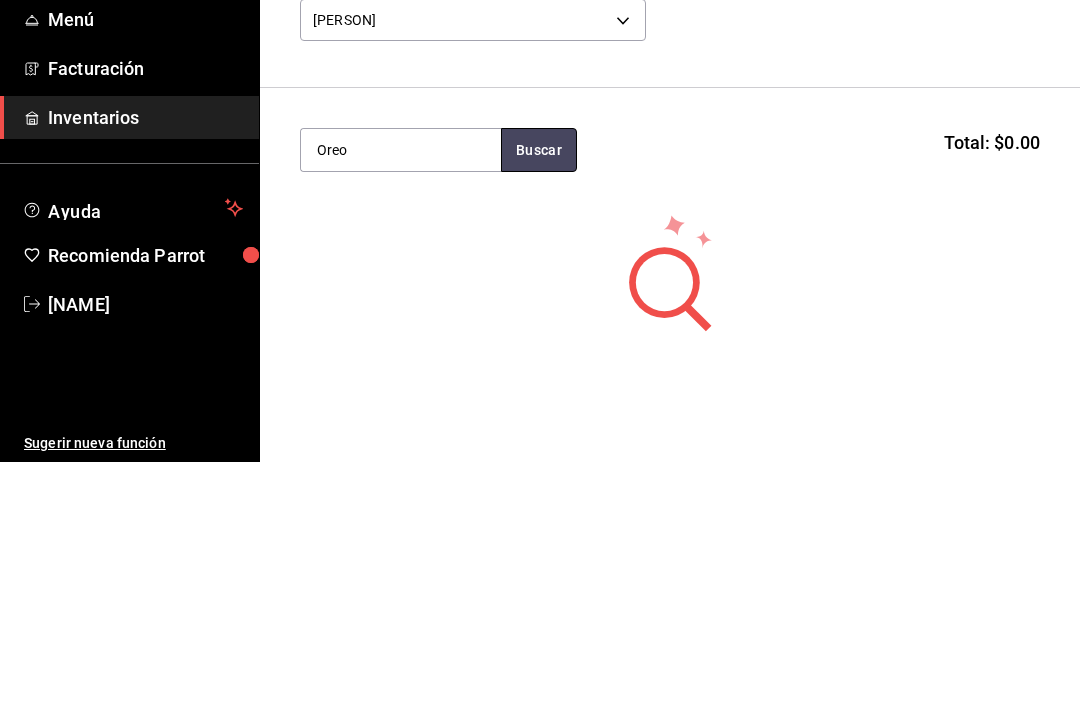 click on "Buscar" at bounding box center (539, 395) 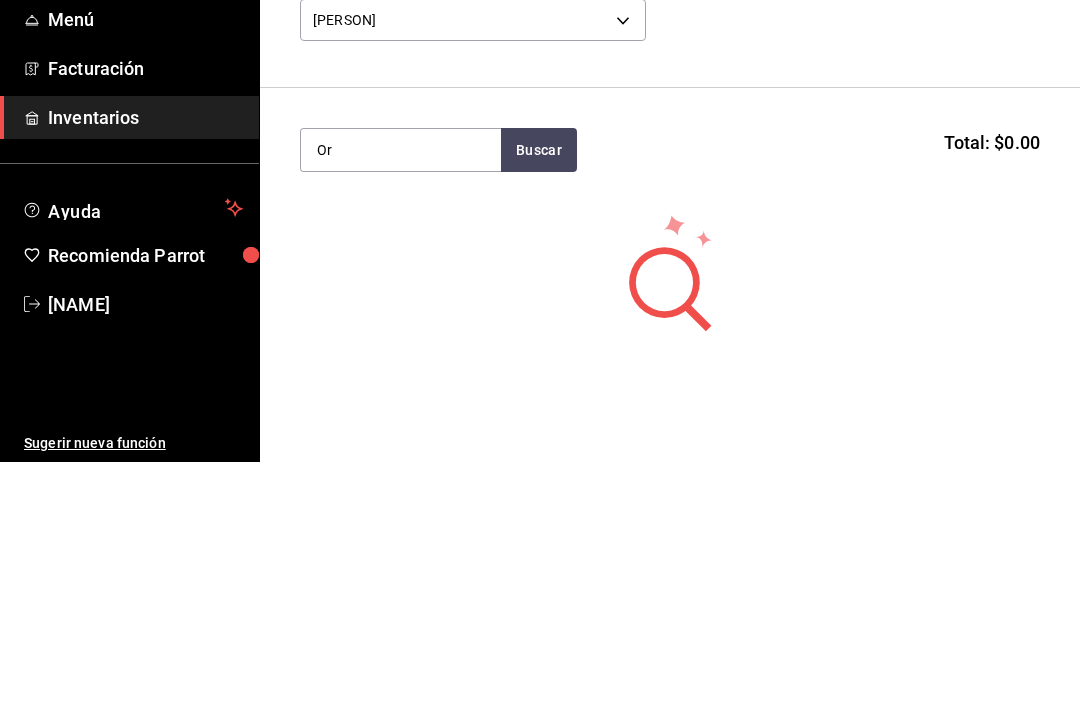 type on "O" 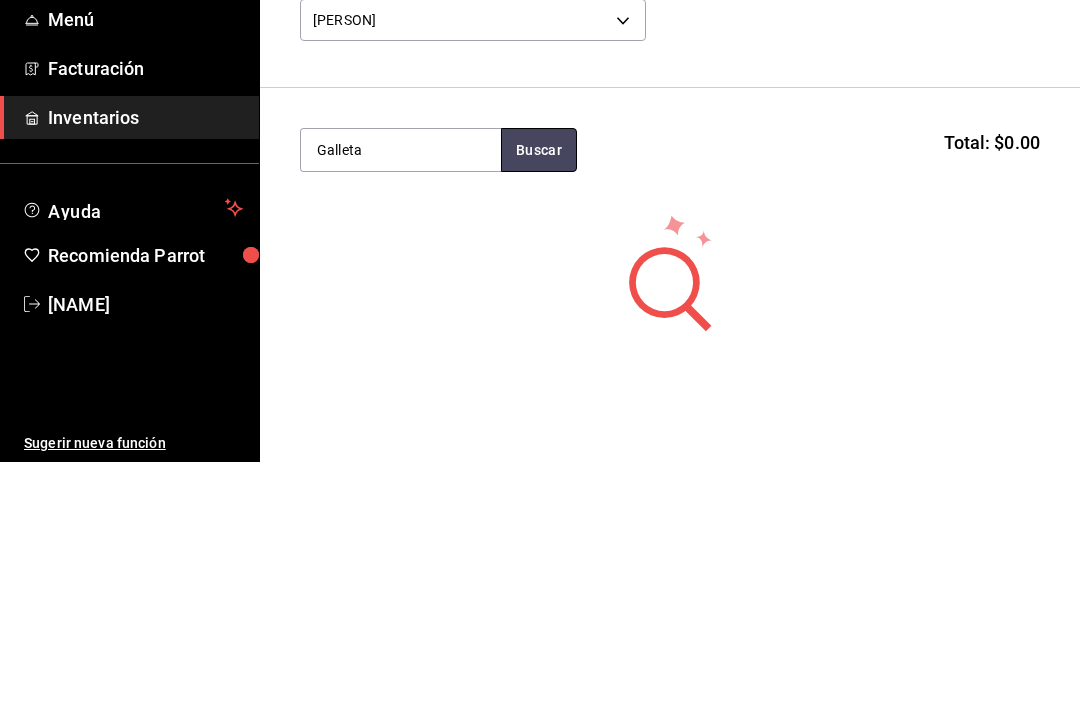 click on "Buscar" at bounding box center [539, 395] 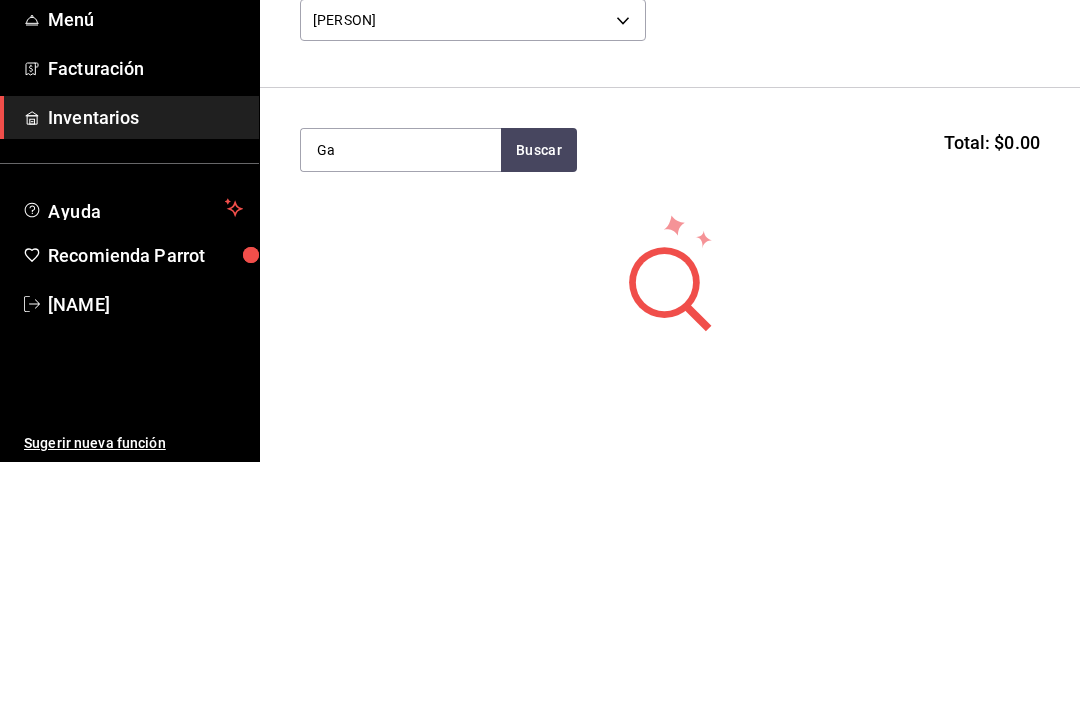 type on "G" 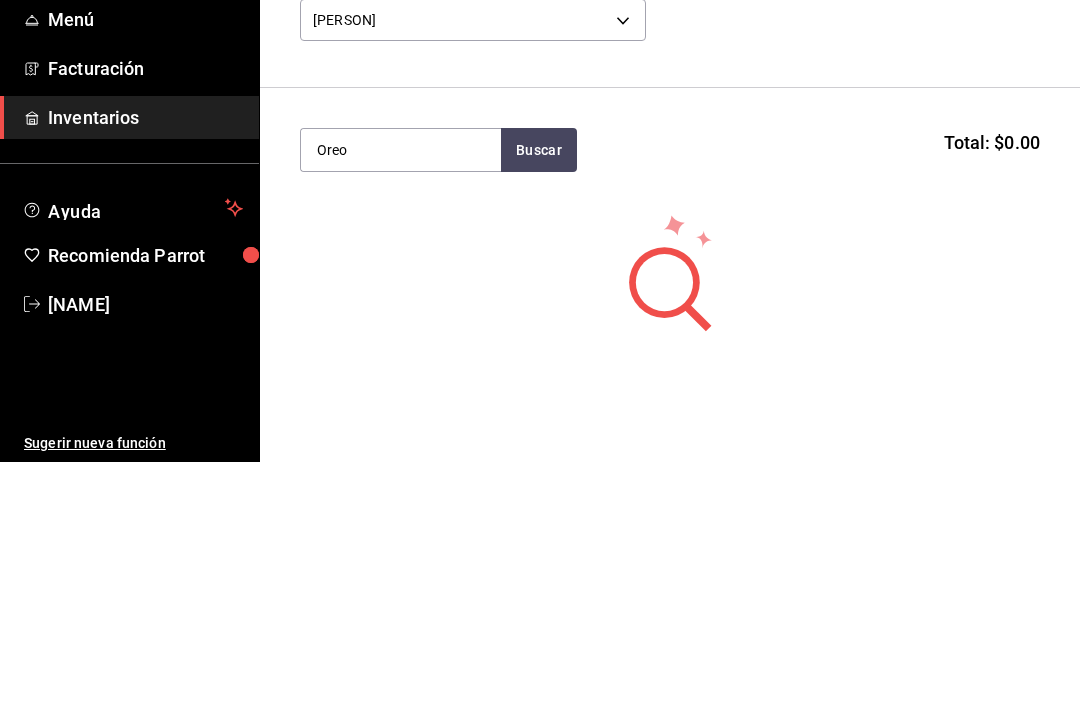 type on "Oreo" 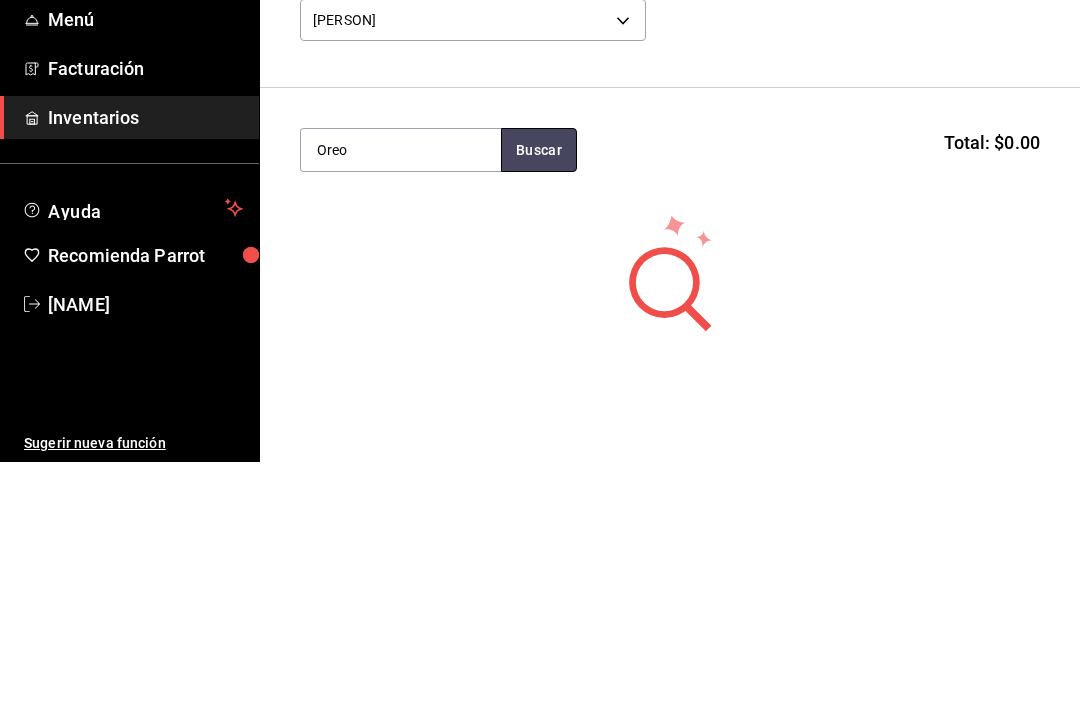 click on "Buscar" at bounding box center (539, 395) 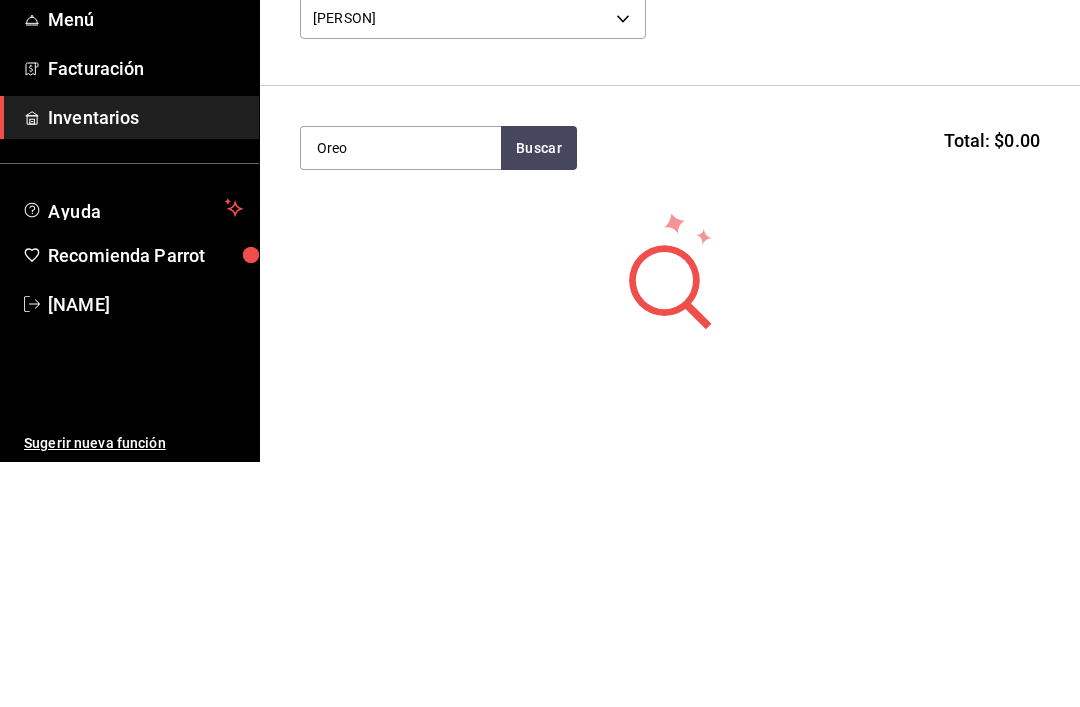 scroll, scrollTop: 3, scrollLeft: 0, axis: vertical 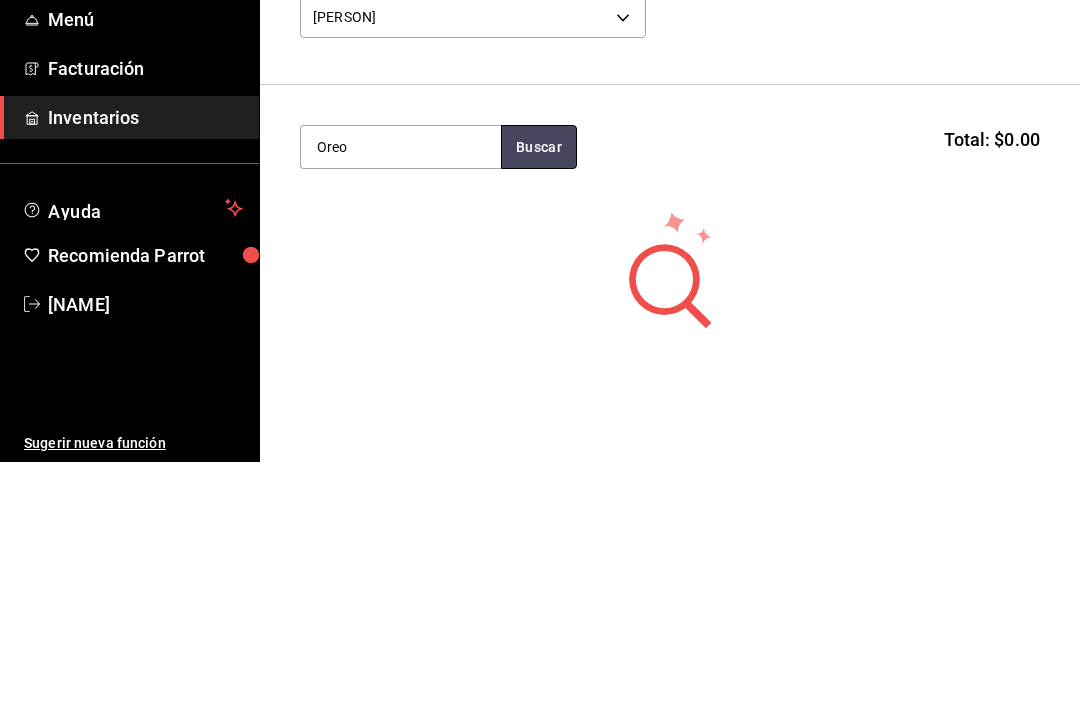 click on "Buscar" at bounding box center (539, 392) 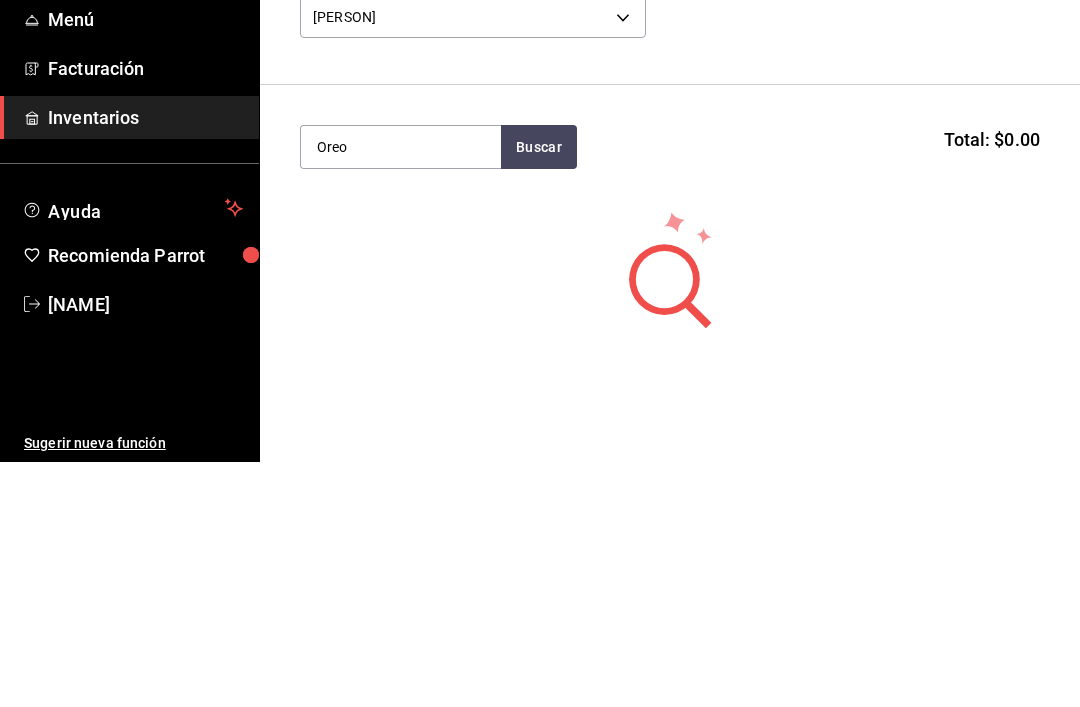 click on "Pregunta a Parrot AI Reportes   Menú   Facturación   Inventarios   Ayuda Recomienda Parrot   [NAME]   Sugerir nueva función   Goy´s Bistro ([CITY]) Cambiar a organización Regresar Finalizar Compra Proveedor San Patrick 248f17dc-f316-4583-84c0-b4a1bcf63938 Oreo Buscar Total: $0.00 No hay insumos a mostrar. Busca un insumo para agregarlo a la lista Pregunta a Parrot AI Reportes   Menú   Facturación   Inventarios   Ayuda Recomienda Parrot   [NAME]   Sugerir nueva función   GANA 1 MES GRATIS EN TU SUSCRIPCIÓN AQUÍ ¿Recuerdas cómo empezó tu restaurante?
Hoy puedes ayudar a un colega a tener el mismo cambio que tú viviste.
Recomienda Parrot directamente desde tu Portal Administrador.
Es fácil y rápido.
🎁 Por cada restaurante que se una, ganas 1 mes gratis. Ver video tutorial Ir a video Editar Eliminar Visitar centro de ayuda (81) 2046 6363 soporte@parrotsoftware.io Visitar centro de ayuda (81) 2046 6363 soporte@parrotsoftware.io" at bounding box center [540, 297] 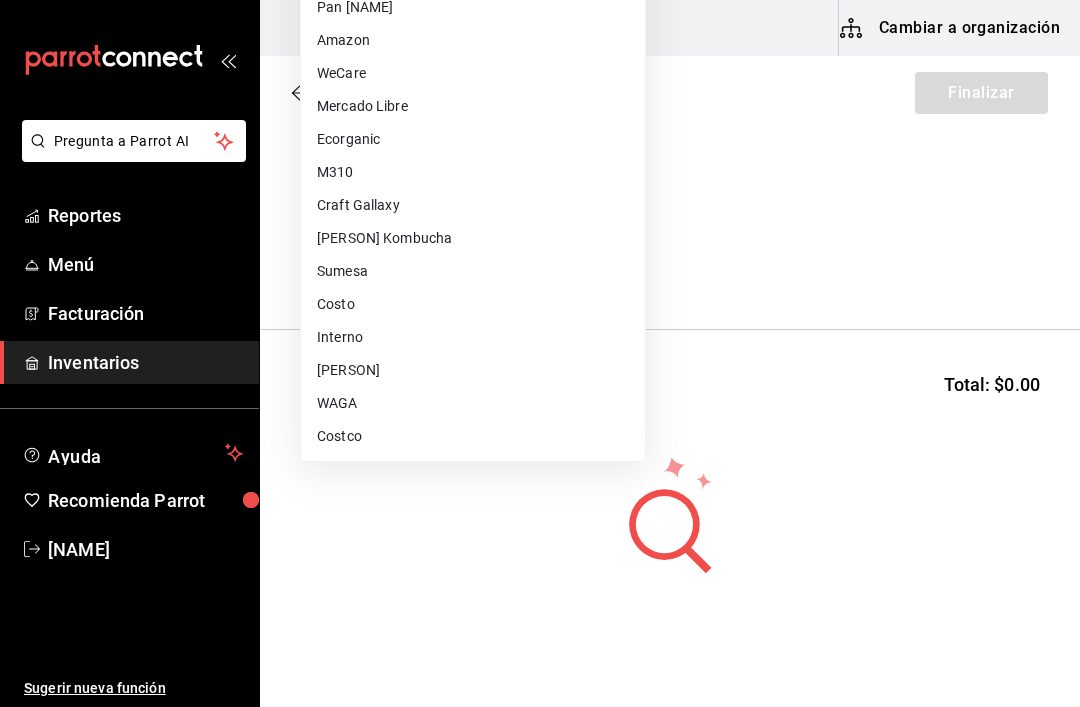 scroll, scrollTop: 562, scrollLeft: 0, axis: vertical 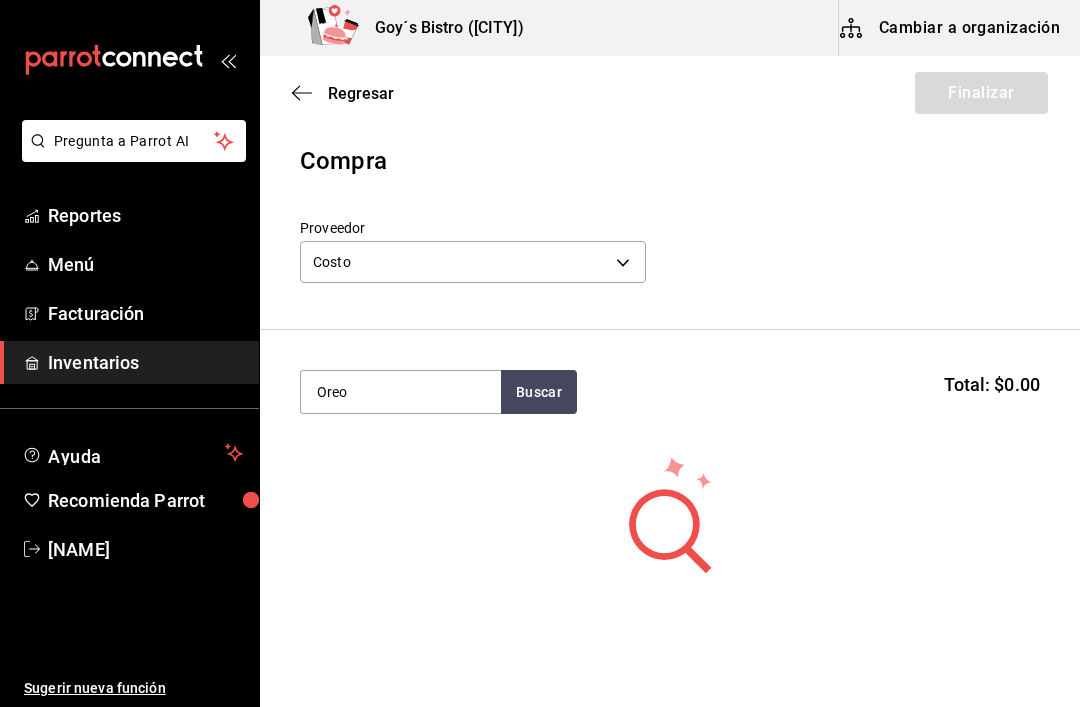 click on "Oreo" at bounding box center [401, 392] 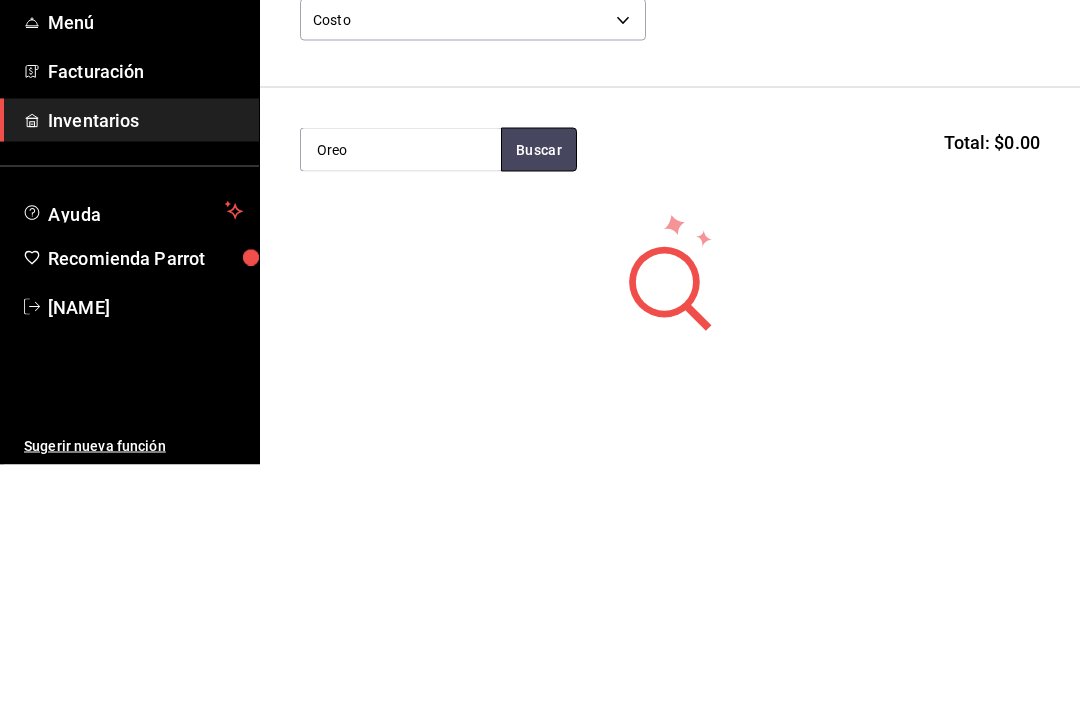 click on "Buscar" at bounding box center [539, 392] 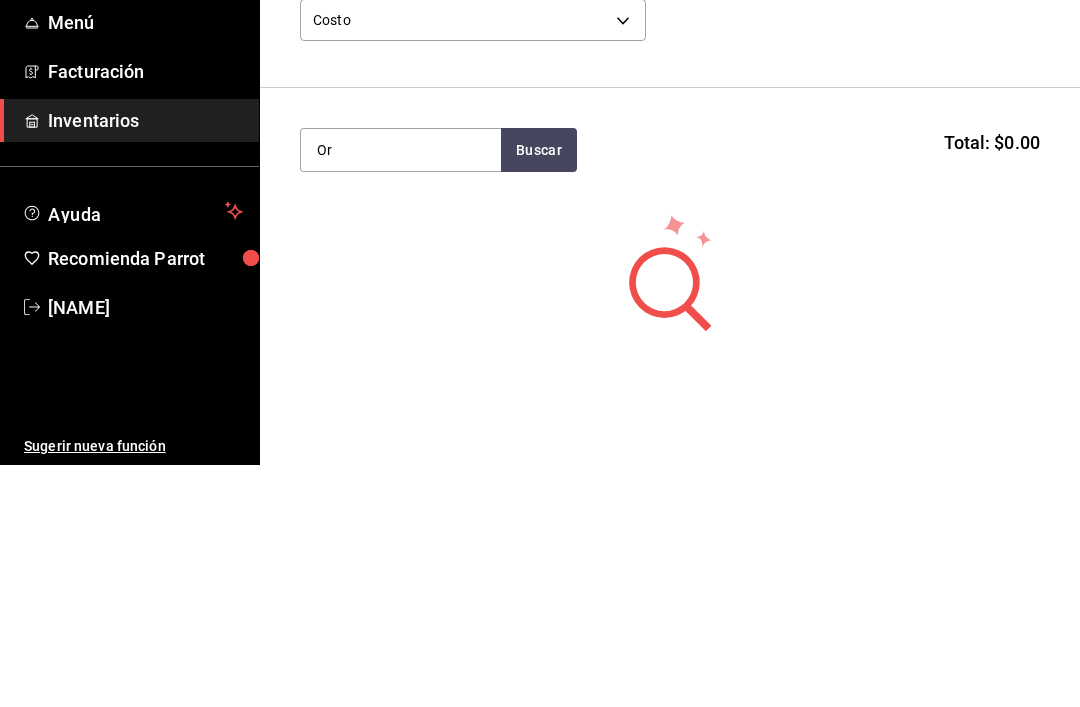 type on "O" 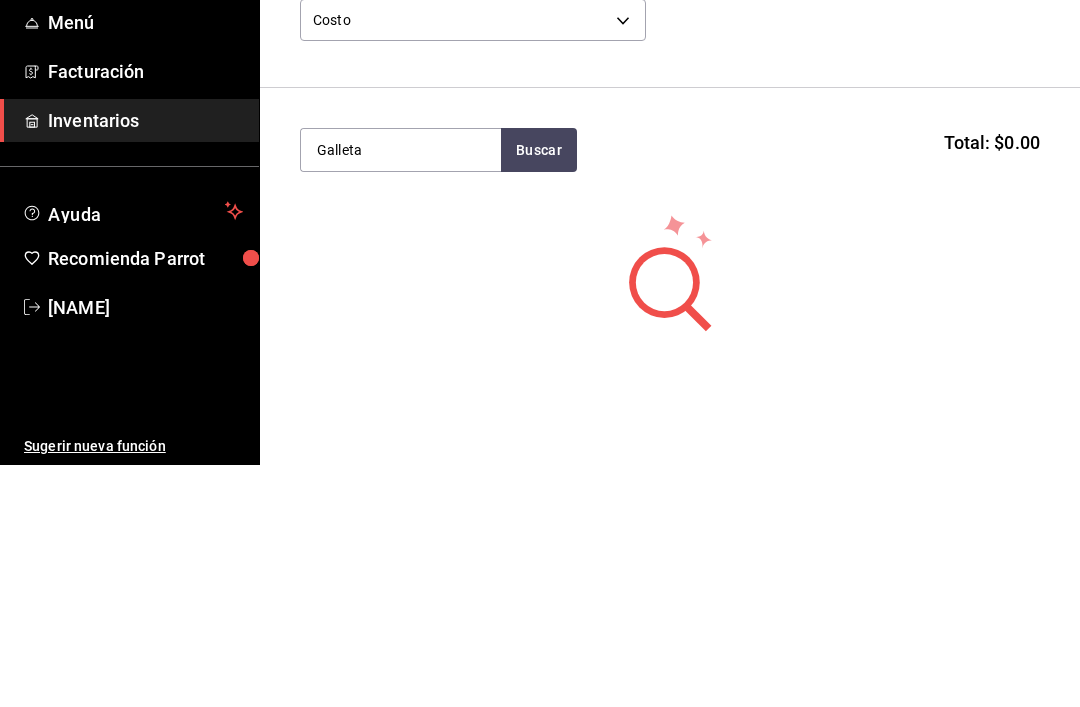 type on "Galleta" 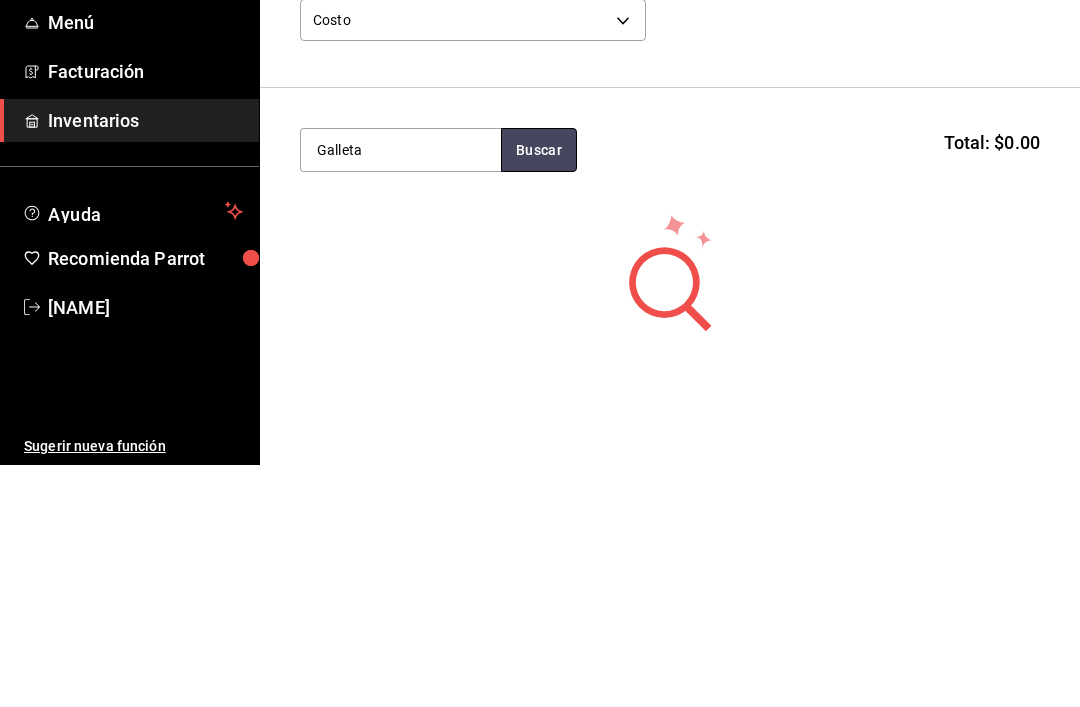click on "Buscar" at bounding box center [539, 392] 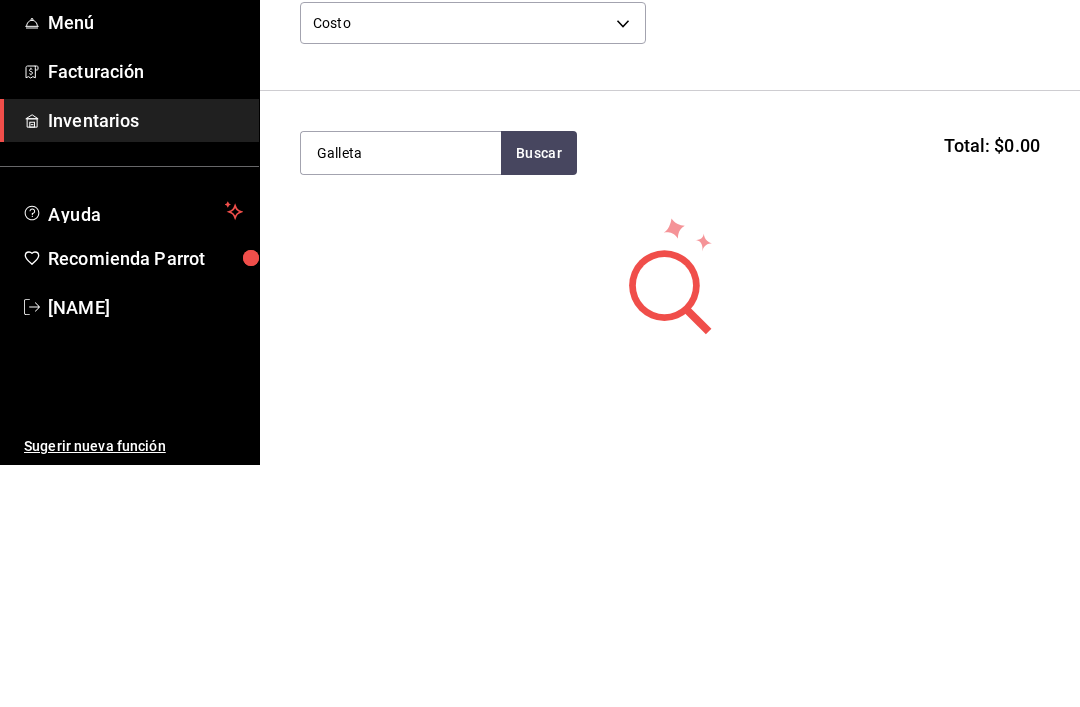scroll, scrollTop: 0, scrollLeft: 0, axis: both 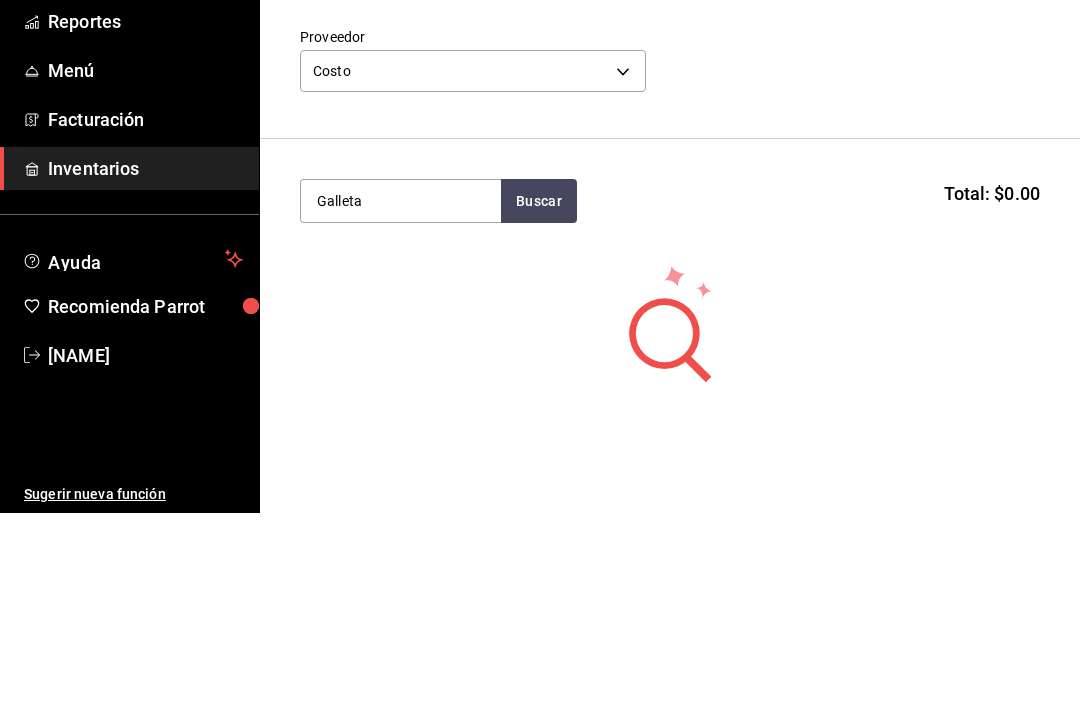 click on "Pregunta a Parrot AI Reportes   Menú   Facturación   Inventarios   Ayuda Recomienda Parrot   [NAME]   Sugerir nueva función   Goy´s Bistro ([CITY]) Cambiar a organización Regresar Finalizar Compra Proveedor Costo 5cd109e3-a4e3-4fc6-a6ec-eafed05765da Galleta Buscar Total: $0.00 No hay insumos a mostrar. Busca un insumo para agregarlo a la lista Pregunta a Parrot AI Reportes   Menú   Facturación   Inventarios   Ayuda Recomienda Parrot   [NAME]   Sugerir nueva función   GANA 1 MES GRATIS EN TU SUSCRIPCIÓN AQUÍ ¿Recuerdas cómo empezó tu restaurante?
Hoy puedes ayudar a un colega a tener el mismo cambio que tú viviste.
Recomienda Parrot directamente desde tu Portal Administrador.
Es fácil y rápido.
🎁 Por cada restaurante que se una, ganas 1 mes gratis. Ver video tutorial Ir a video Editar Eliminar Visitar centro de ayuda (81) 2046 6363 soporte@parrotsoftware.io Visitar centro de ayuda (81) 2046 6363 soporte@parrotsoftware.io" at bounding box center (540, 297) 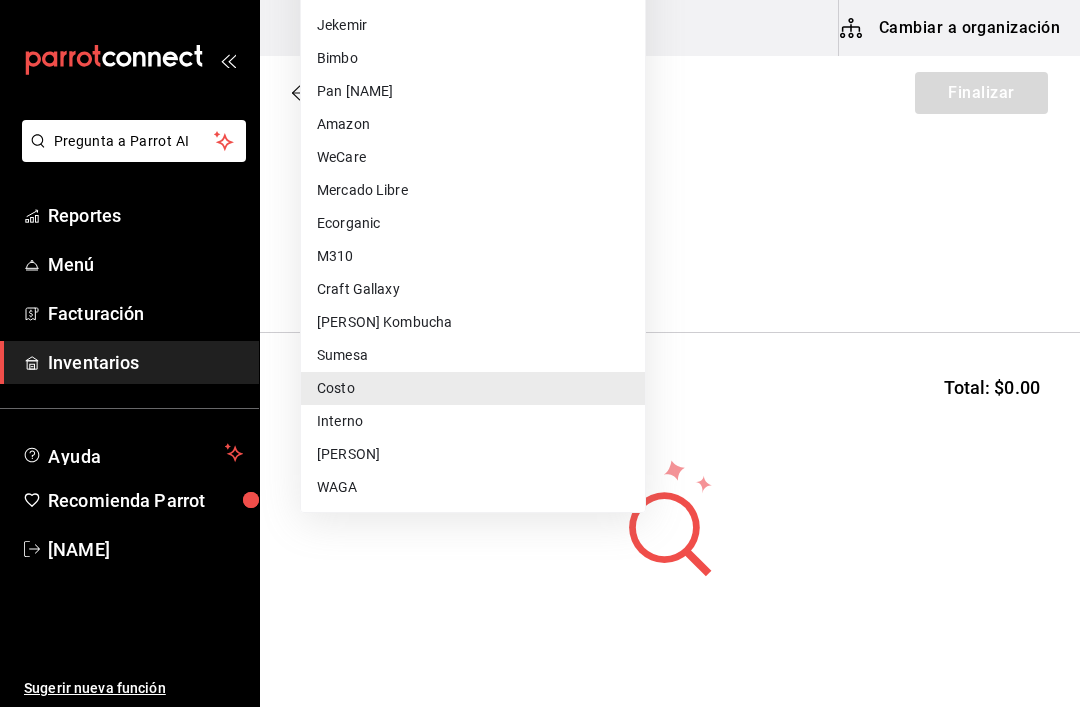 scroll, scrollTop: 531, scrollLeft: 0, axis: vertical 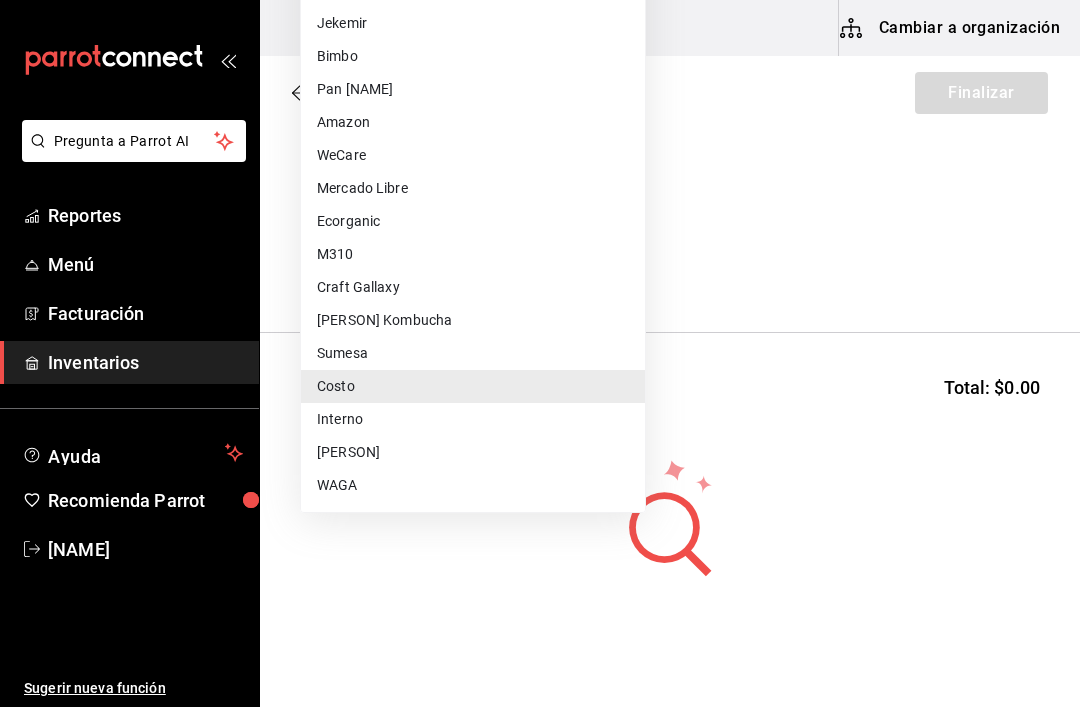click on "WeCare" at bounding box center (473, 155) 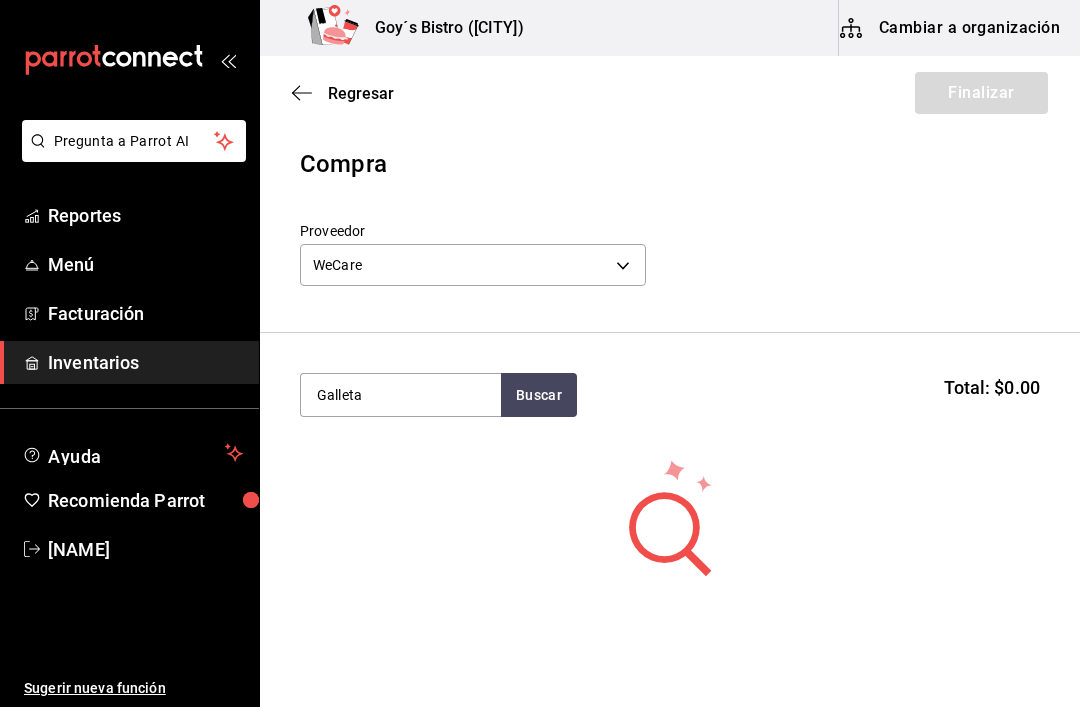 click on "Galleta" at bounding box center (401, 395) 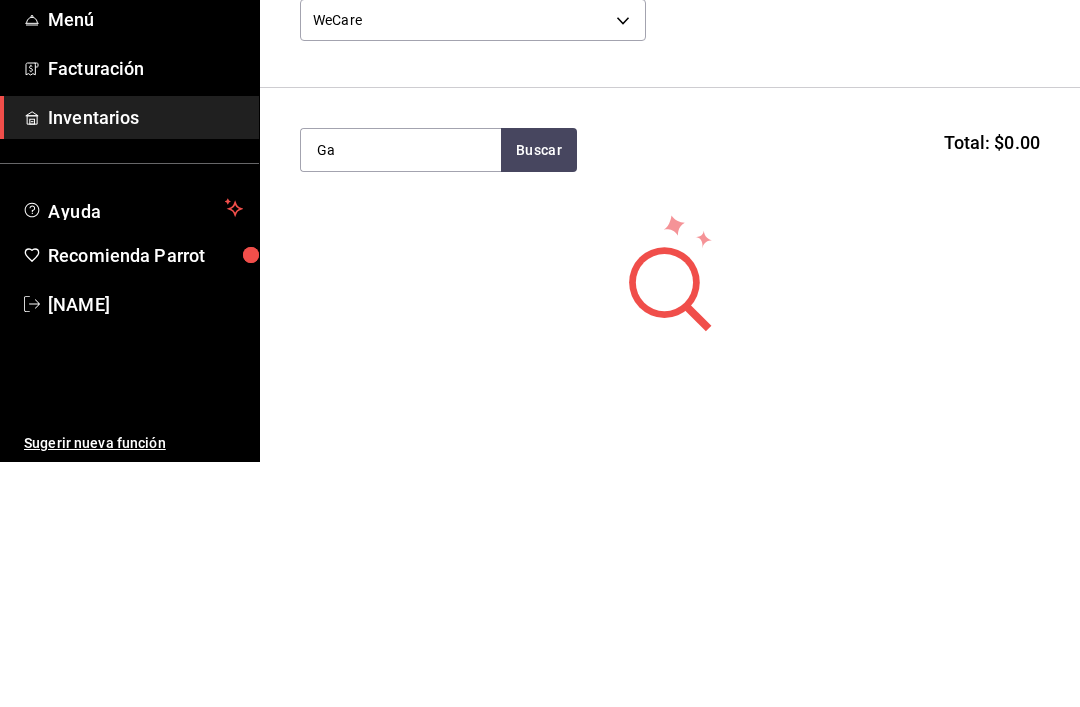 type on "G" 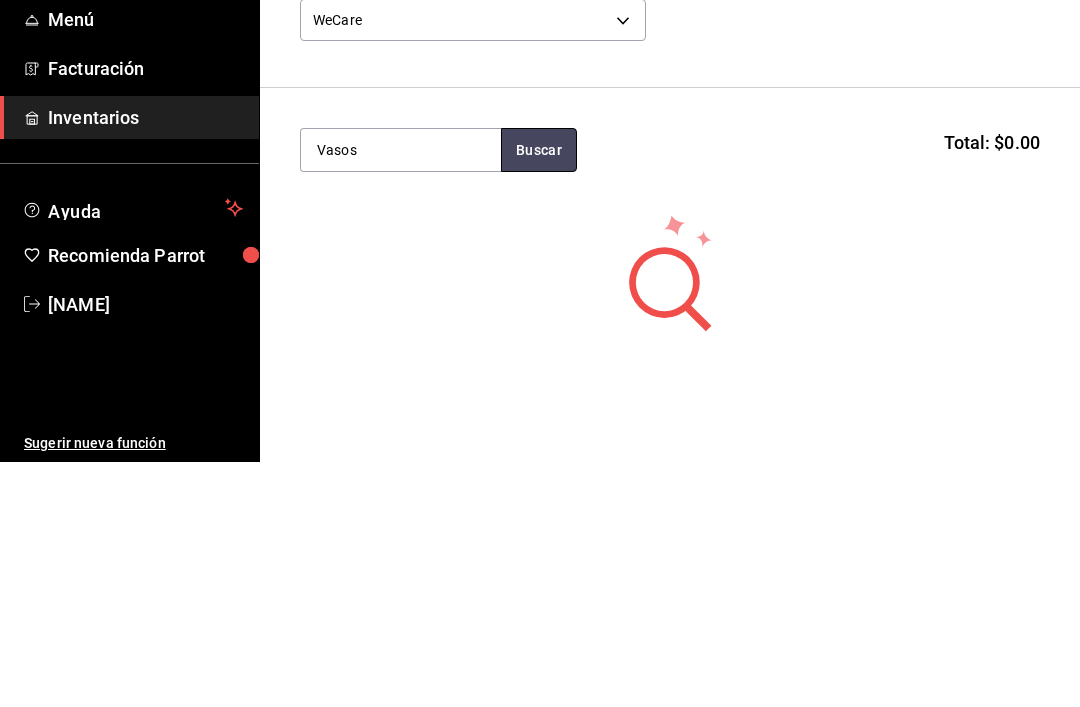 click on "Buscar" at bounding box center [539, 395] 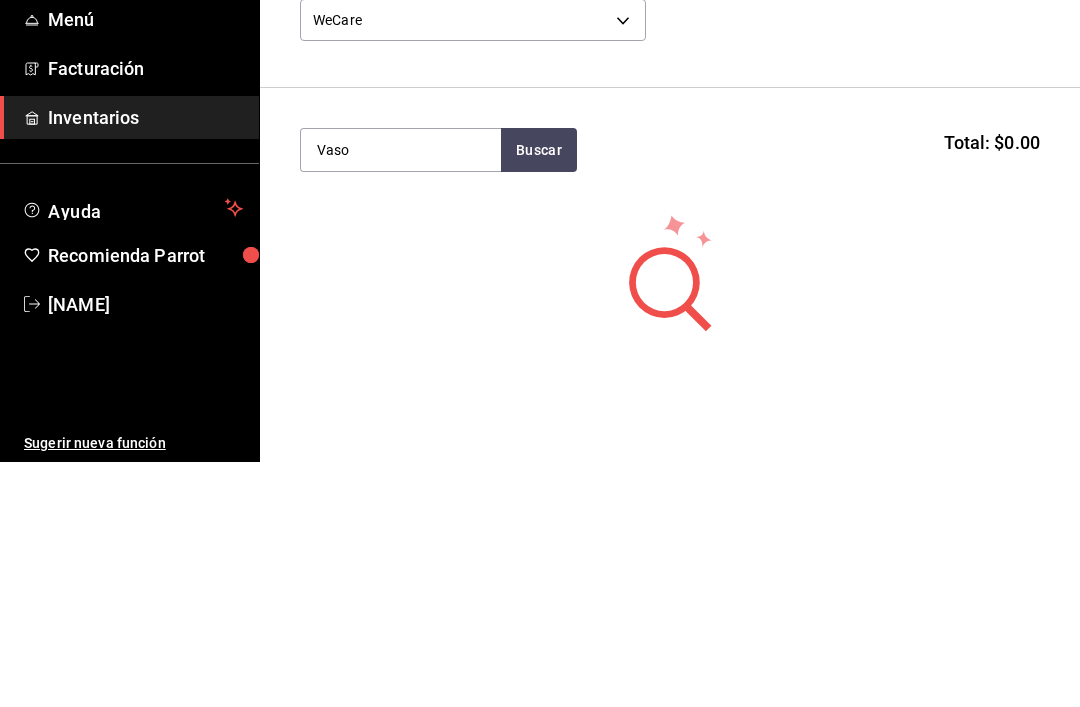type on "Vaso" 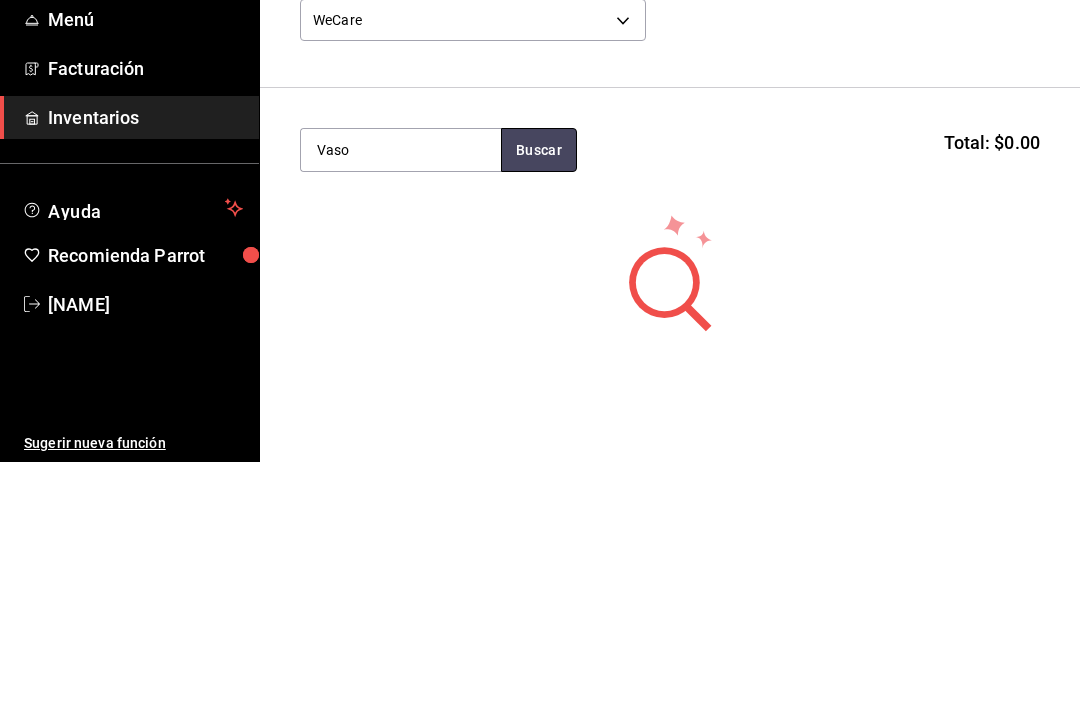 click on "Buscar" at bounding box center (539, 395) 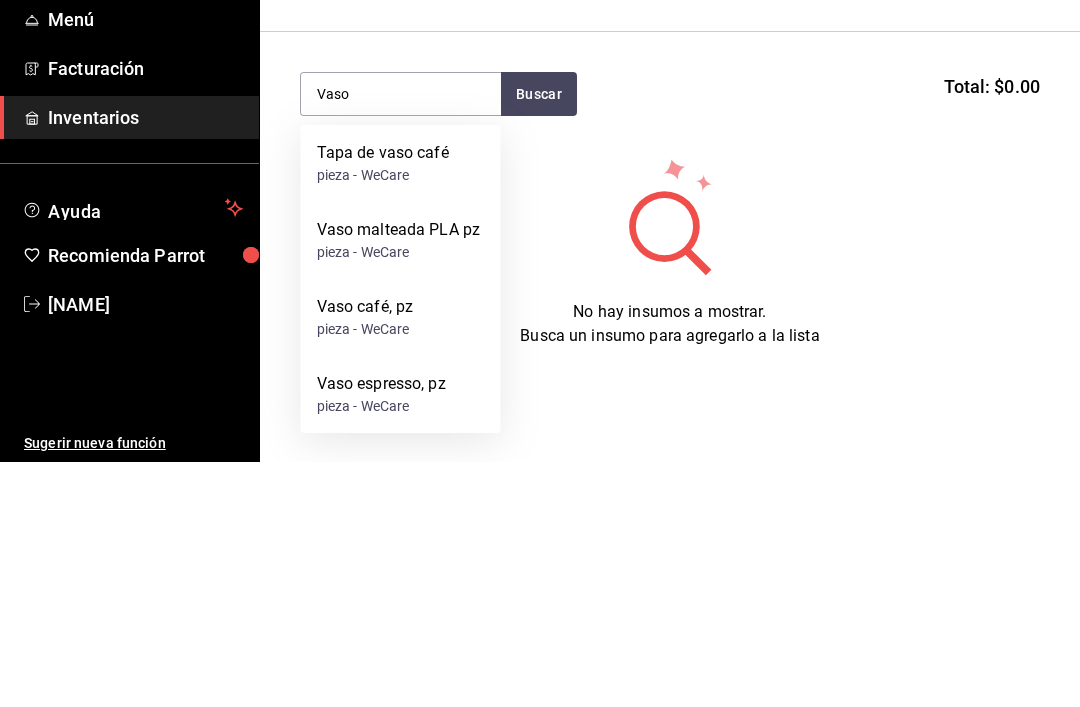 scroll, scrollTop: 55, scrollLeft: 0, axis: vertical 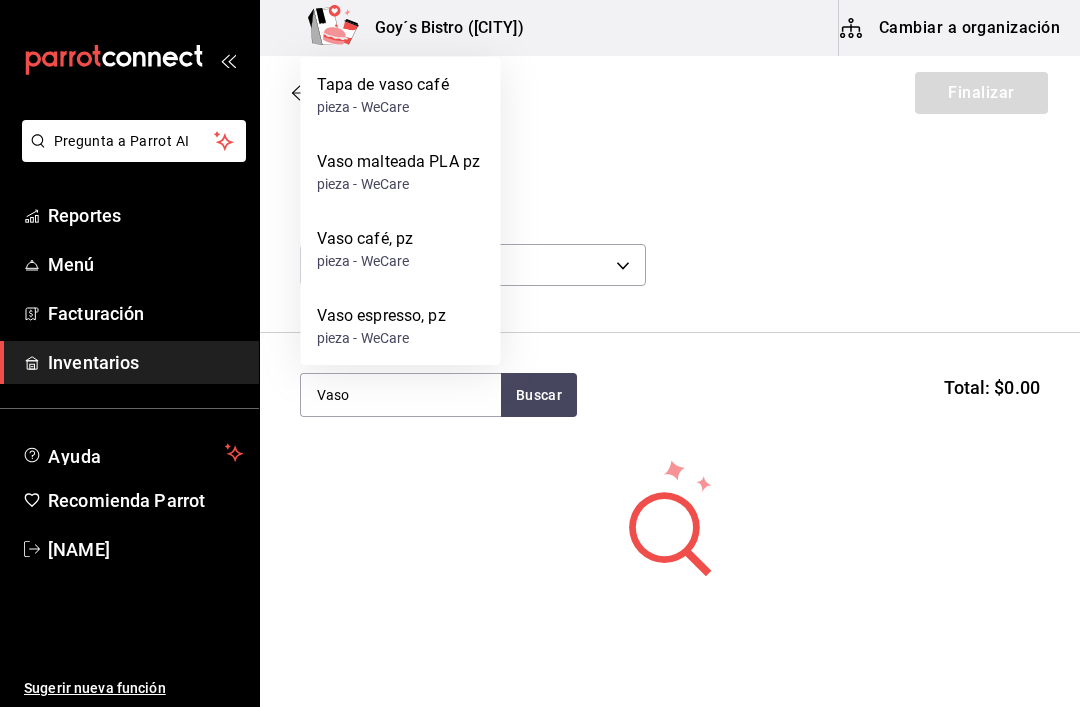 click on "Proveedor WeCare 78cb0f97-ff50-41c3-9592-b2353b06bca0" at bounding box center (670, 257) 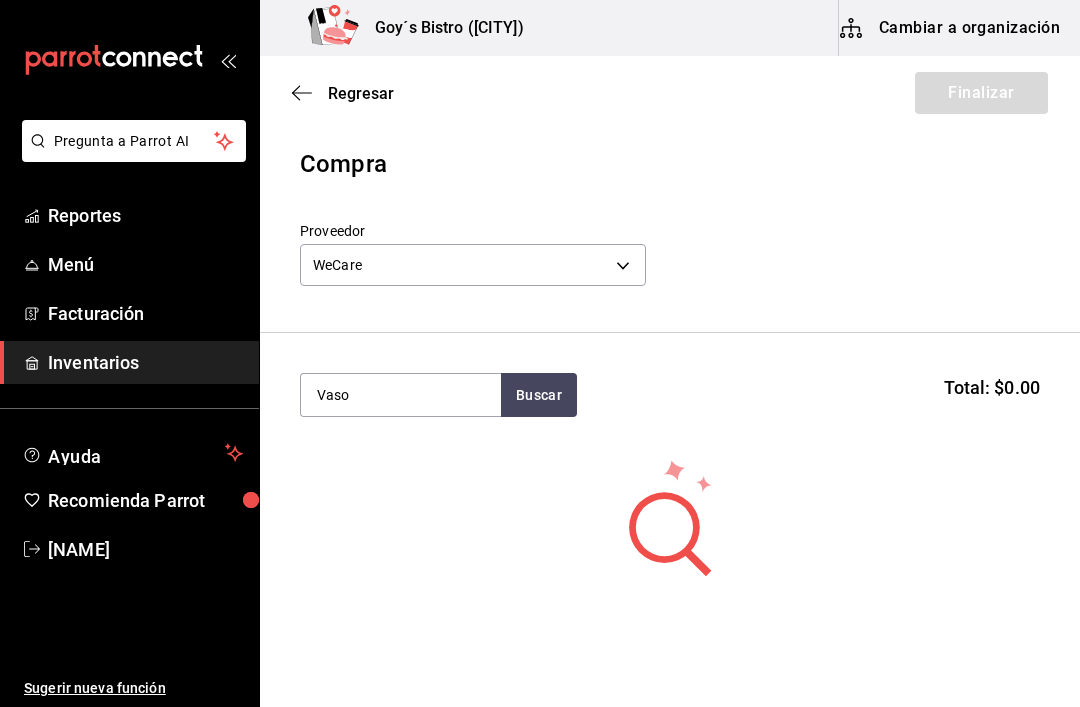 click on "Pregunta a Parrot AI Reportes   Menú   Facturación   Inventarios   Ayuda Recomienda Parrot   [NAME]   Sugerir nueva función   Goy´s Bistro ([CITY]) Cambiar a organización Regresar Finalizar Compra Proveedor WeCare 78cb0f97-ff50-41c3-9592-b2353b06bca0 Vaso Buscar Total: $0.00 No hay insumos a mostrar. Busca un insumo para agregarlo a la lista Pregunta a Parrot AI Reportes   Menú   Facturación   Inventarios   Ayuda Recomienda Parrot   [NAME]   Sugerir nueva función   GANA 1 MES GRATIS EN TU SUSCRIPCIÓN AQUÍ ¿Recuerdas cómo empezó tu restaurante?
Hoy puedes ayudar a un colega a tener el mismo cambio que tú viviste.
Recomienda Parrot directamente desde tu Portal Administrador.
Es fácil y rápido.
🎁 Por cada restaurante que se una, ganas 1 mes gratis. Ver video tutorial Ir a video Editar Eliminar Visitar centro de ayuda (81) 2046 6363 soporte@parrotsoftware.io Visitar centro de ayuda (81) 2046 6363 soporte@parrotsoftware.io" at bounding box center (540, 297) 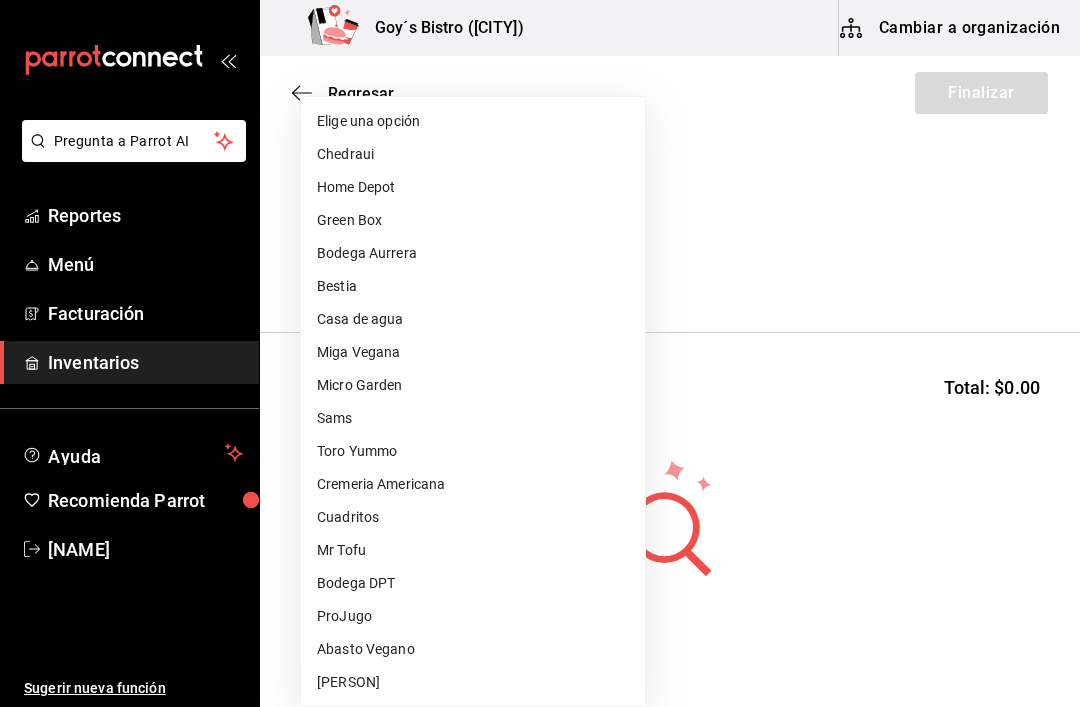 scroll, scrollTop: 0, scrollLeft: 0, axis: both 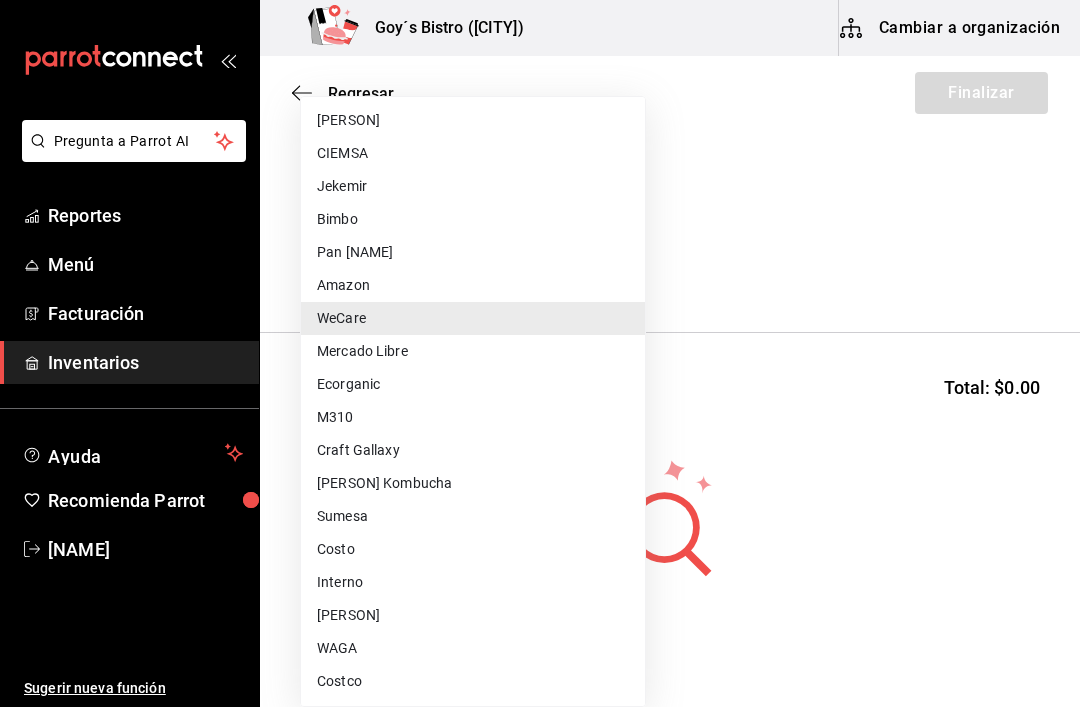 click on "Mercado Libre" at bounding box center (473, 351) 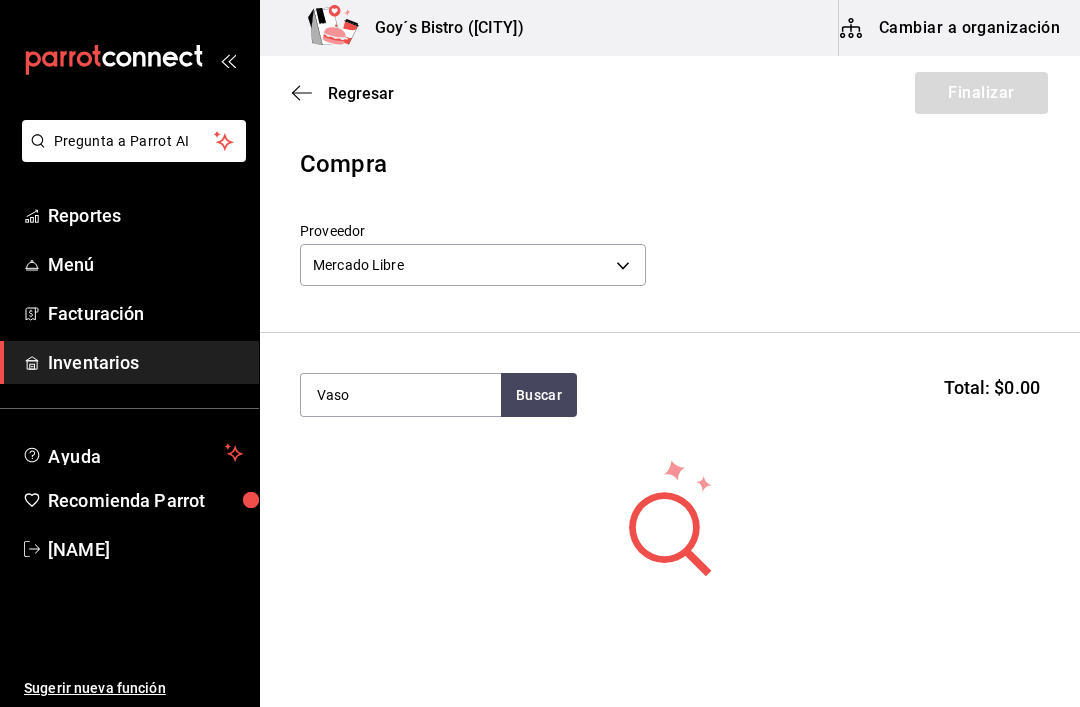 click on "Vaso" at bounding box center [401, 395] 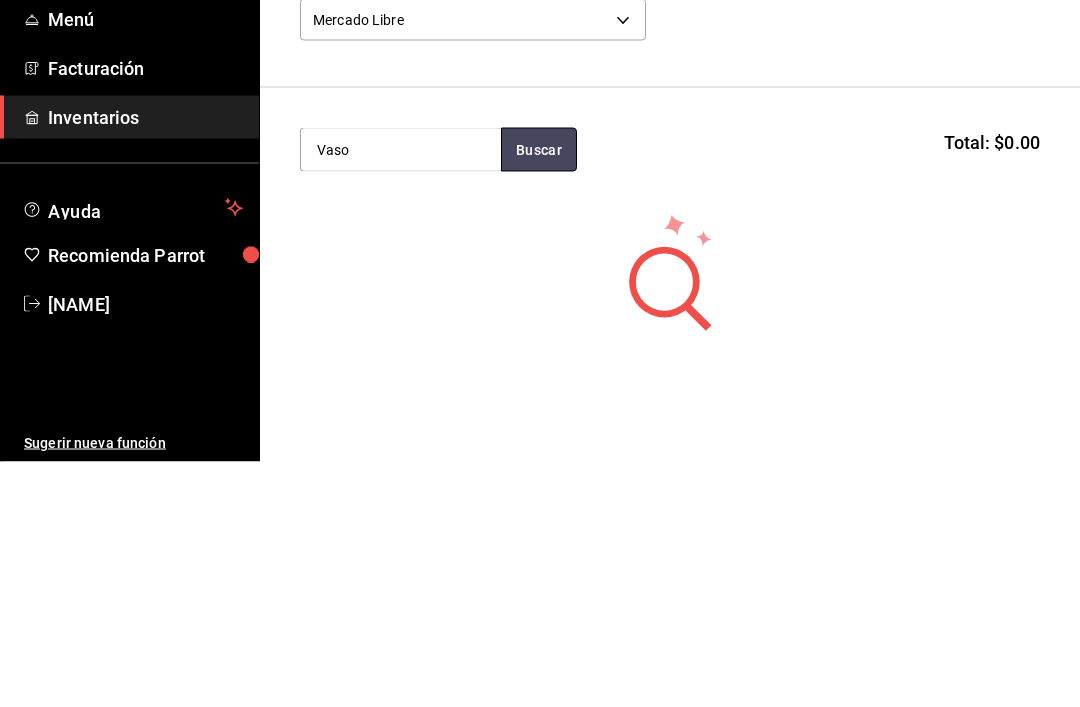 click on "Buscar" at bounding box center (539, 395) 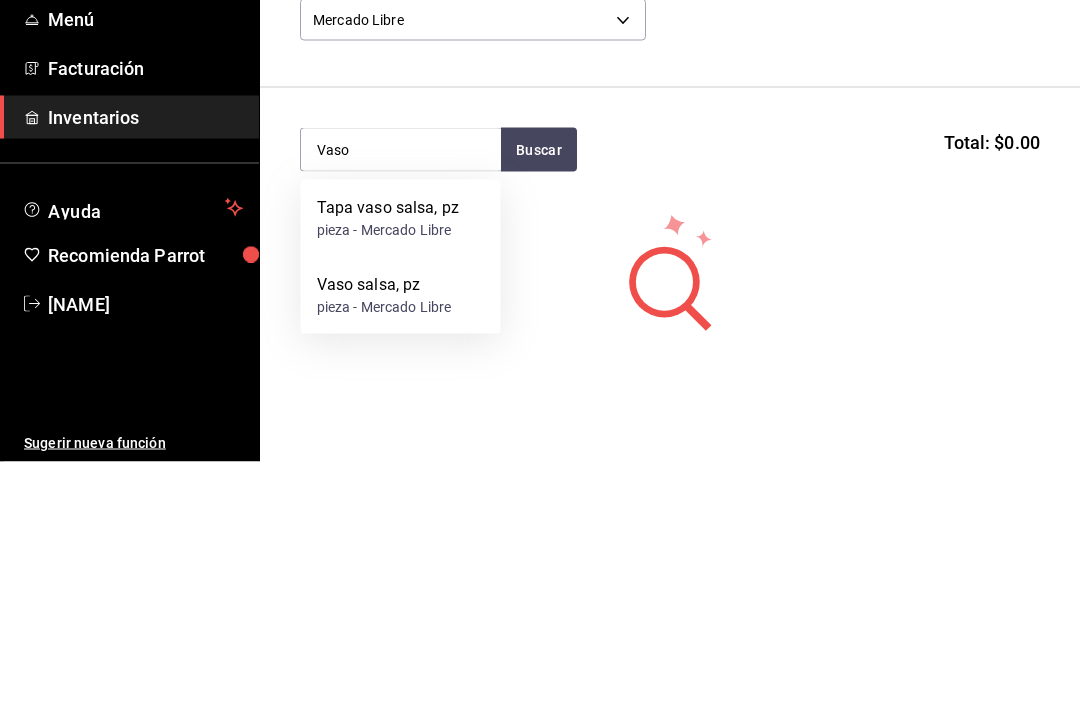 scroll, scrollTop: 0, scrollLeft: 0, axis: both 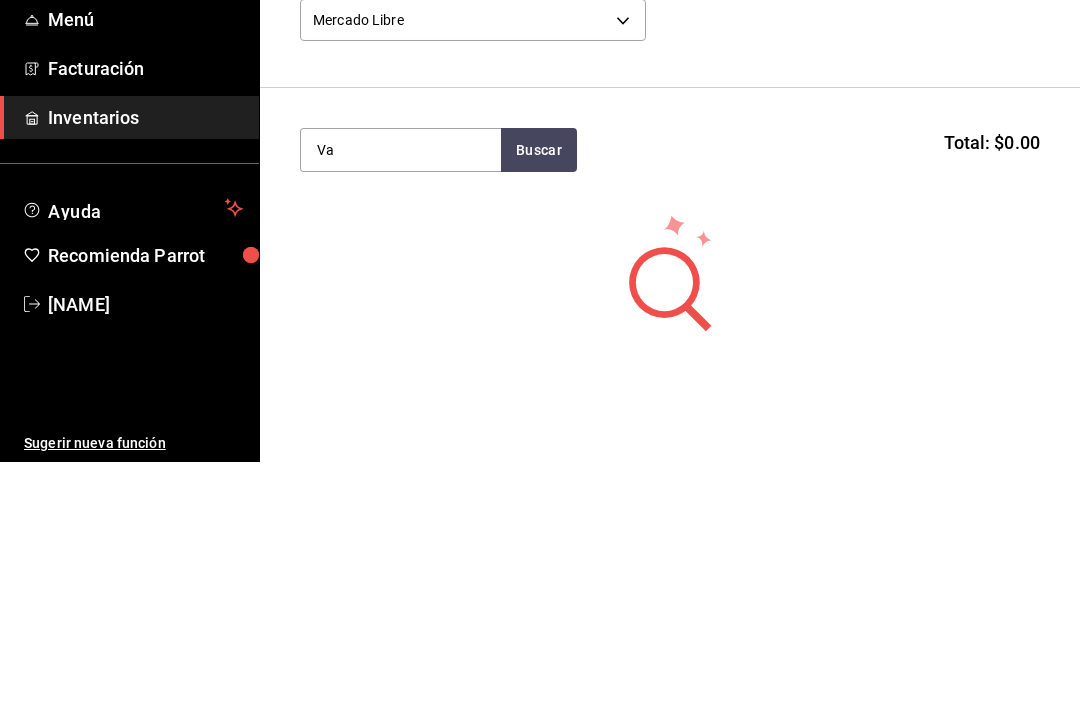 type on "V" 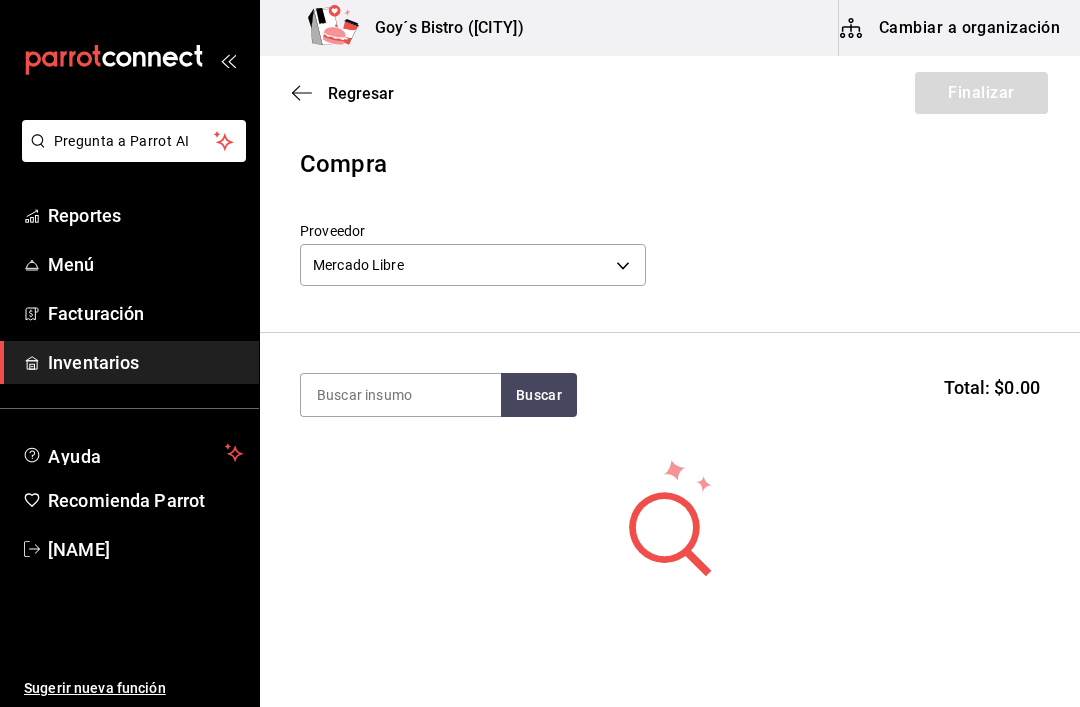 type 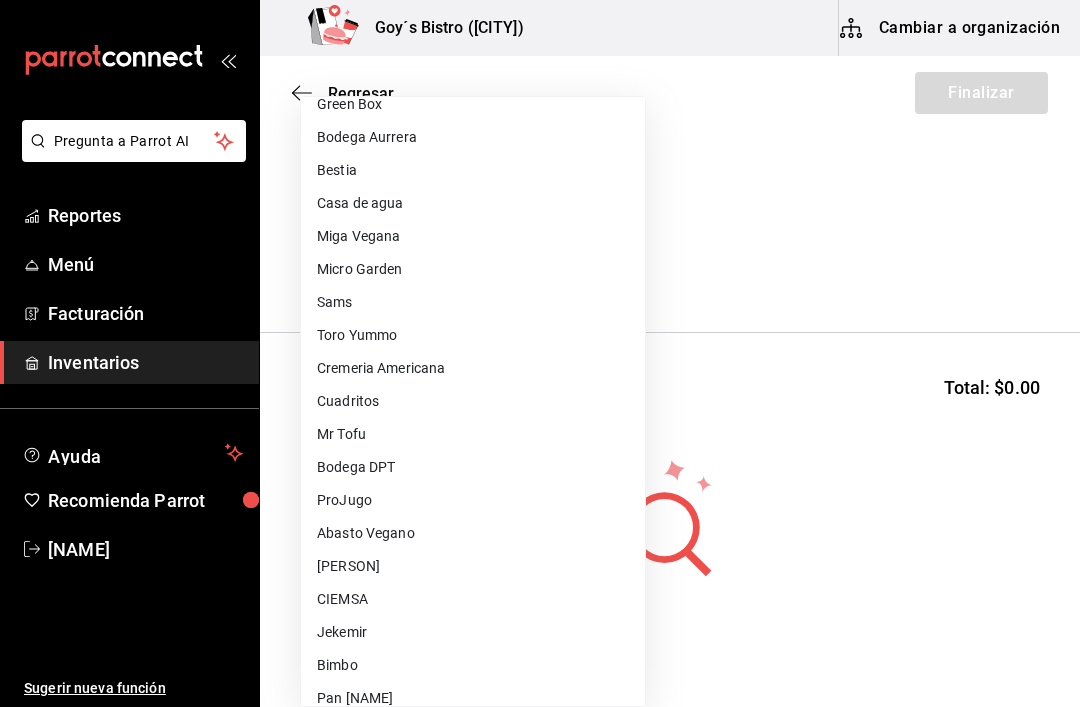 scroll, scrollTop: 134, scrollLeft: 0, axis: vertical 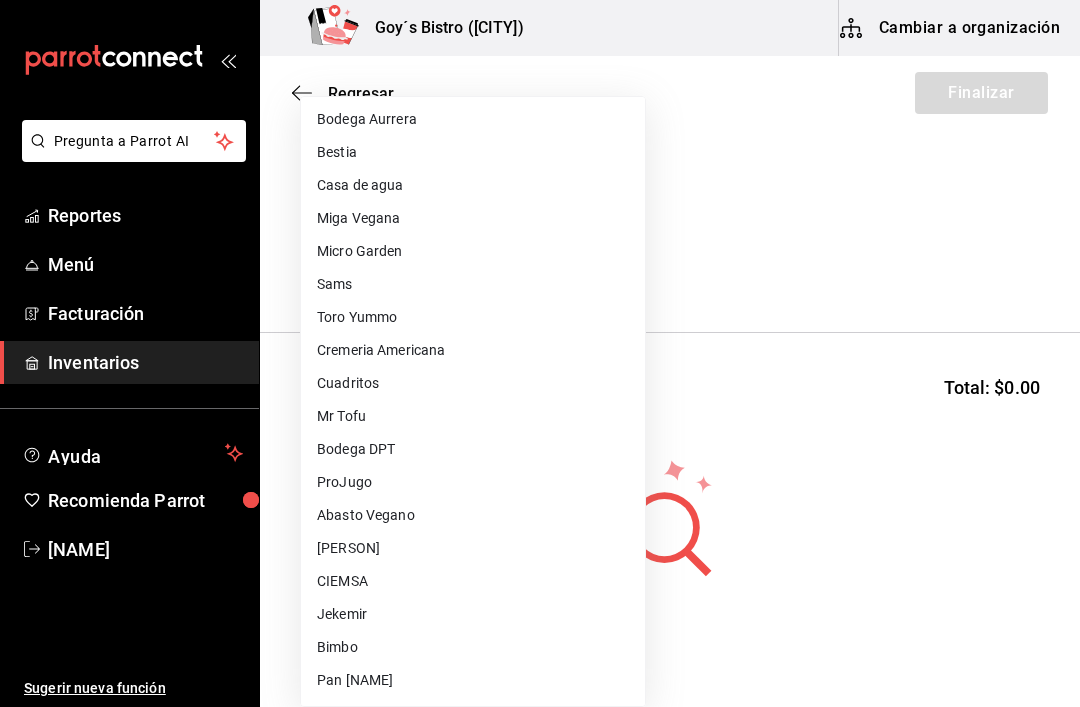 click on "Micro Garden" at bounding box center [473, 251] 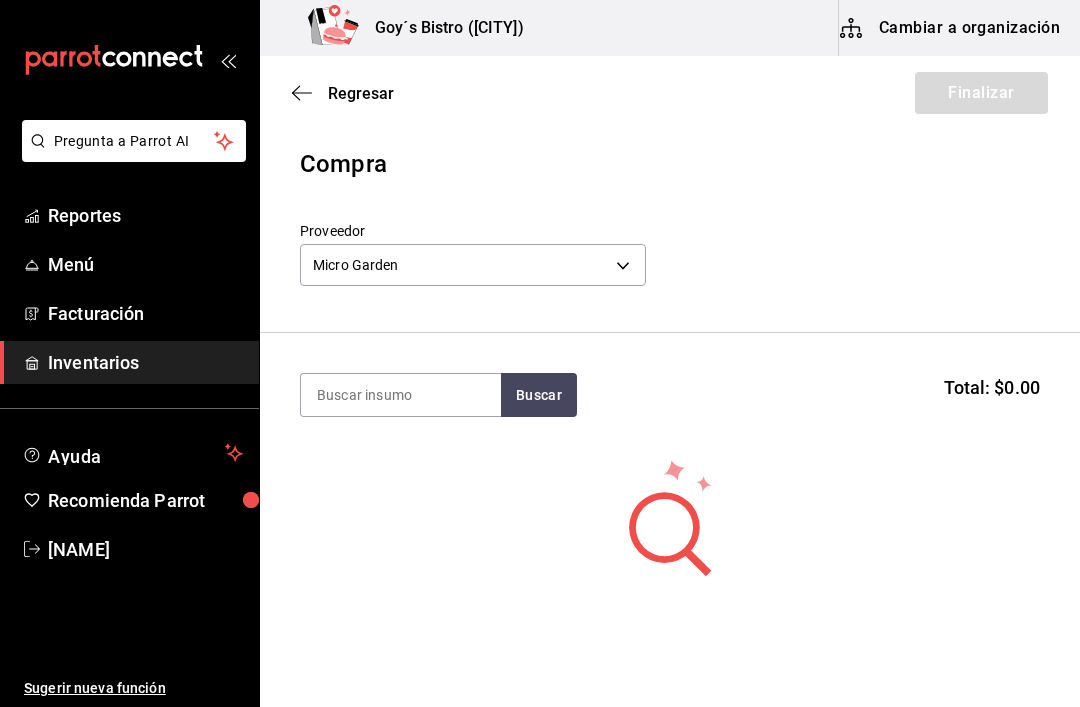 click at bounding box center (401, 395) 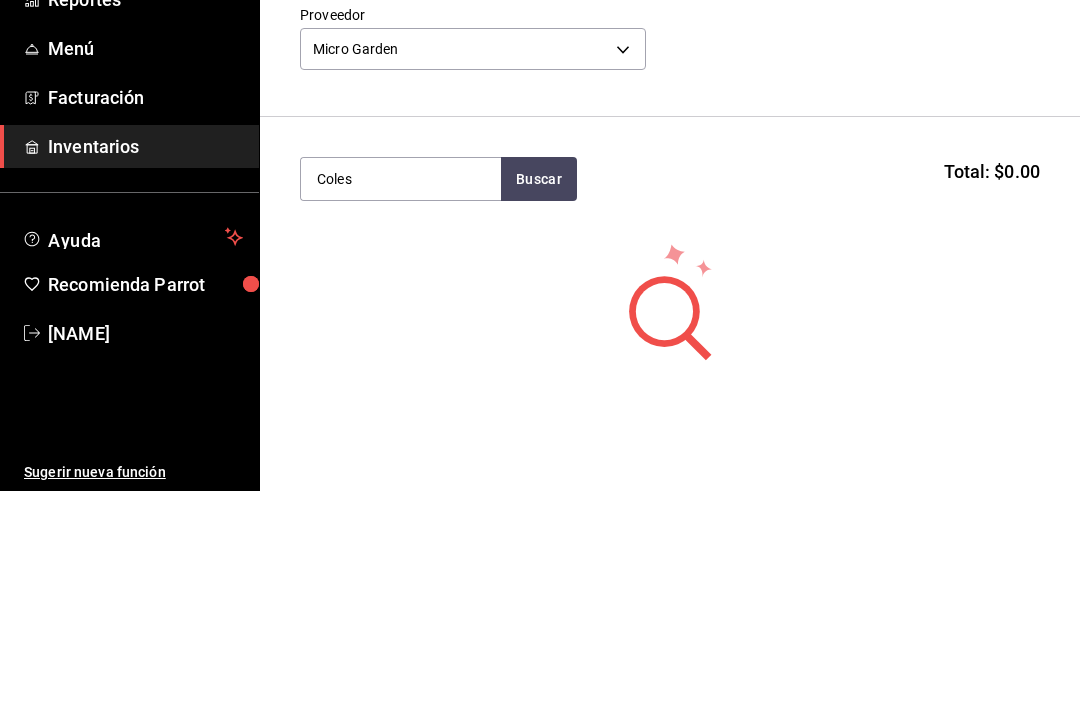 type on "Coles" 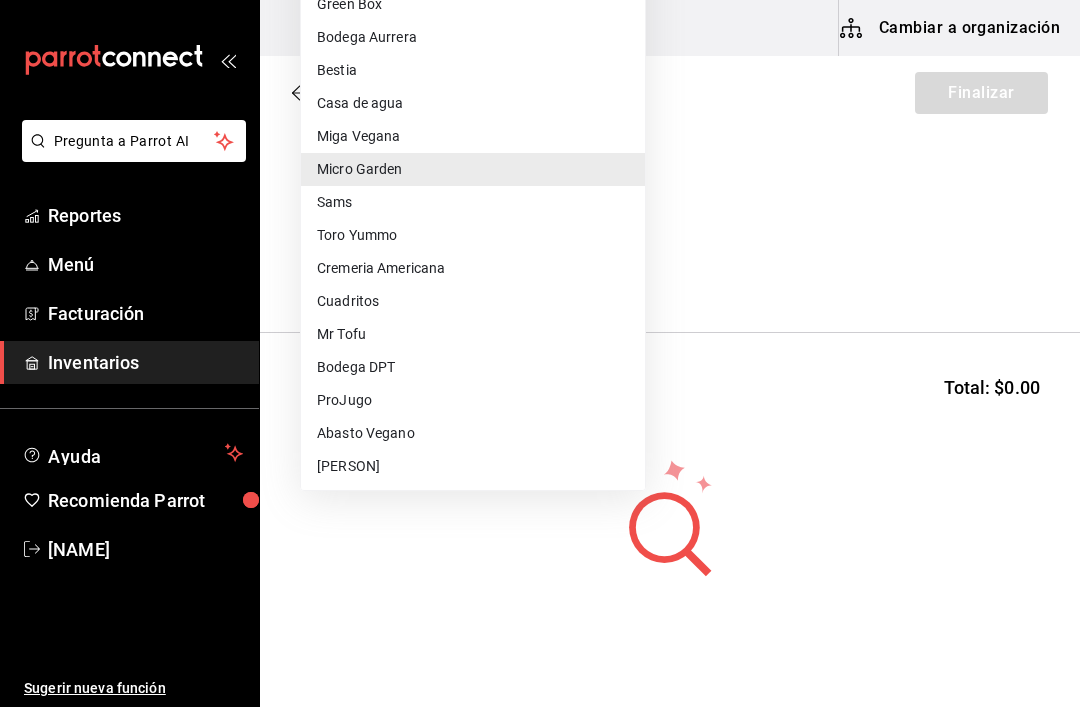 scroll, scrollTop: 0, scrollLeft: 0, axis: both 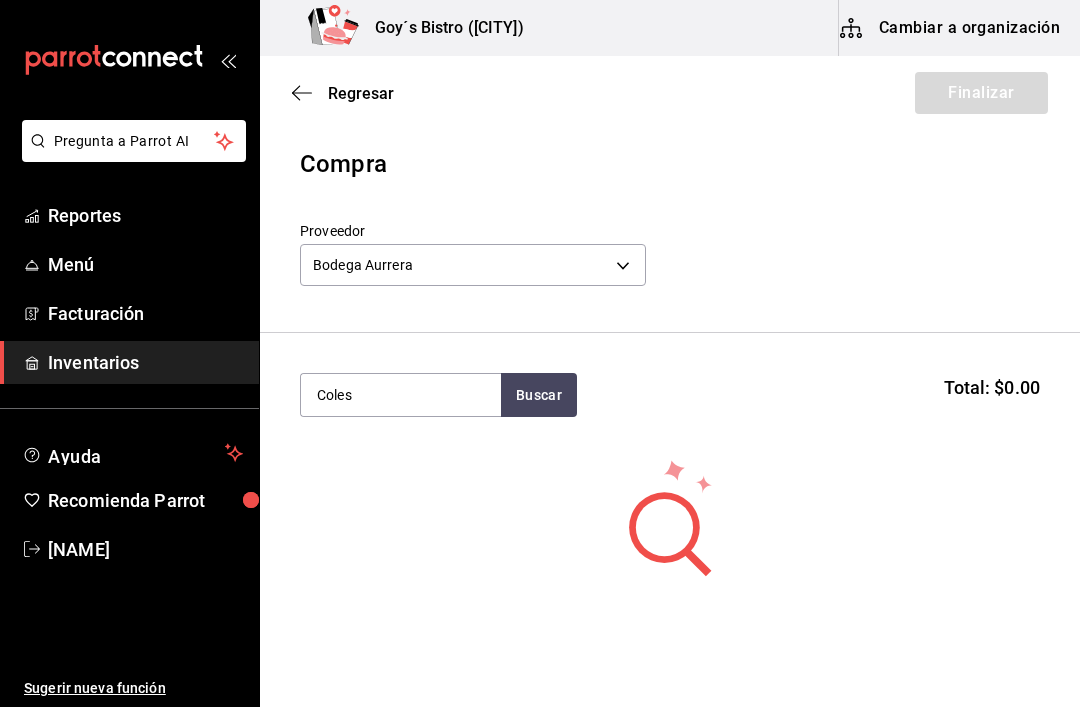 click on "Pregunta a Parrot AI Reportes   Menú   Facturación   Inventarios   Ayuda Recomienda Parrot   [NAME]   Sugerir nueva función   Goy´s Bistro ([CITY]) Cambiar a organización Regresar Finalizar Compra Proveedor Bodega Aurrera 6c275201-2f4c-44cb-9402-4e840d511e09 Coles Buscar Total: $0.00 No hay insumos a mostrar. Busca un insumo para agregarlo a la lista Pregunta a Parrot AI Reportes   Menú   Facturación   Inventarios   Ayuda Recomienda Parrot   [NAME]   Sugerir nueva función   GANA 1 MES GRATIS EN TU SUSCRIPCIÓN AQUÍ ¿Recuerdas cómo empezó tu restaurante?
Hoy puedes ayudar a un colega a tener el mismo cambio que tú viviste.
Recomienda Parrot directamente desde tu Portal Administrador.
Es fácil y rápido.
🎁 Por cada restaurante que se una, ganas 1 mes gratis. Ver video tutorial Ir a video Editar Eliminar Visitar centro de ayuda (81) 2046 6363 soporte@parrotsoftware.io Visitar centro de ayuda (81) 2046 6363 soporte@parrotsoftware.io" at bounding box center (540, 297) 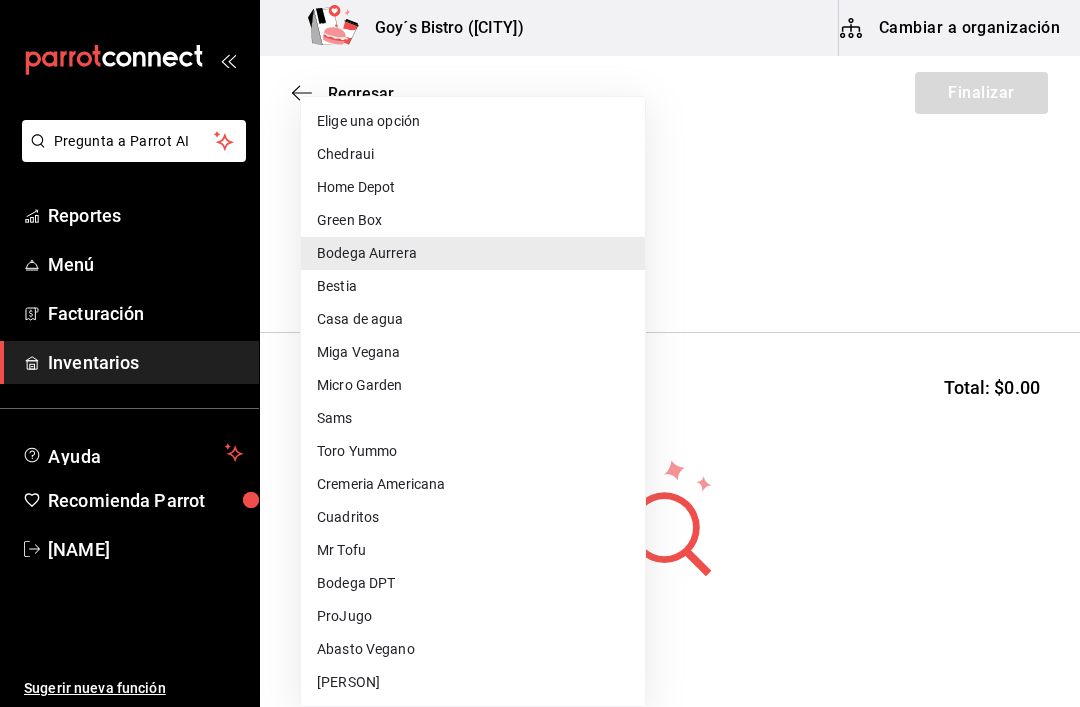 click on "Green Box" at bounding box center (473, 220) 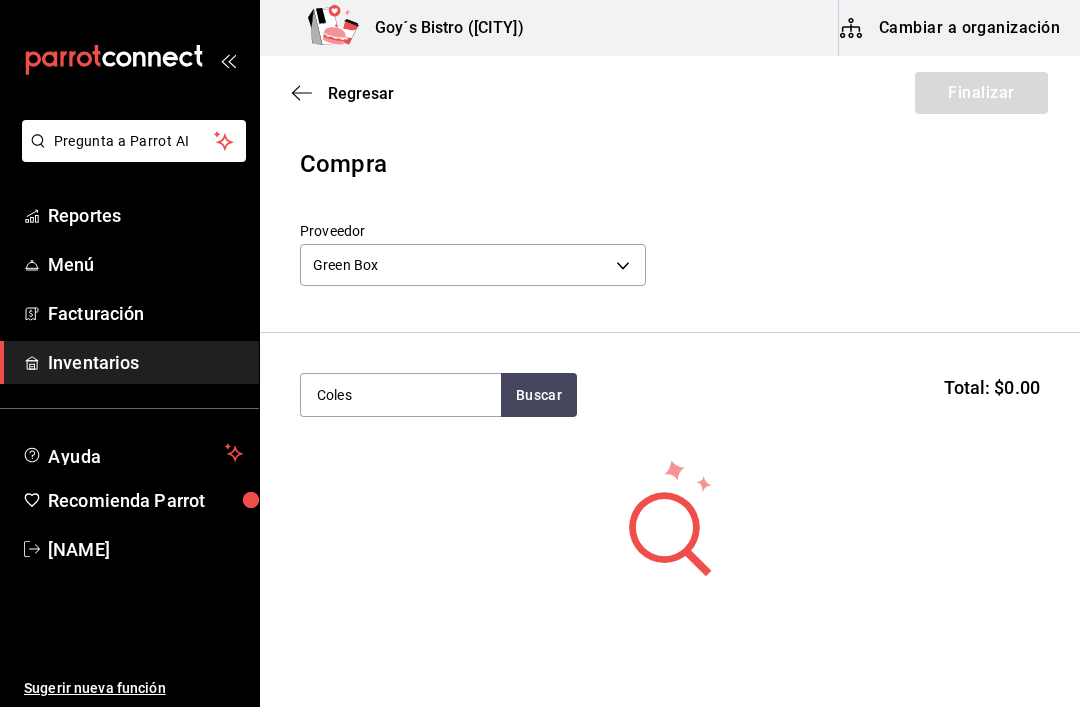 click on "Coles" at bounding box center [401, 395] 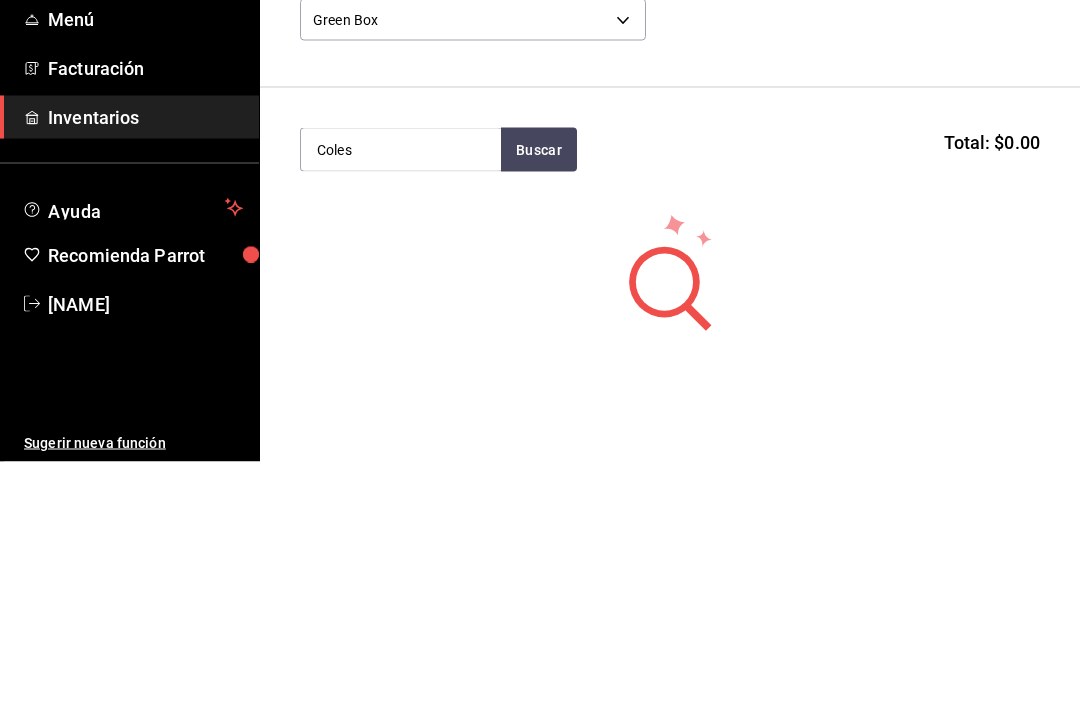 click on "Coles" at bounding box center [401, 395] 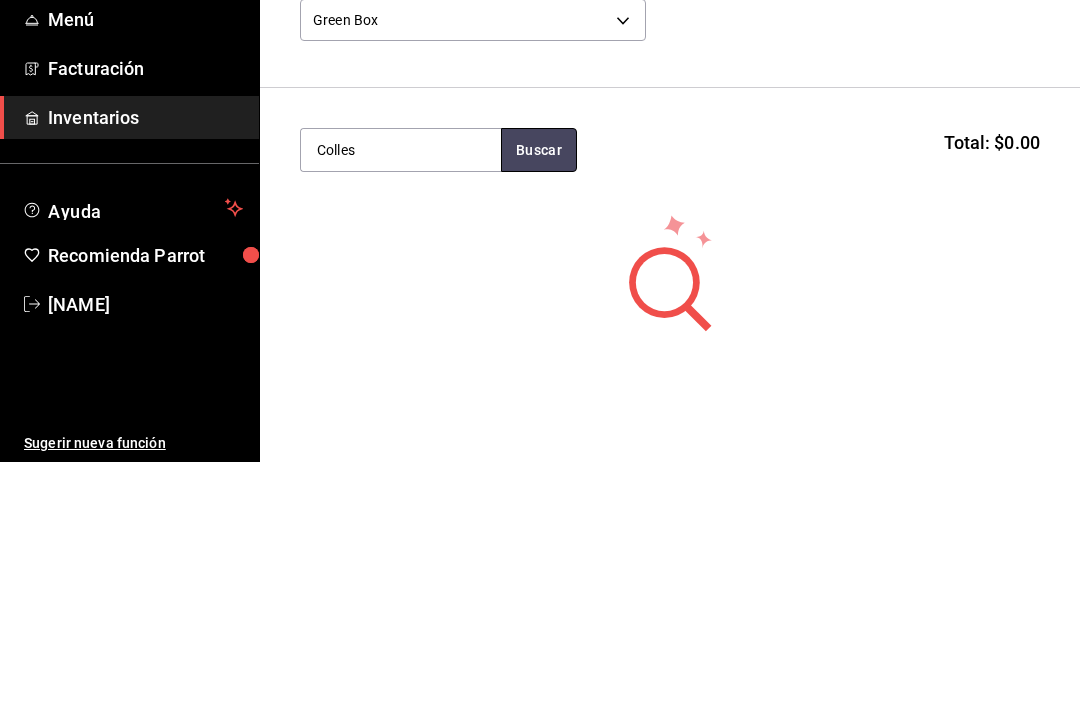 click on "Buscar" at bounding box center (539, 395) 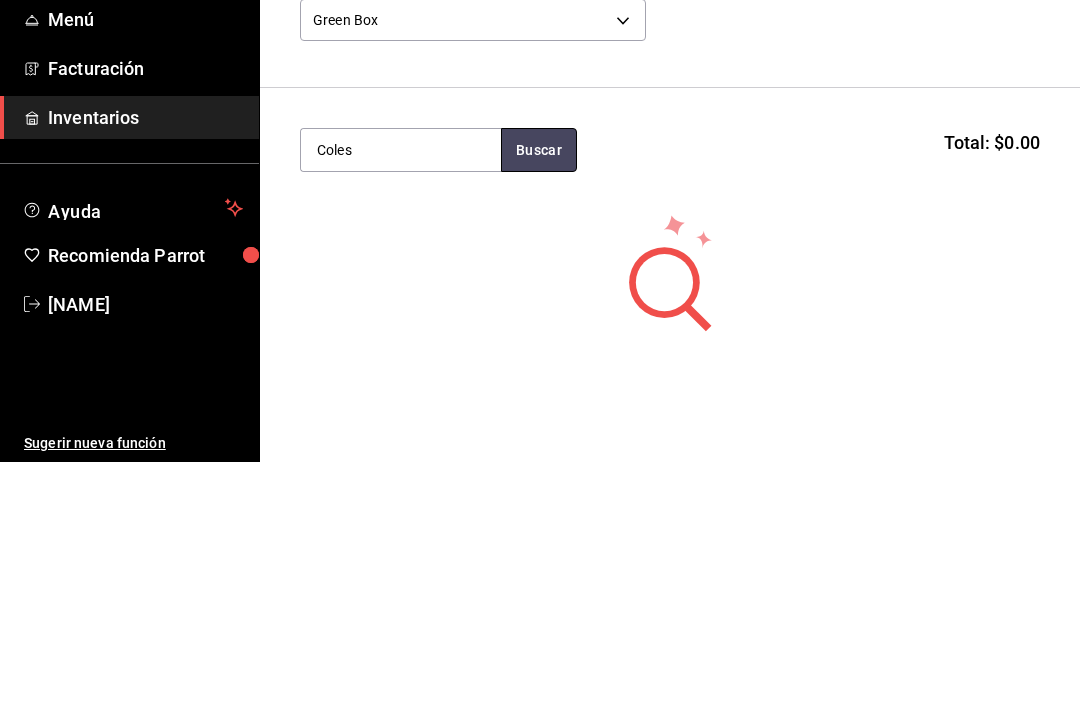 click on "Buscar" at bounding box center [539, 395] 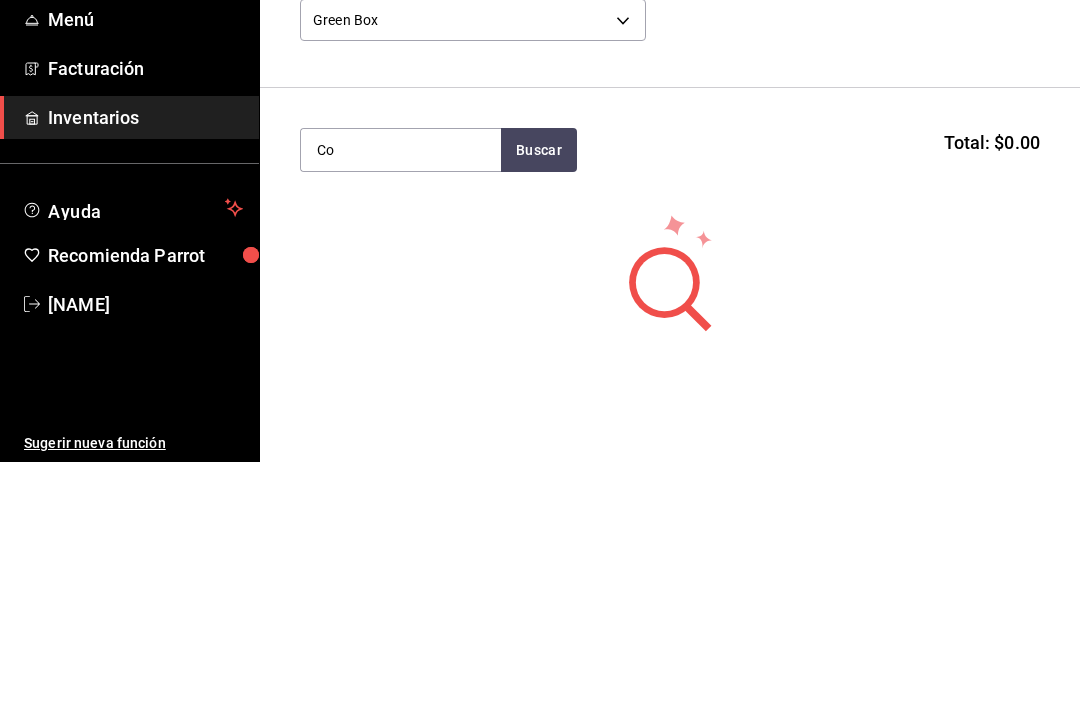 type on "C" 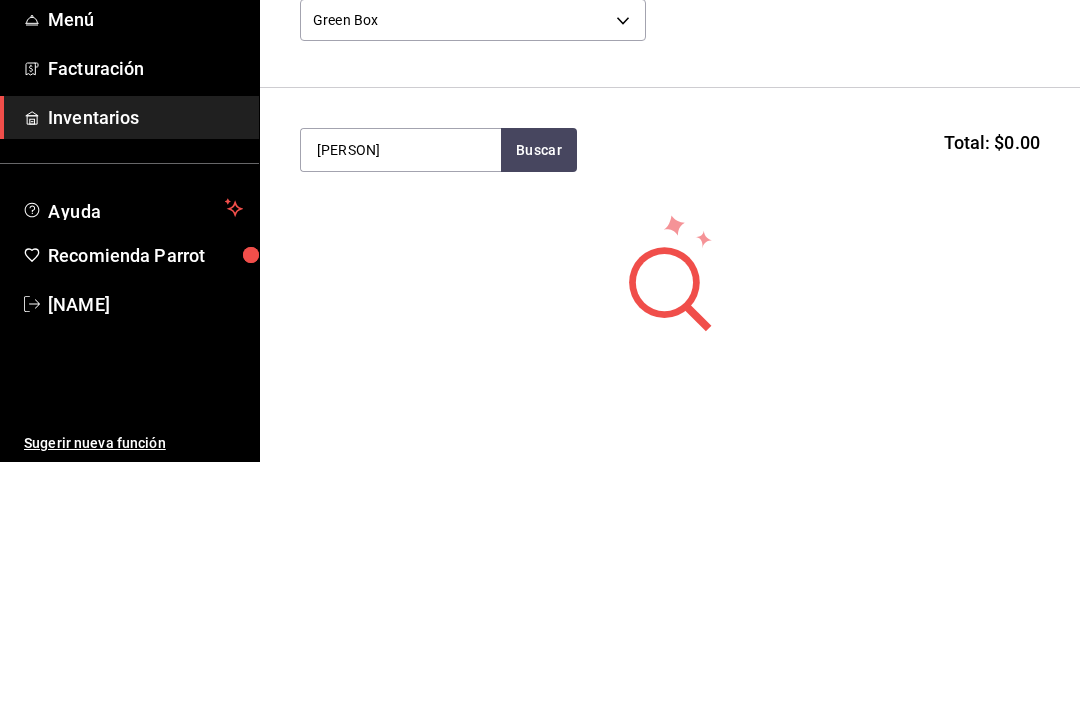 type on "[PERSON]" 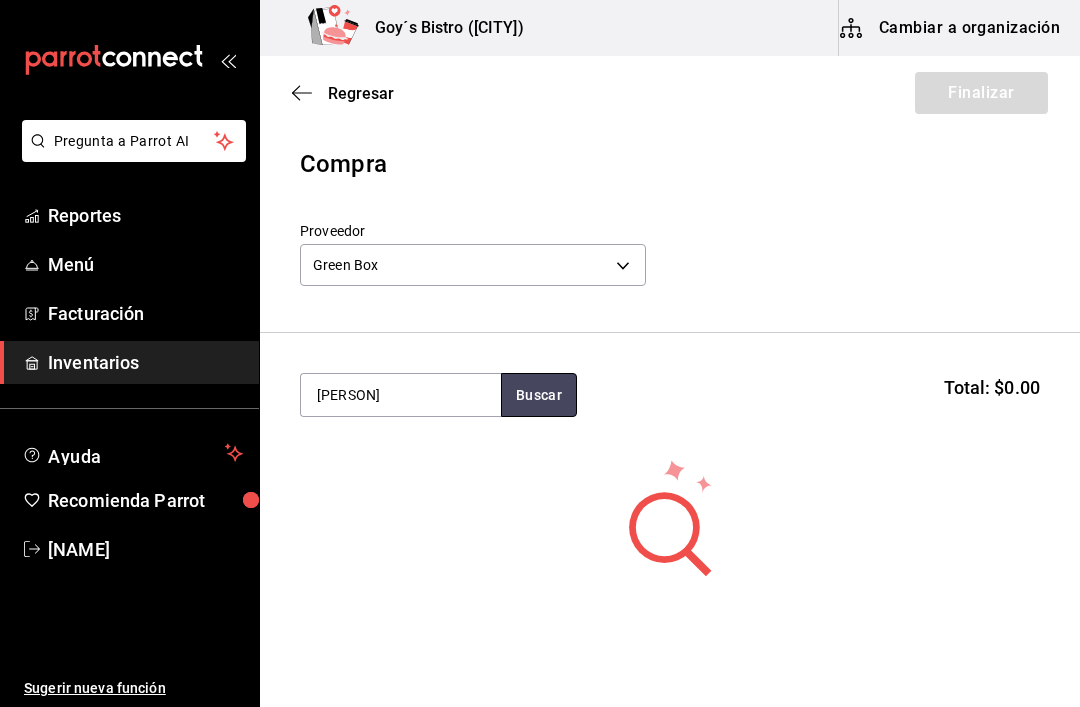 click on "Buscar" at bounding box center [539, 395] 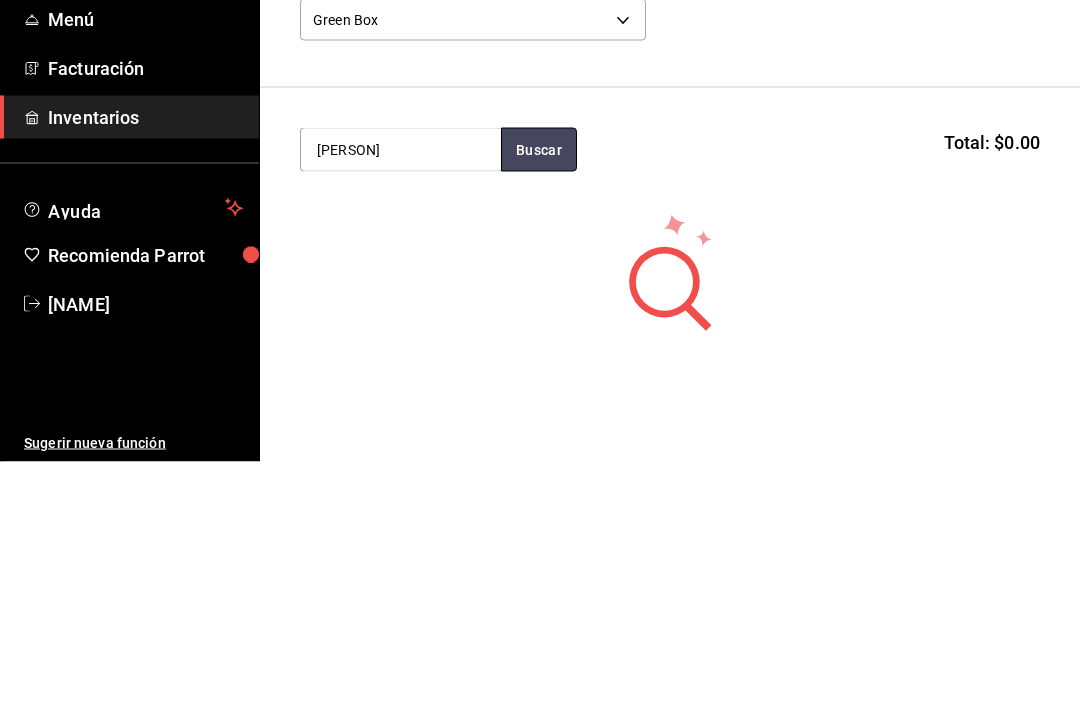 click on "Buscar" at bounding box center [539, 395] 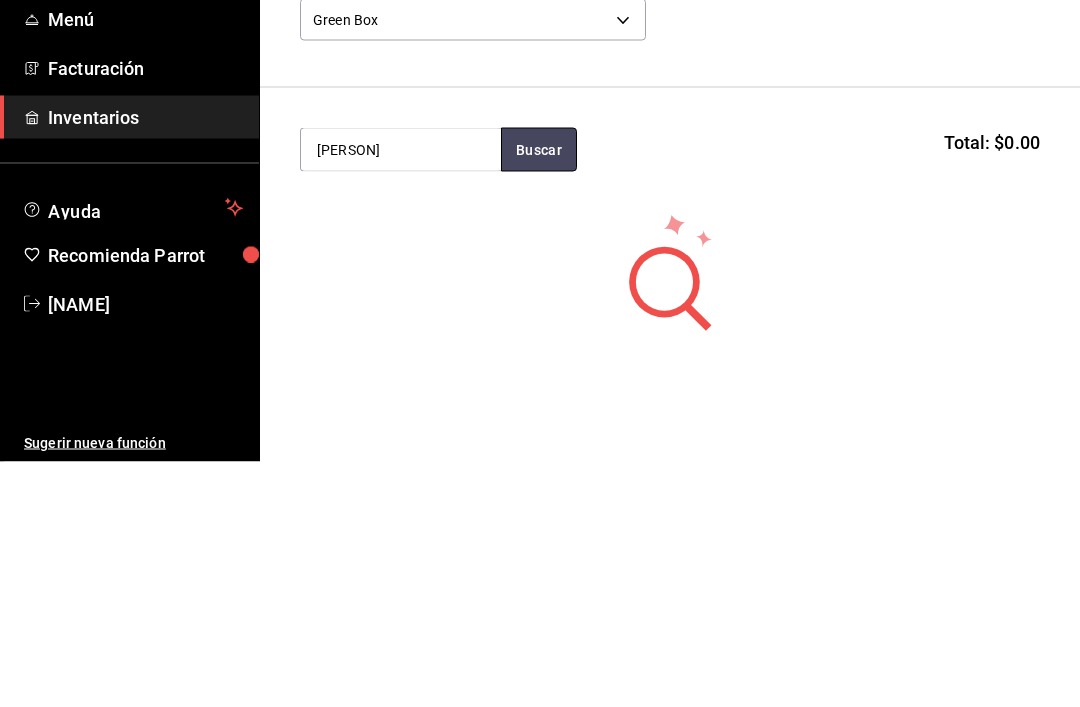 click on "Buscar" at bounding box center (539, 395) 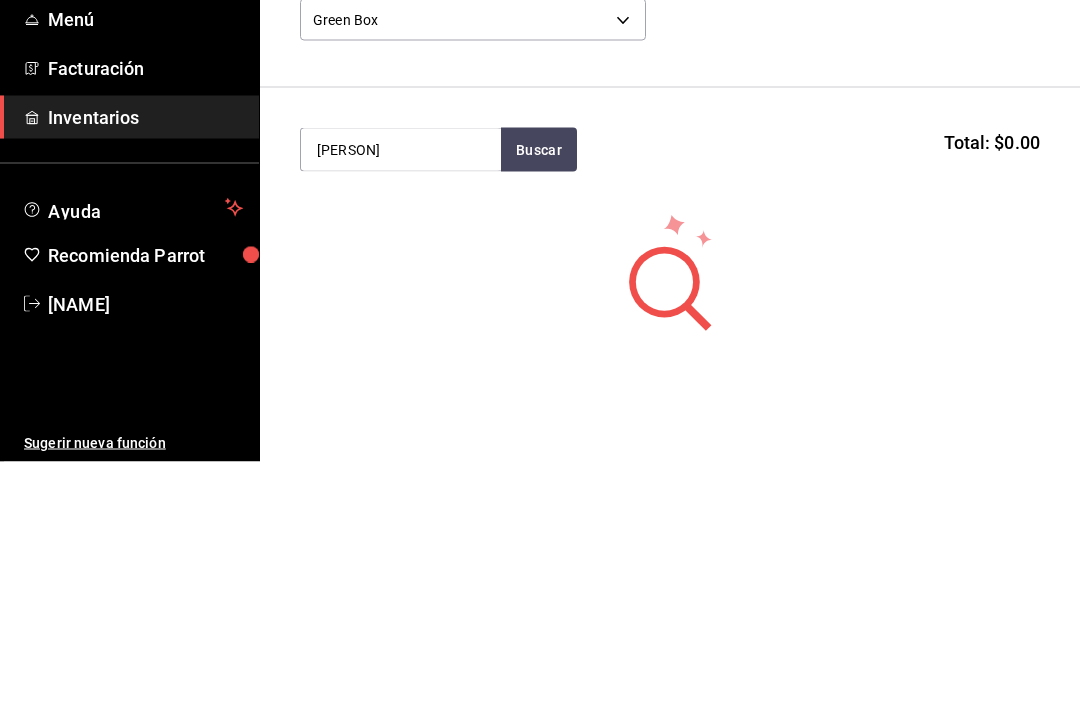 click on "Pregunta a Parrot AI Reportes   Menú   Facturación   Inventarios   Ayuda Recomienda Parrot   [NAME]   Sugerir nueva función   Goy´s Bistro ([CITY]) Cambiar a organización Regresar Finalizar Compra Proveedor Green Box 0dca333b-f015-43b3-9b40-8a0a3c86af5c Col de Buscar Total: $0.00 No hay insumos a mostrar. Busca un insumo para agregarlo a la lista Pregunta a Parrot AI Reportes   Menú   Facturación   Inventarios   Ayuda Recomienda Parrot   [NAME]   Sugerir nueva función   GANA 1 MES GRATIS EN TU SUSCRIPCIÓN AQUÍ ¿Recuerdas cómo empezó tu restaurante?
Hoy puedes ayudar a un colega a tener el mismo cambio que tú viviste.
Recomienda Parrot directamente desde tu Portal Administrador.
Es fácil y rápido.
🎁 Por cada restaurante que se una, ganas 1 mes gratis. Ver video tutorial Ir a video Editar Eliminar Visitar centro de ayuda (81) 2046 6363 soporte@parrotsoftware.io Visitar centro de ayuda (81) 2046 6363 soporte@parrotsoftware.io" at bounding box center (540, 297) 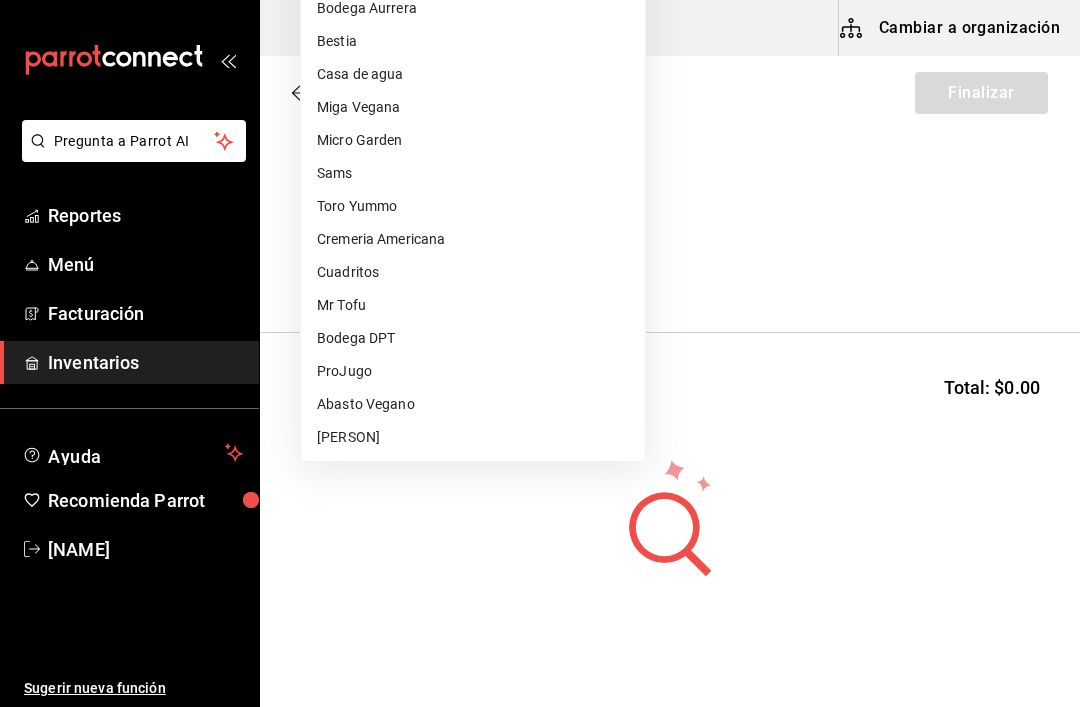scroll, scrollTop: 0, scrollLeft: 0, axis: both 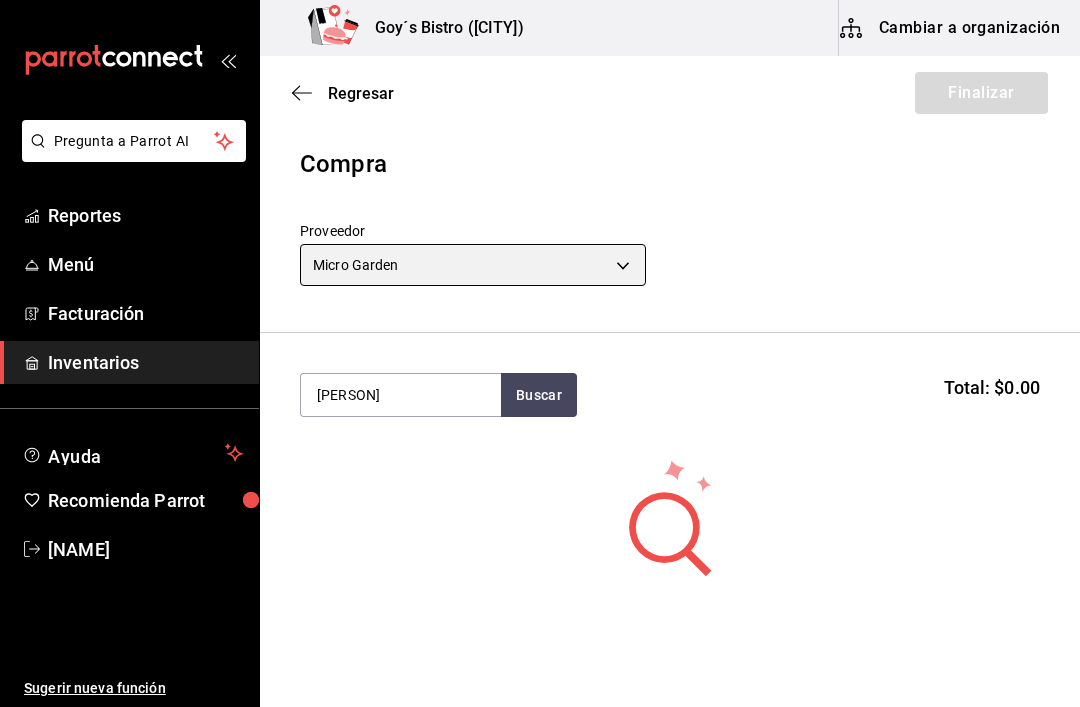 type on "0205f9e2-0657-47ac-ad12-b418602837a0" 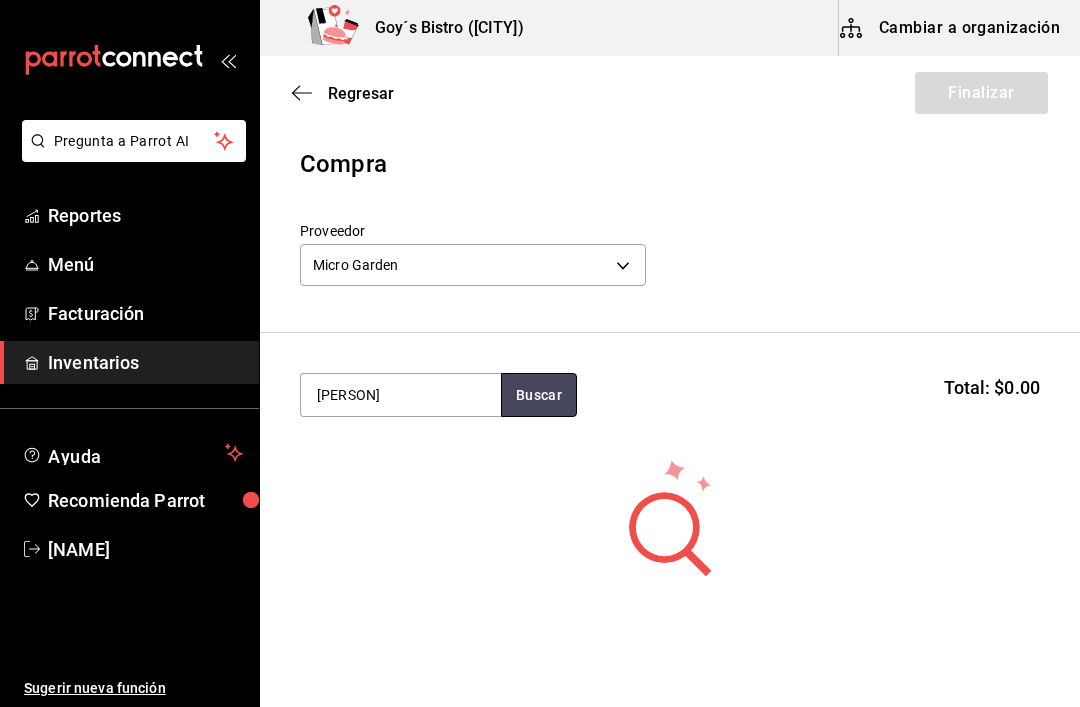 click on "Buscar" at bounding box center [539, 395] 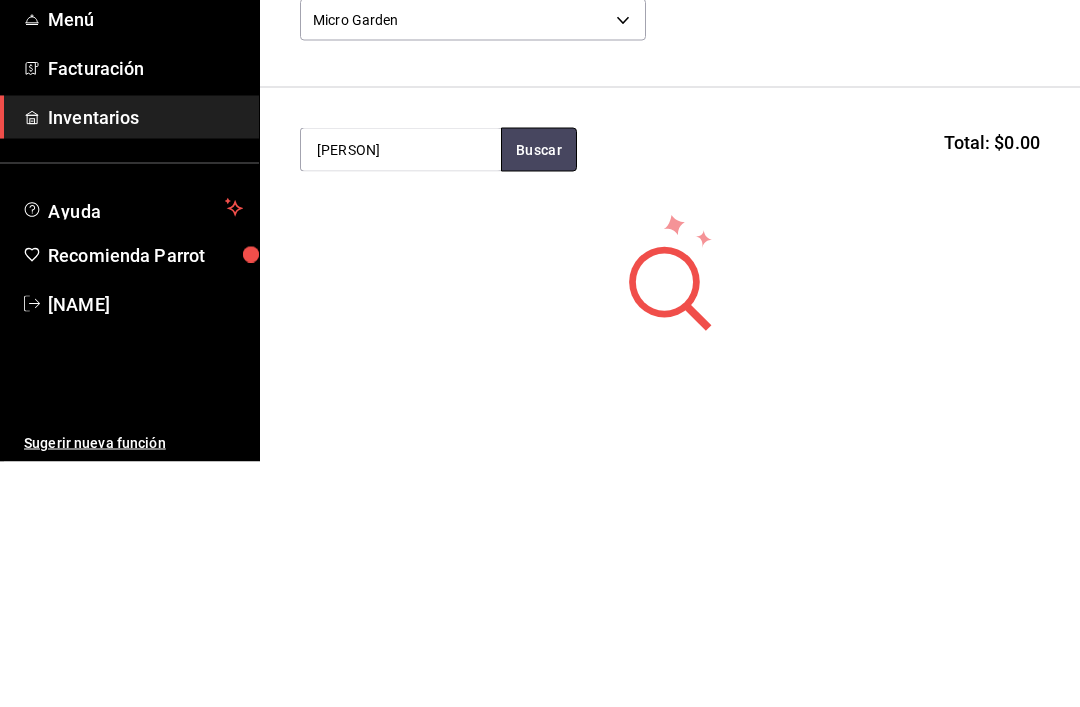 click on "Buscar" at bounding box center (539, 395) 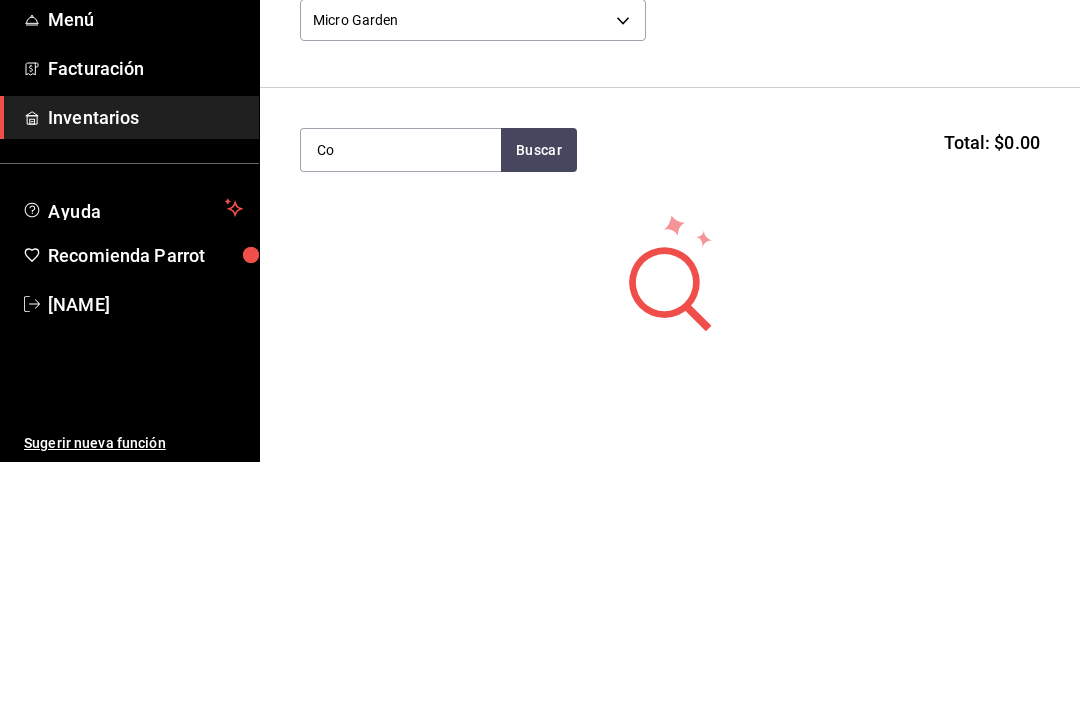 type on "C" 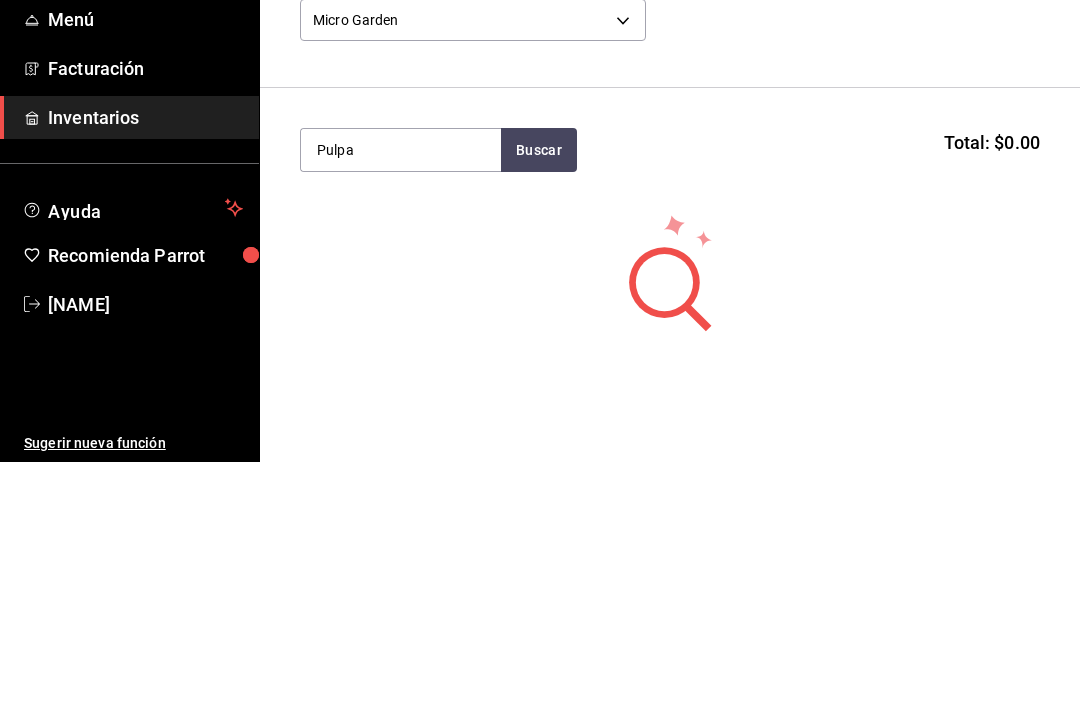 type on "Pulpa" 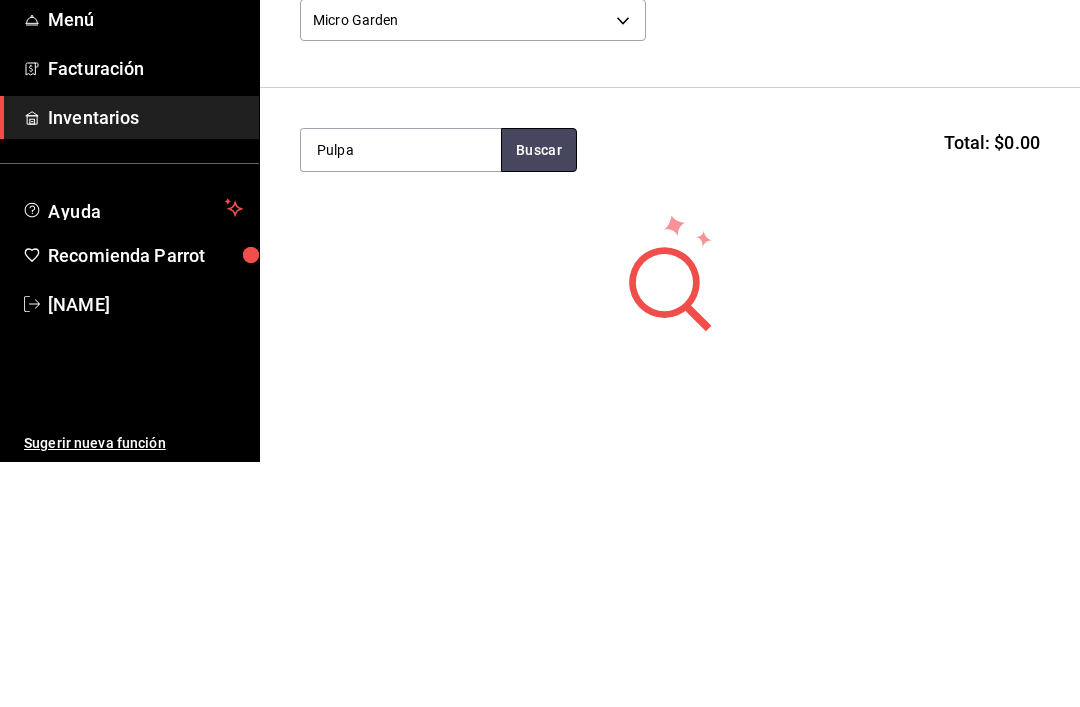 click on "Buscar" at bounding box center (539, 395) 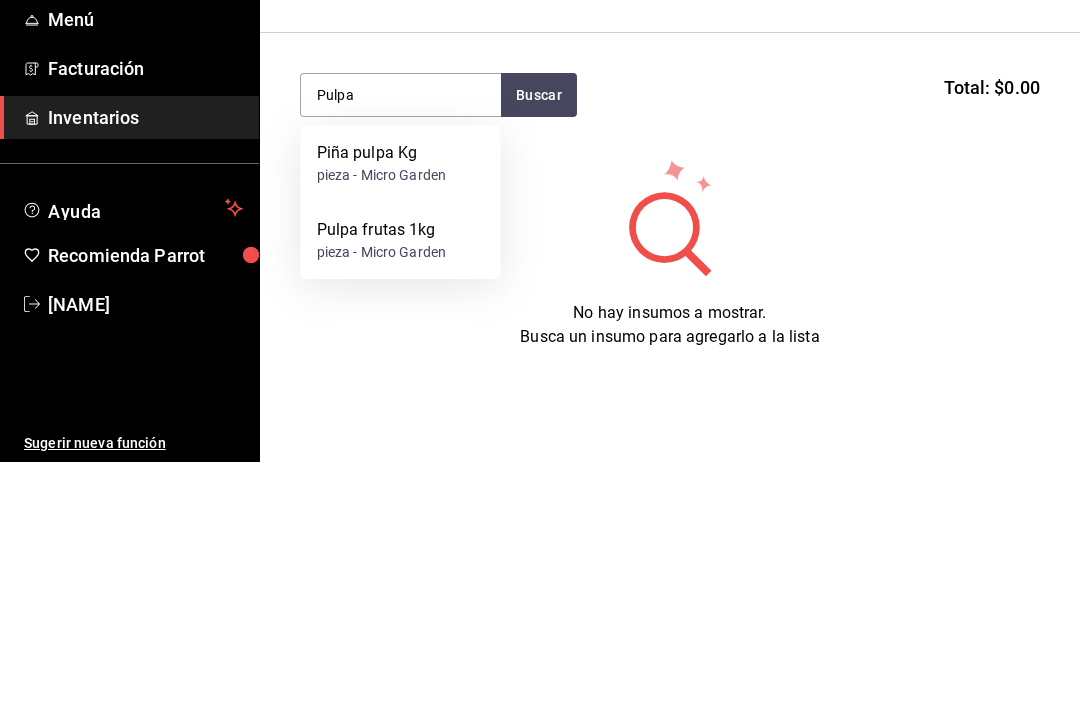 scroll, scrollTop: 55, scrollLeft: 0, axis: vertical 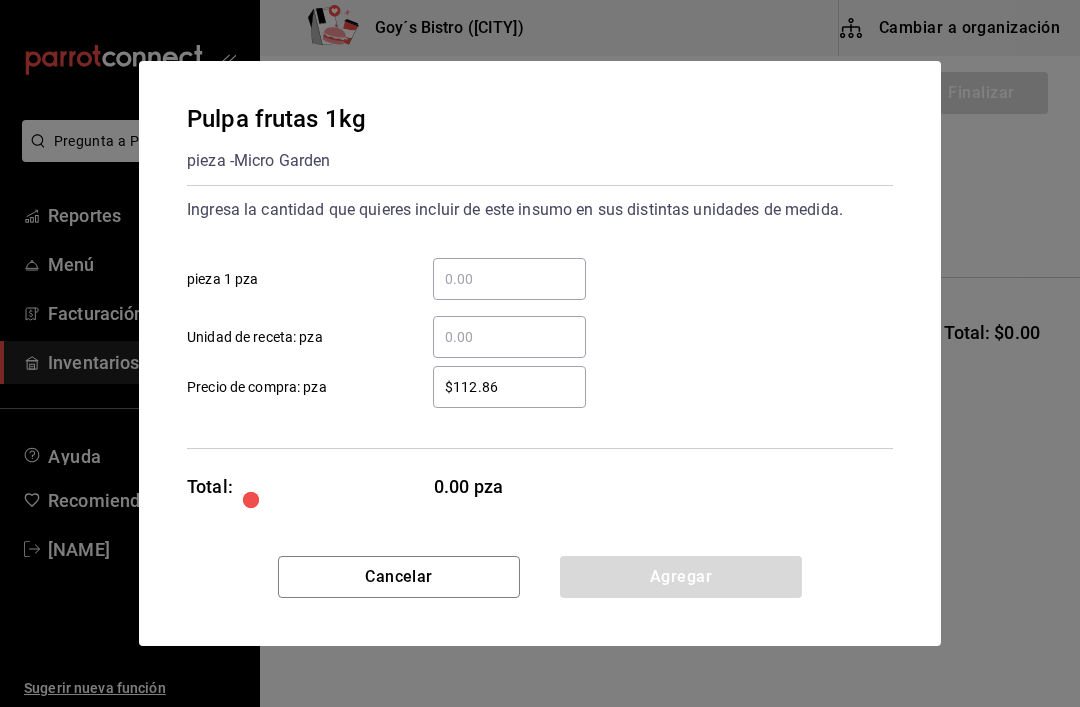 click on "​ pieza 1 pza" at bounding box center [509, 279] 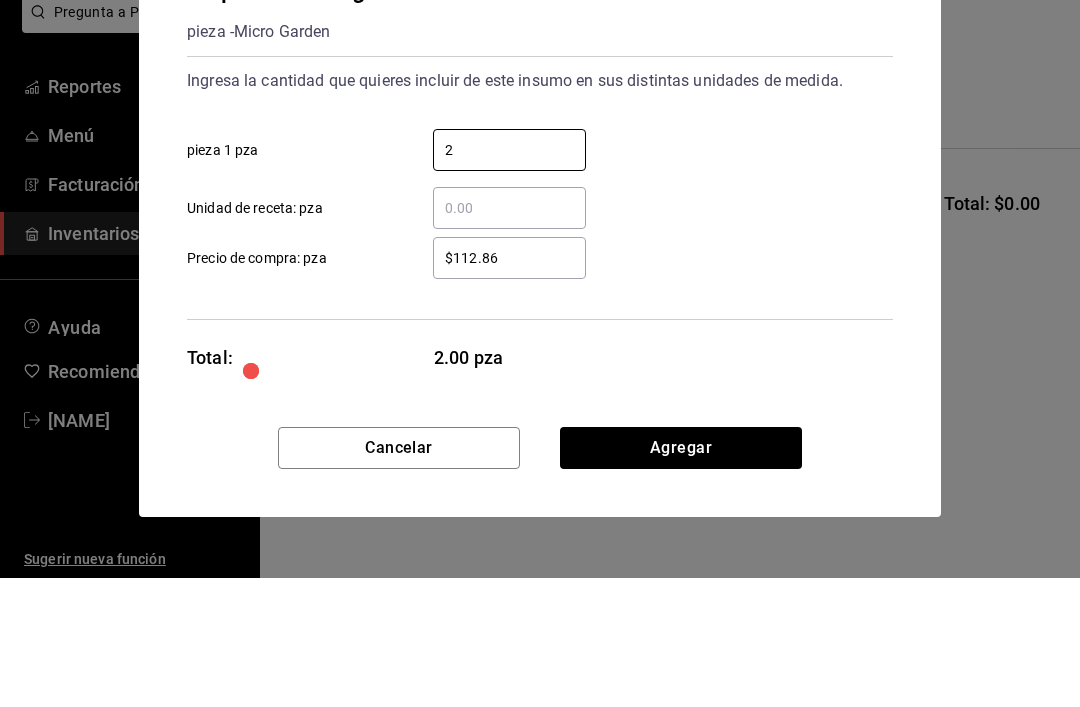 type on "2" 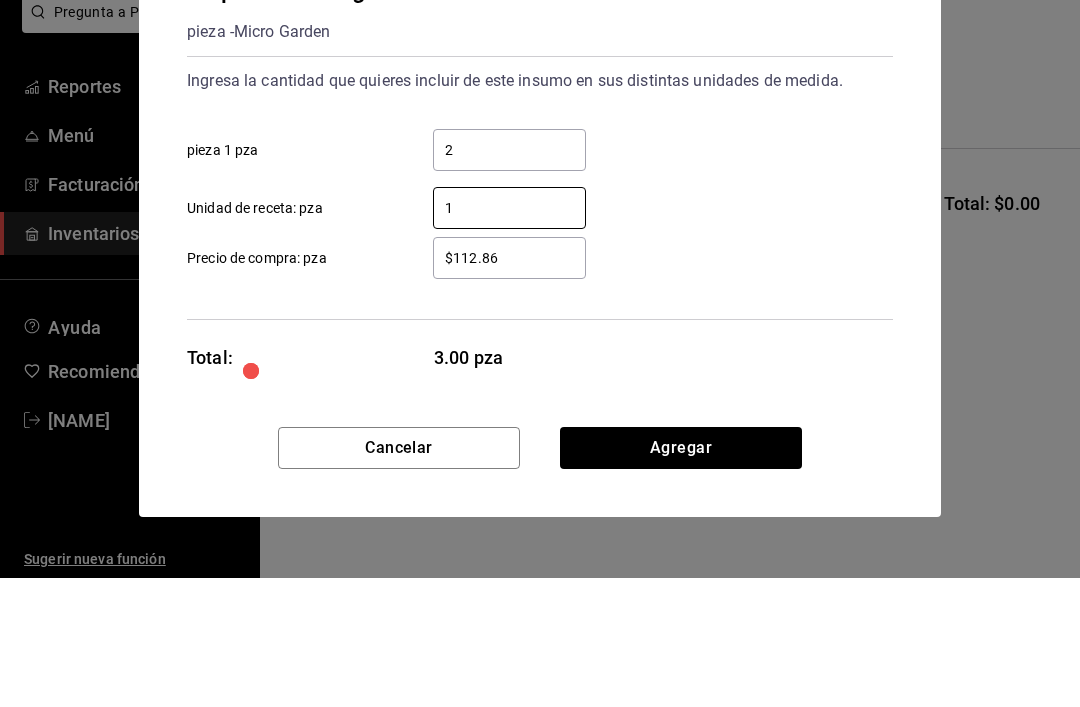 type on "1" 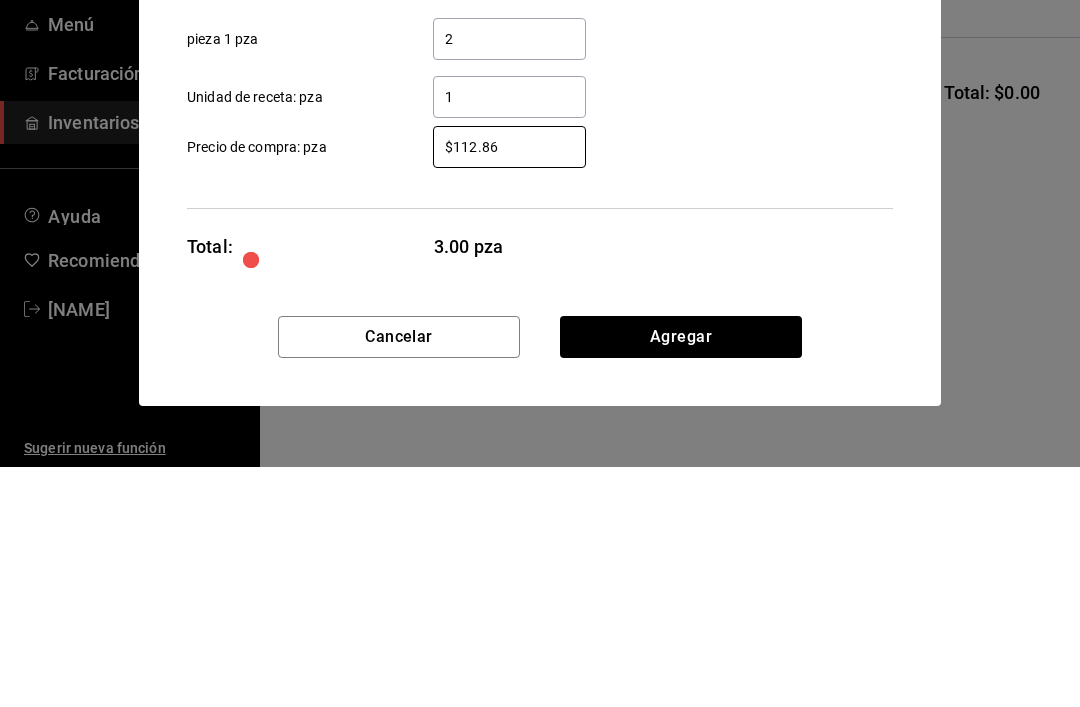 click on "Ingresa la cantidad que quieres incluir de este insumo en sus distintas unidades de medida. 2 ​ pieza 1 pza 1 ​ Unidad de receta: pza $112.86 ​ Precio de compra: pza" at bounding box center (540, 317) 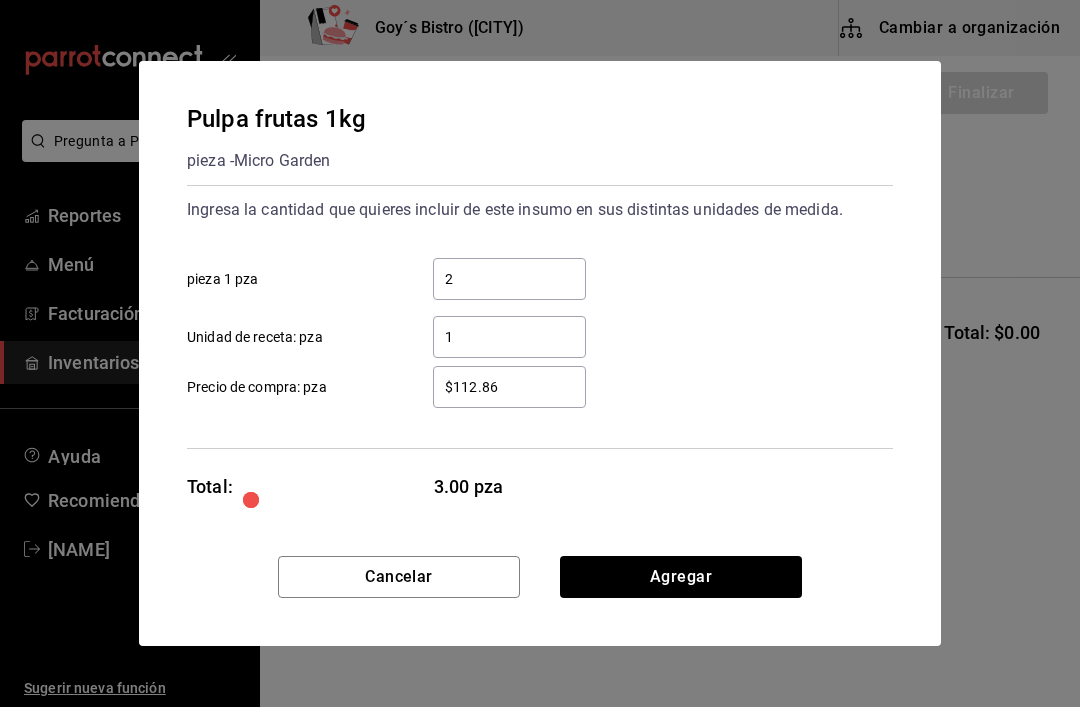 click on "$112.86" at bounding box center [509, 387] 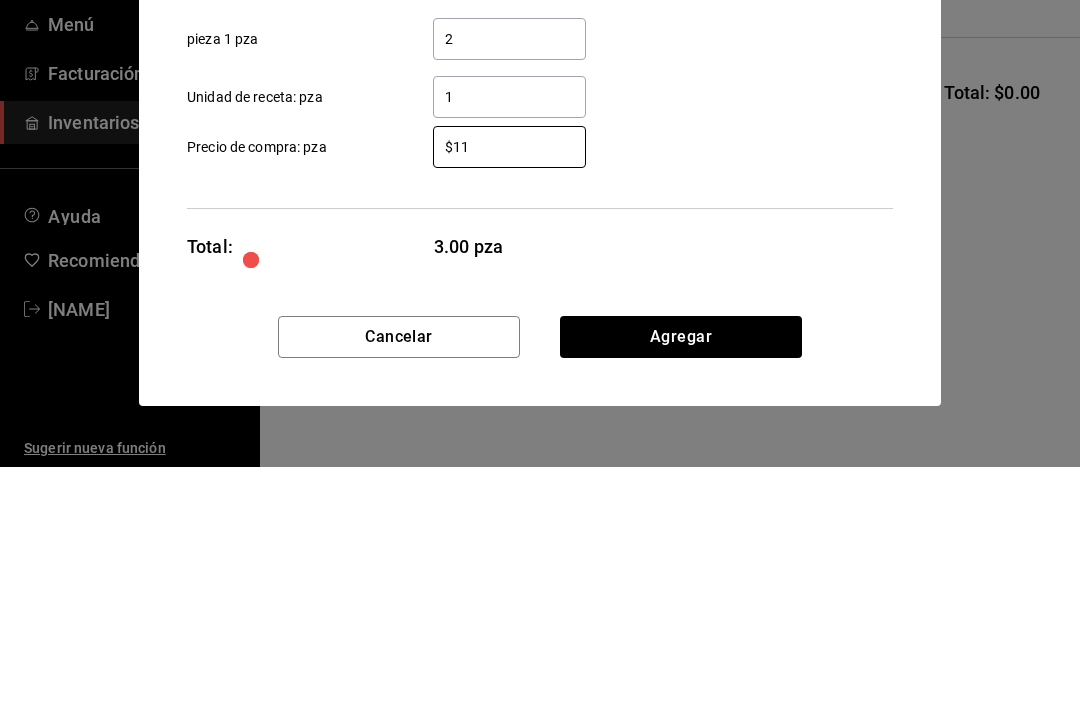 type on "$1" 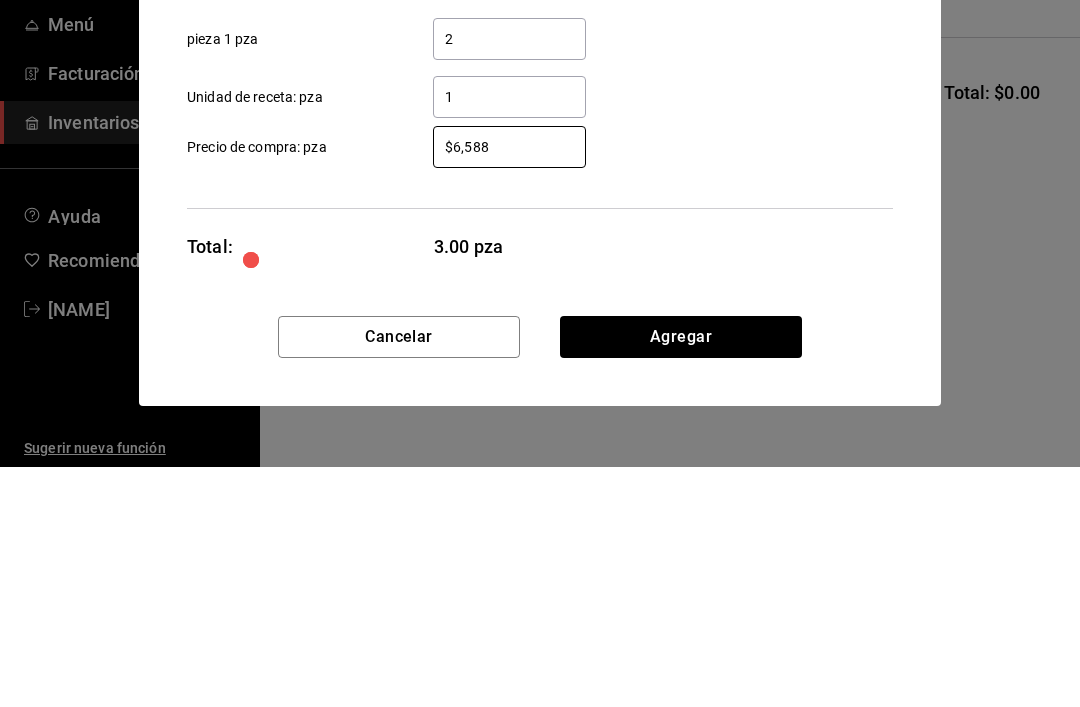 type on "$65,882" 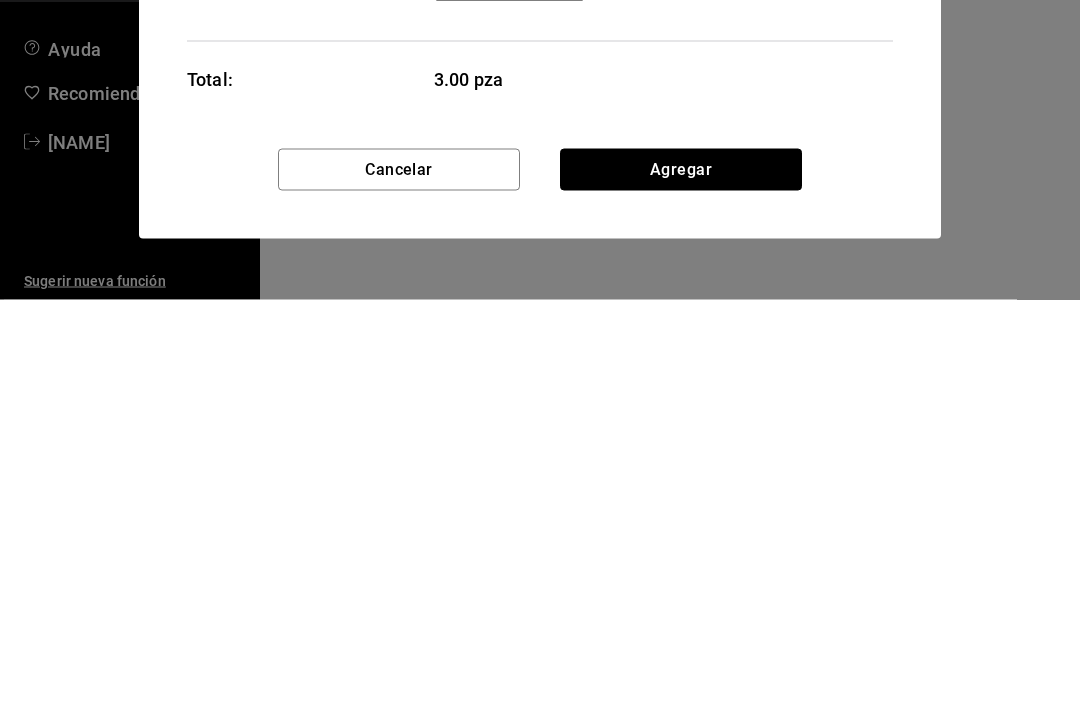 click on "Agregar" at bounding box center [681, 577] 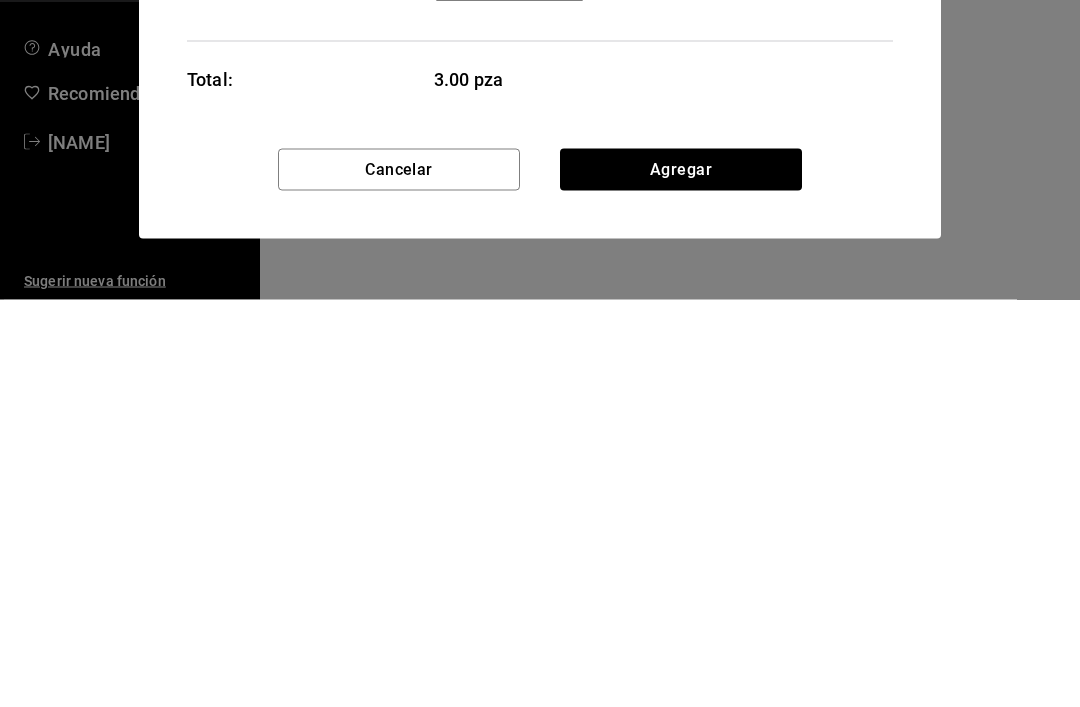 scroll, scrollTop: 0, scrollLeft: 0, axis: both 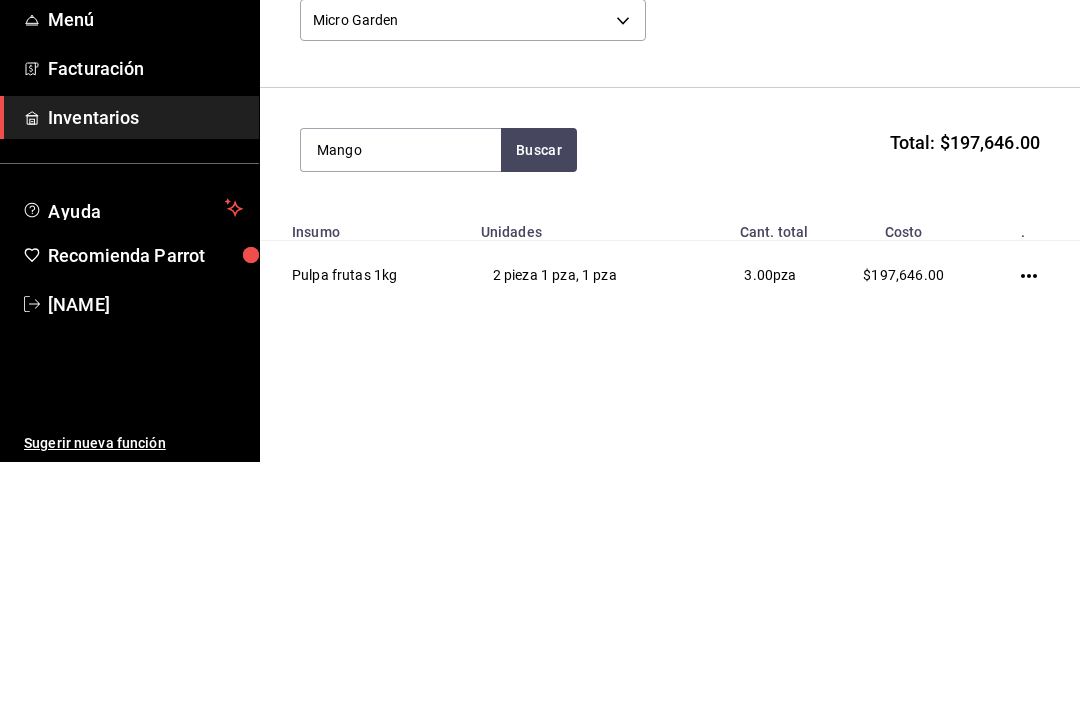 type on "Mango" 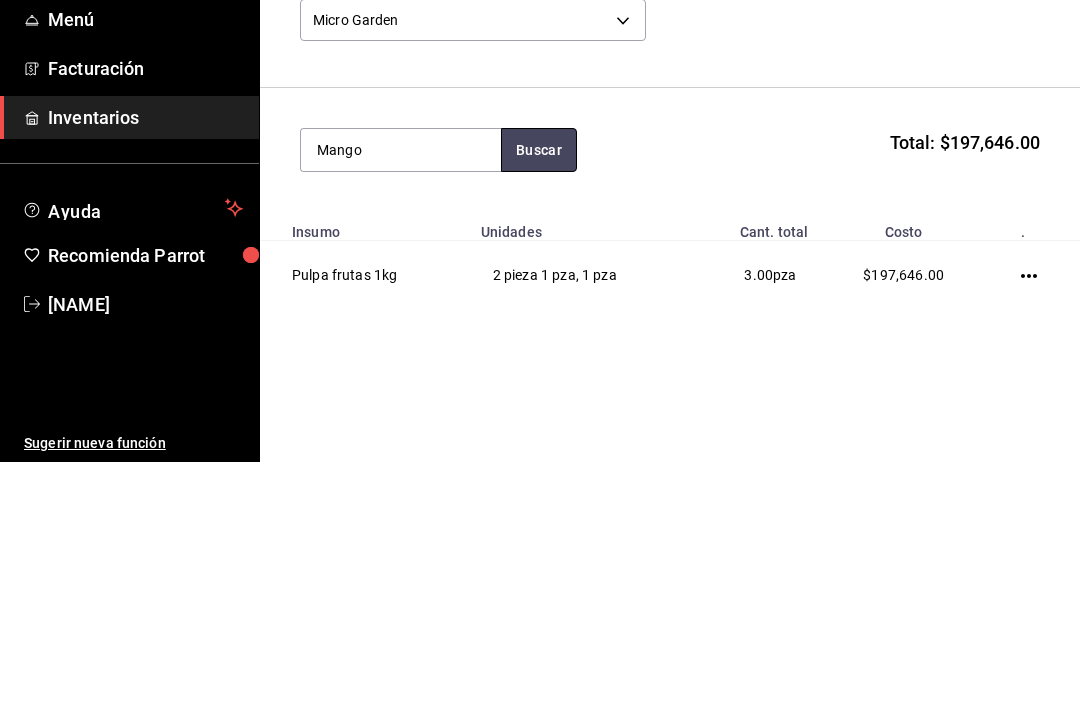 click on "Buscar" at bounding box center (539, 395) 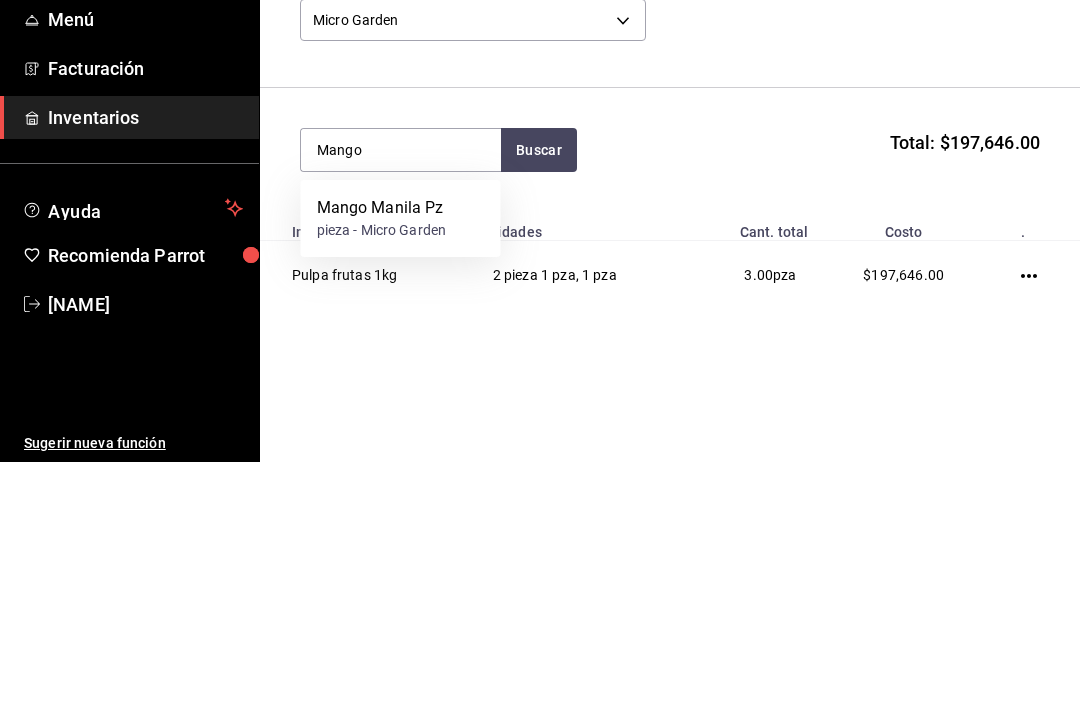 click on "Mango Manila Pz pieza - Micro Garden" at bounding box center (401, 463) 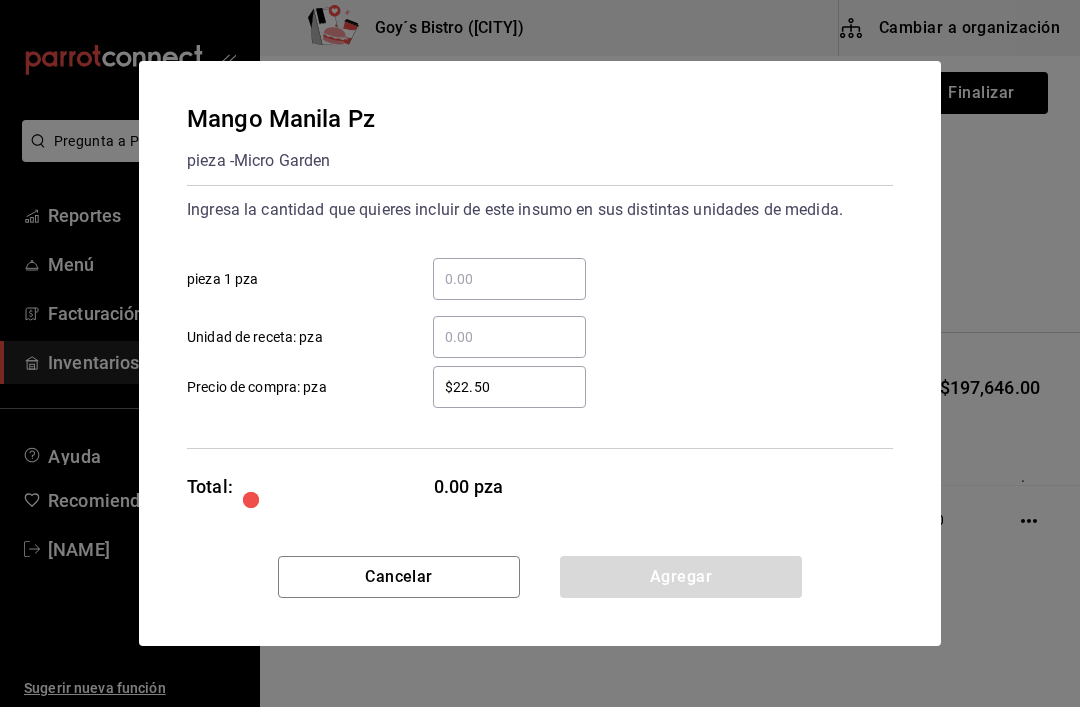 click on "​ pieza 1 pza" at bounding box center (509, 279) 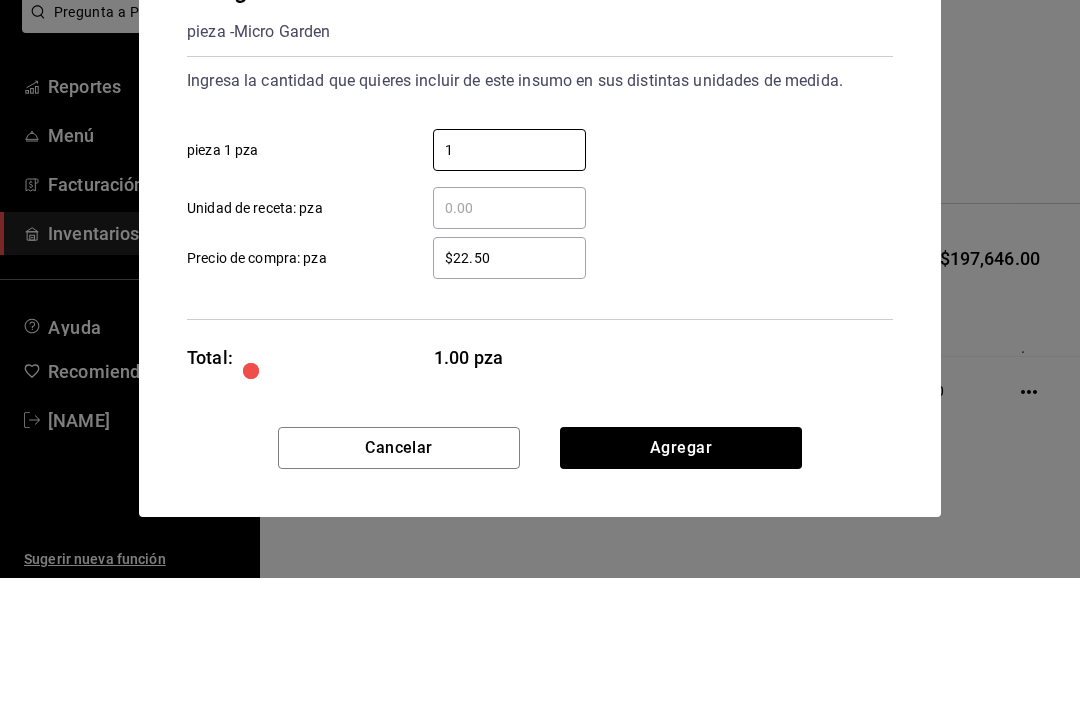 type on "1" 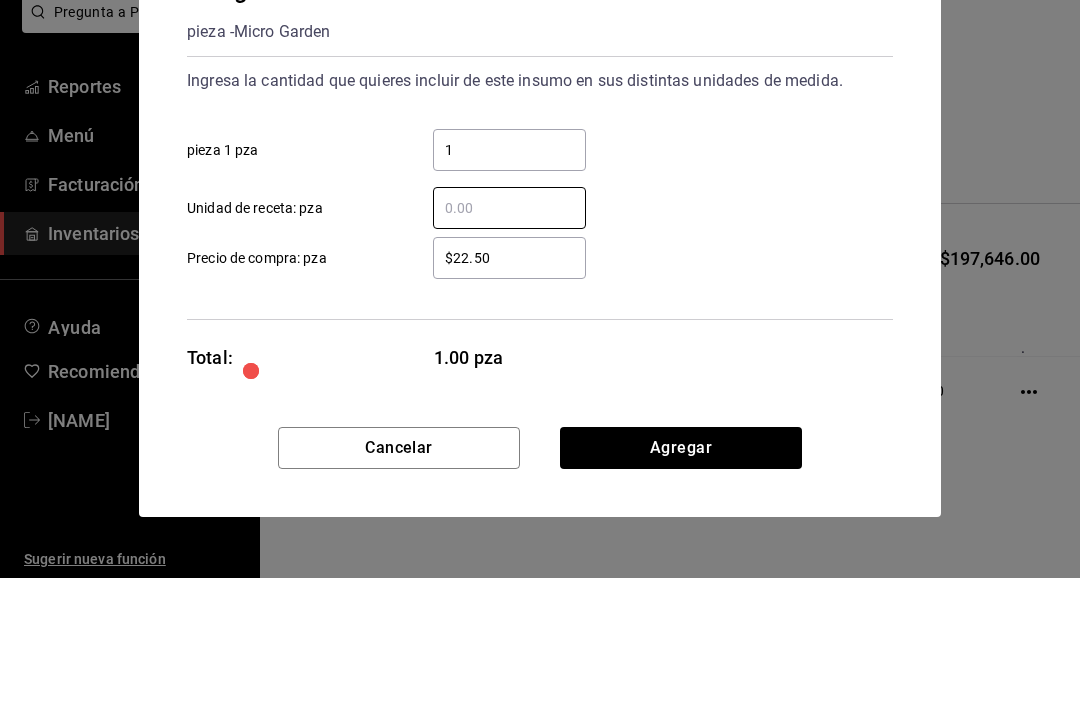 click on "1" at bounding box center (509, 279) 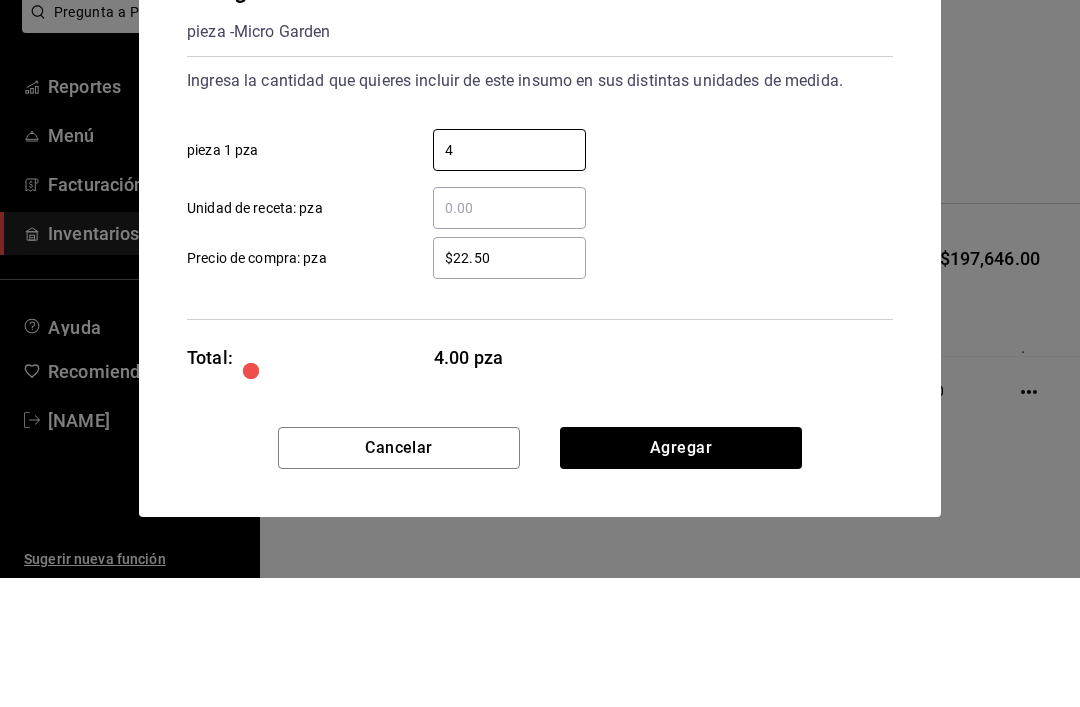 type on "4" 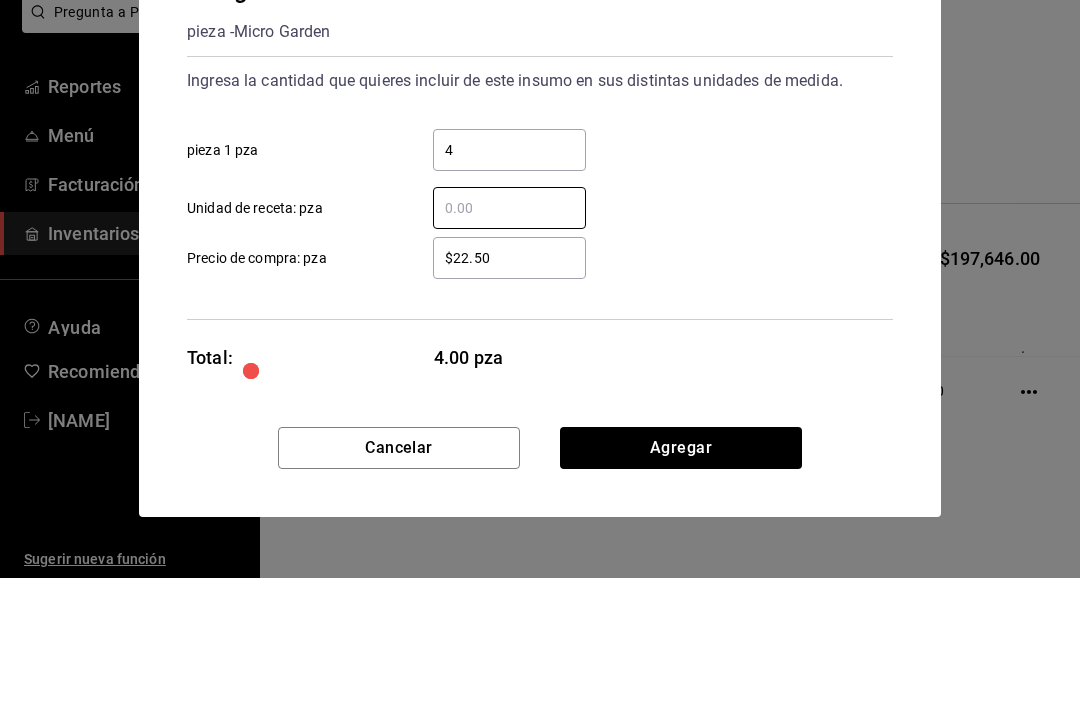 click on "4" at bounding box center [509, 279] 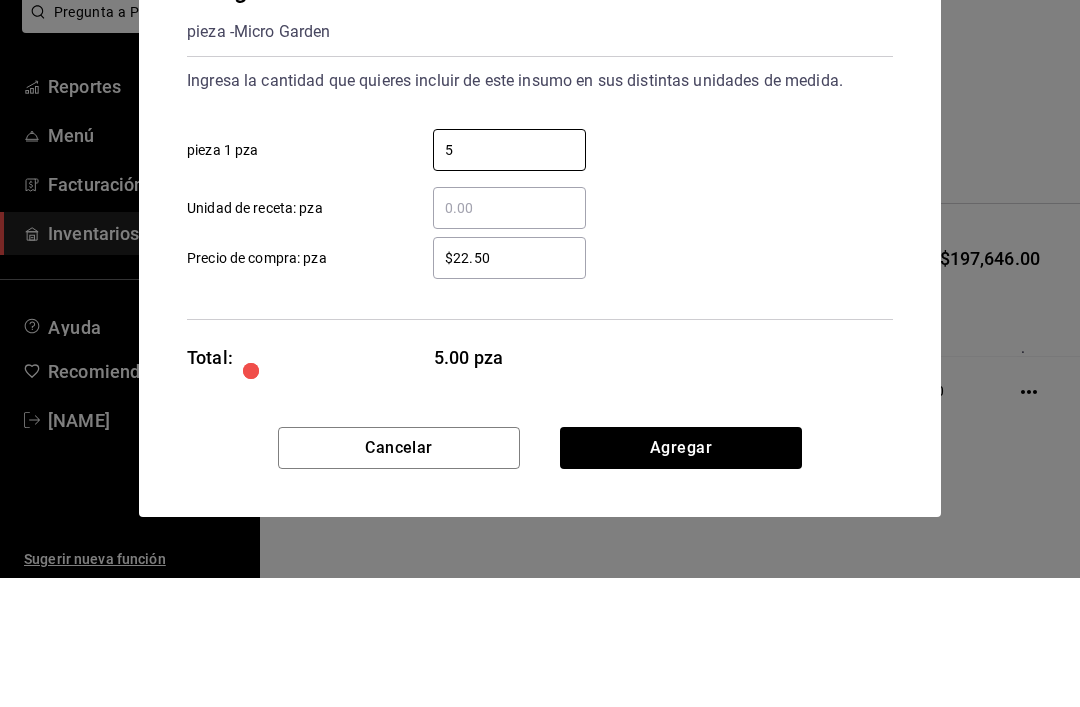 type on "5" 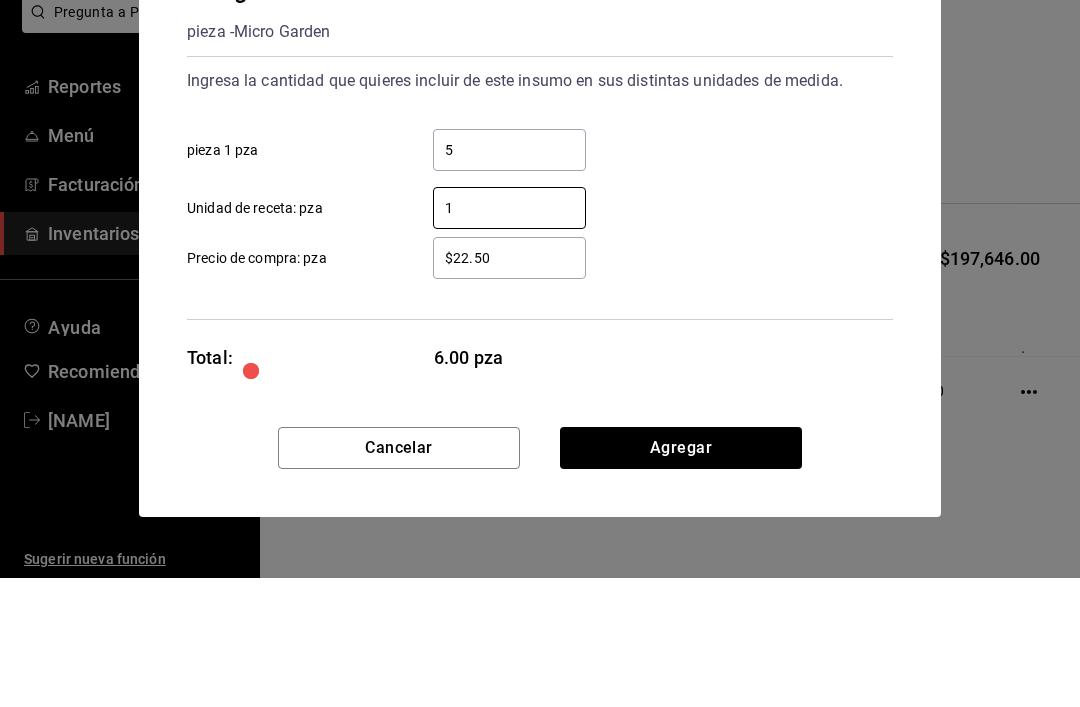 type on "1" 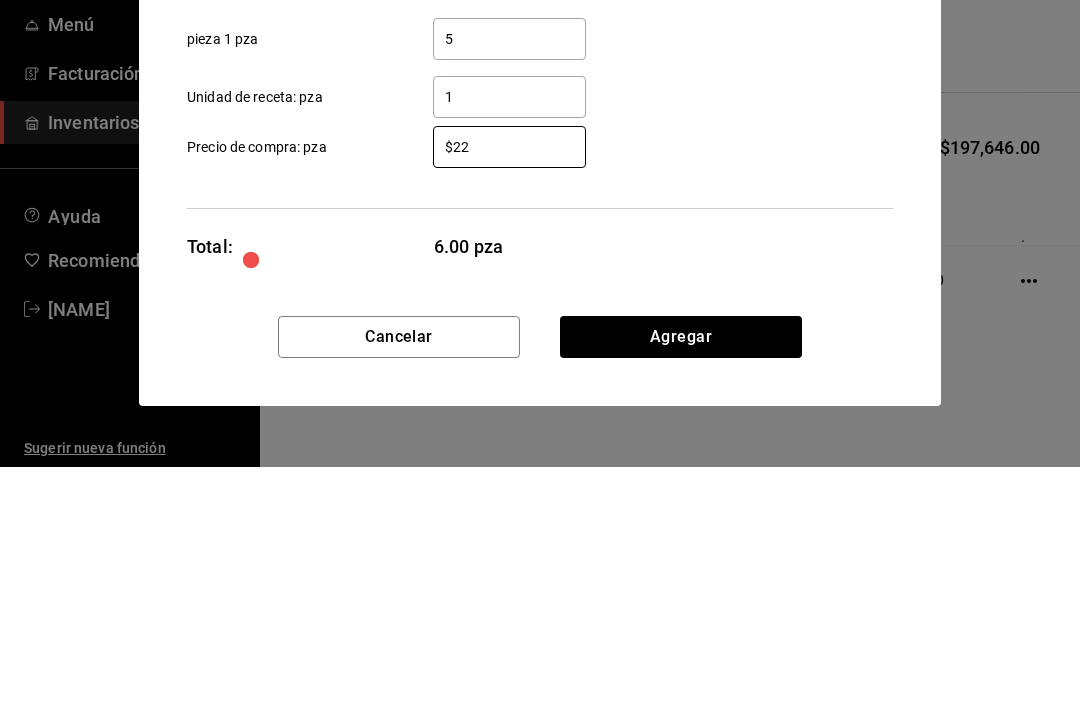 type on "$2" 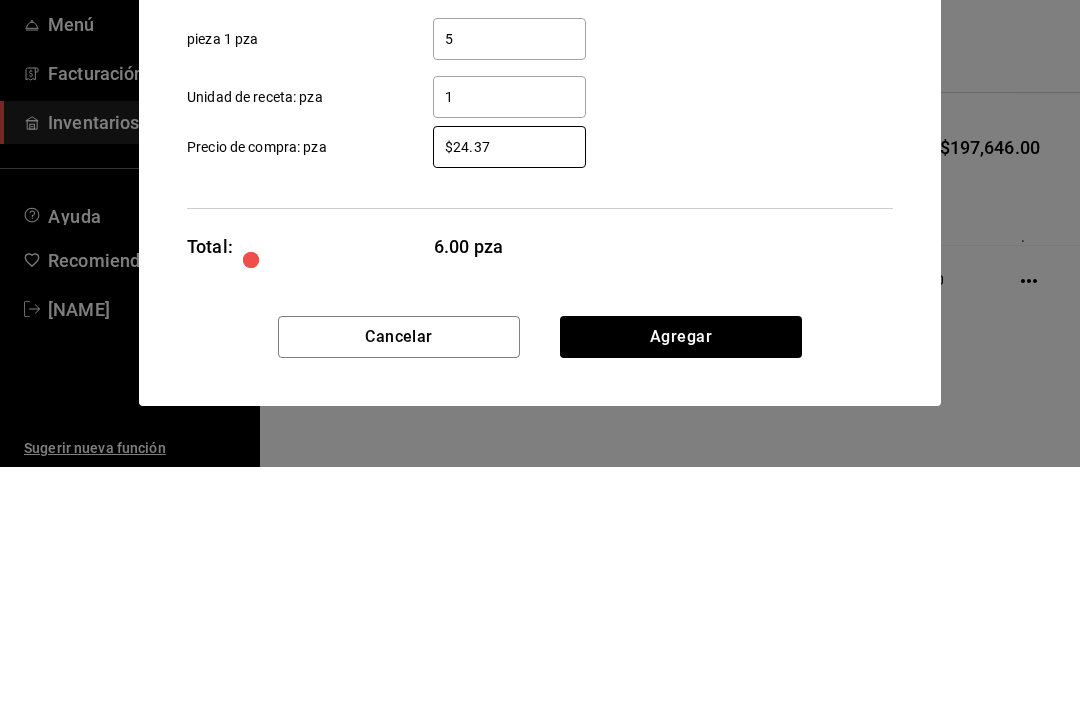type on "$24.37" 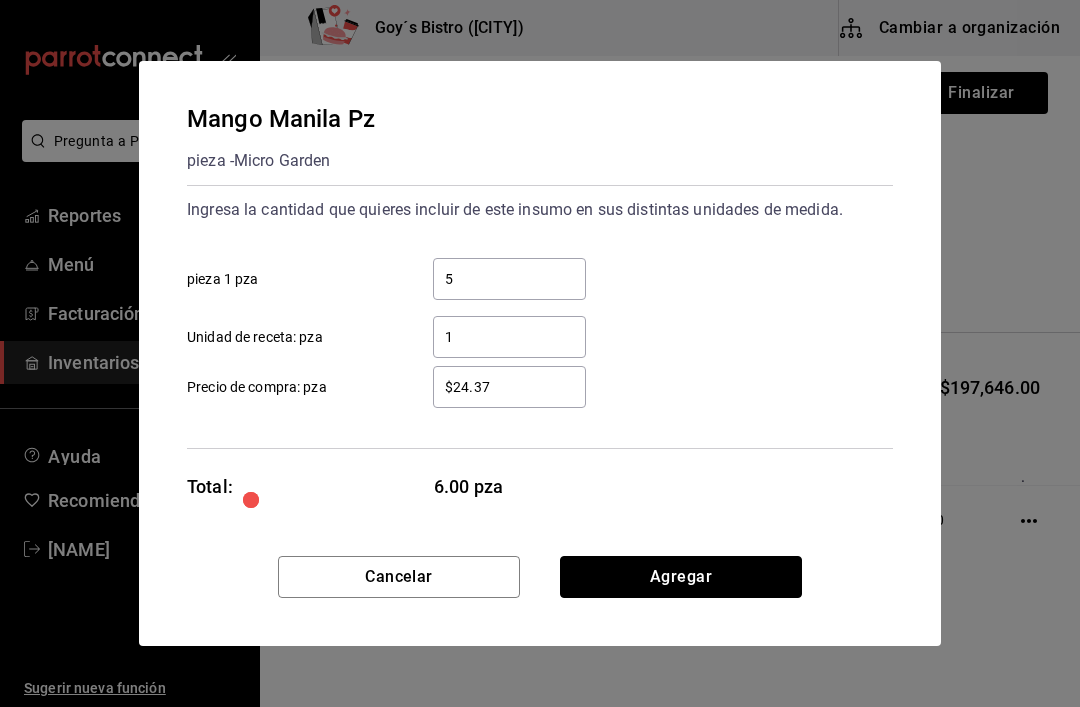 click on "Agregar" at bounding box center [681, 577] 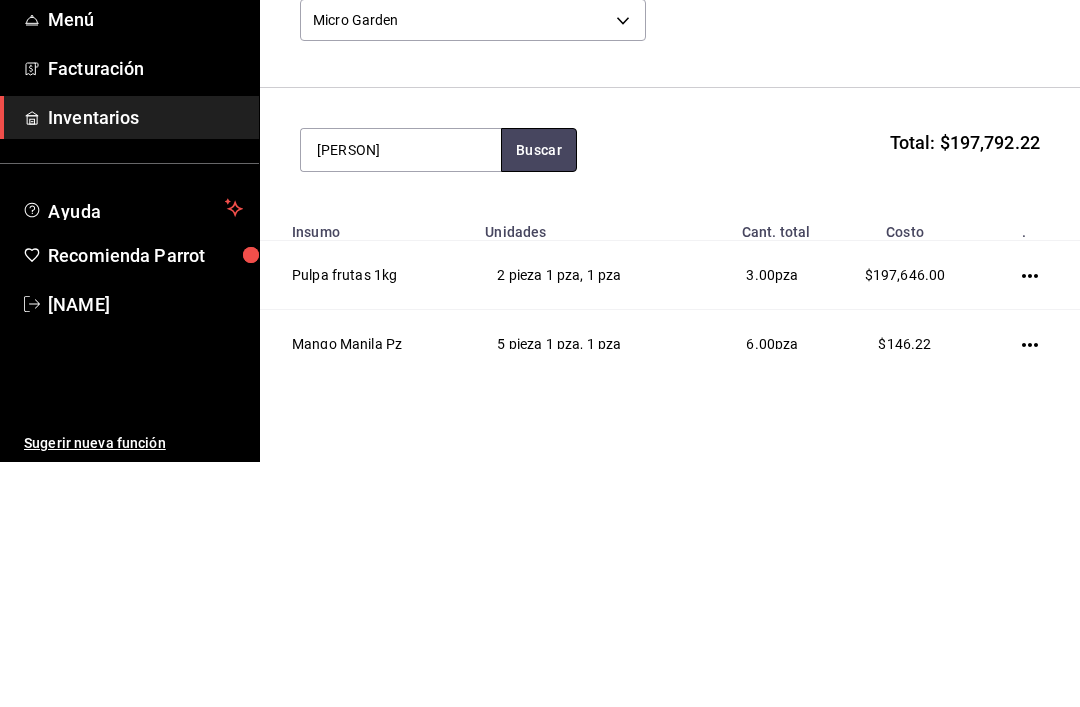click on "Buscar" at bounding box center [539, 395] 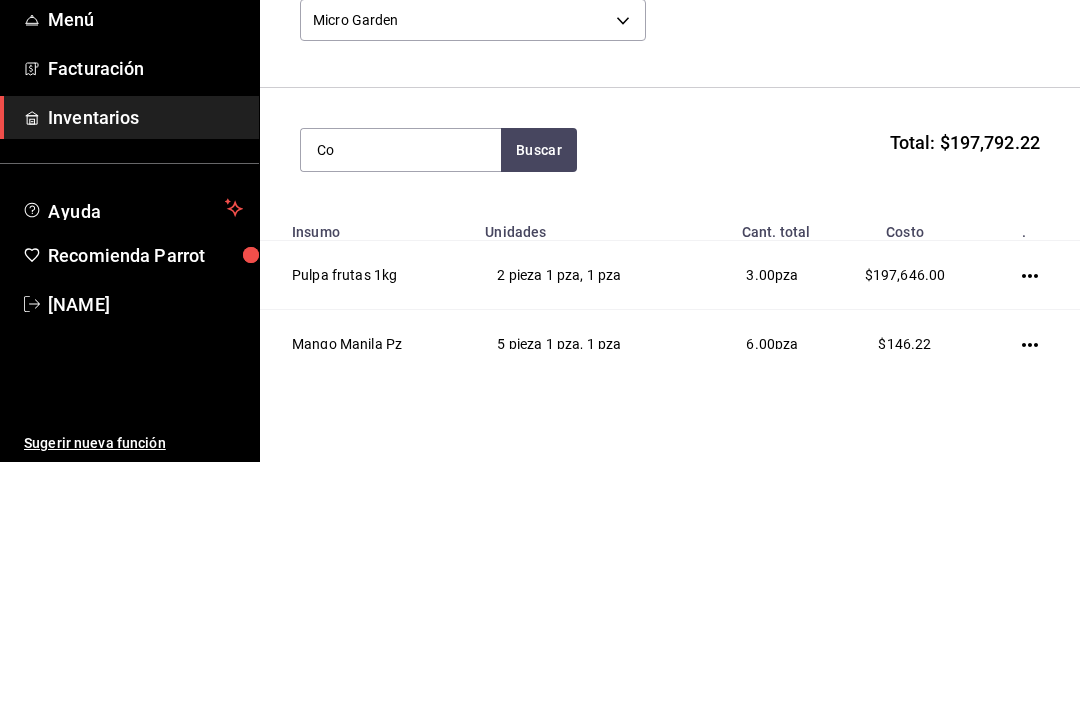 type on "C" 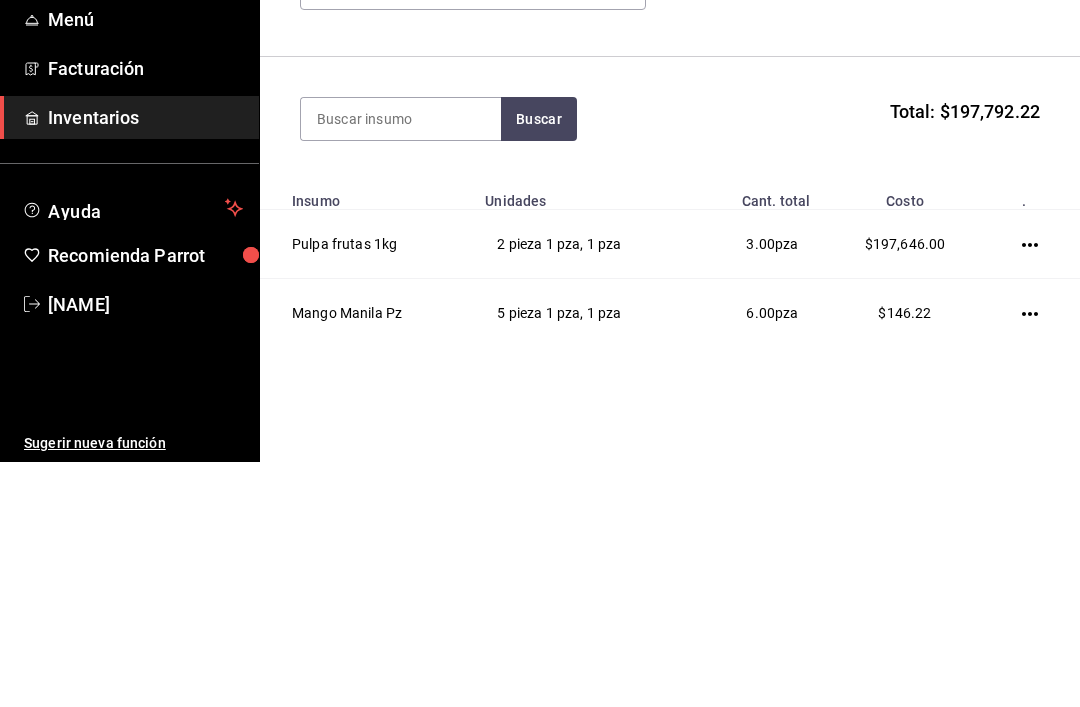 scroll, scrollTop: 30, scrollLeft: 0, axis: vertical 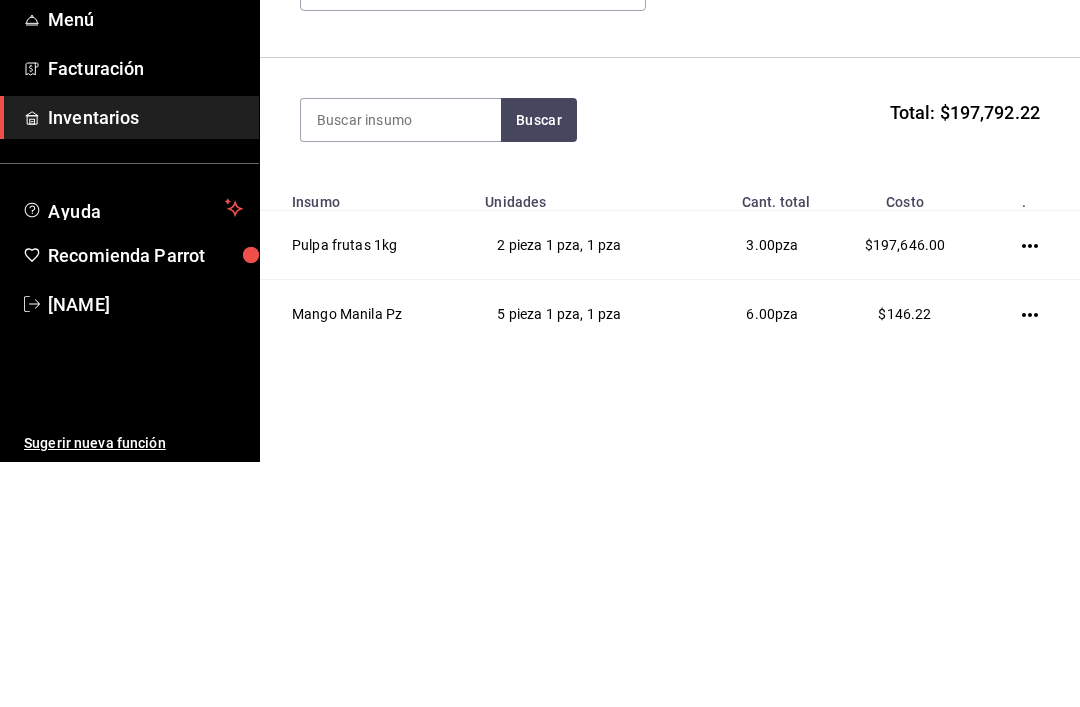type 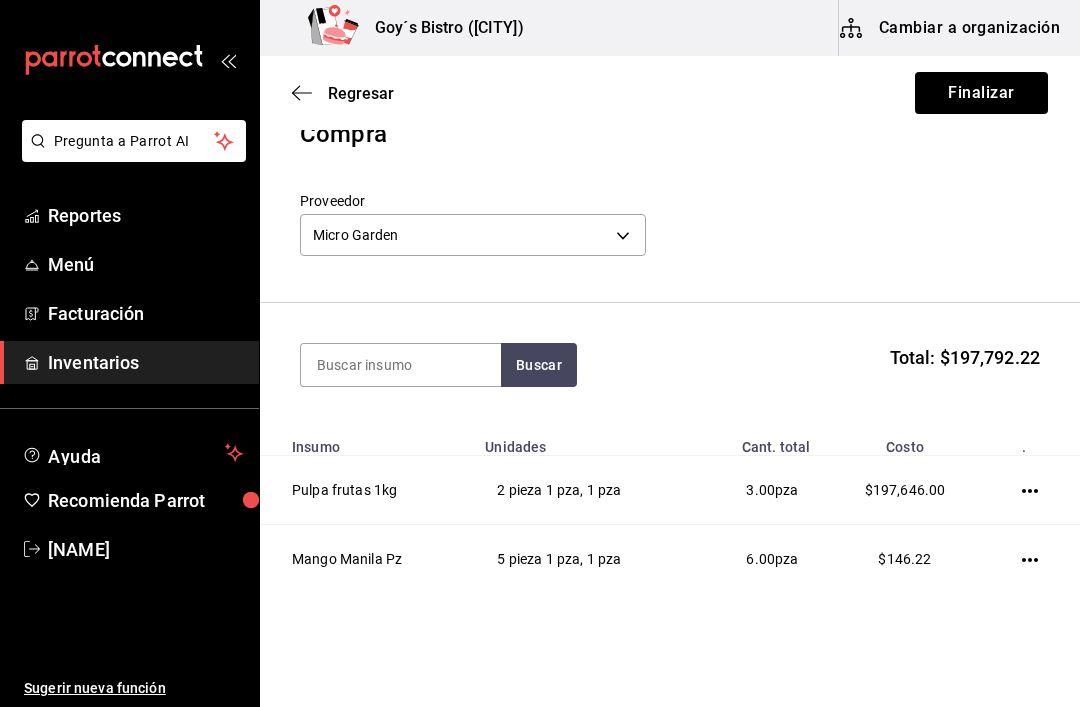 click on "$197,646.00" at bounding box center [904, 490] 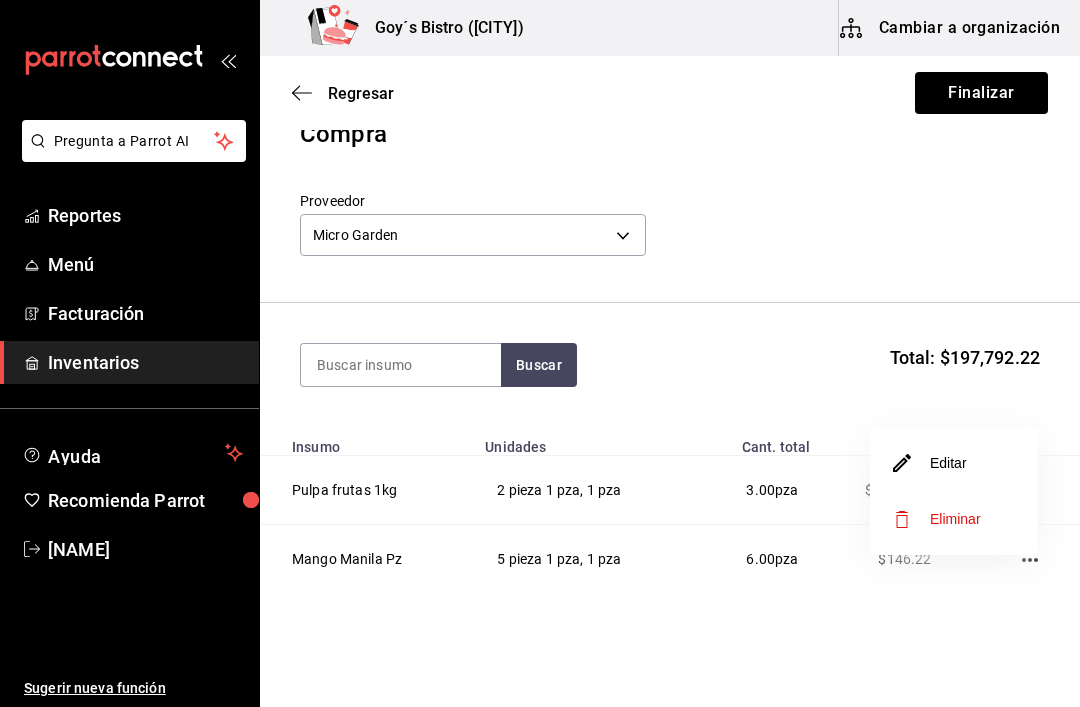 click on "Editar" at bounding box center [954, 463] 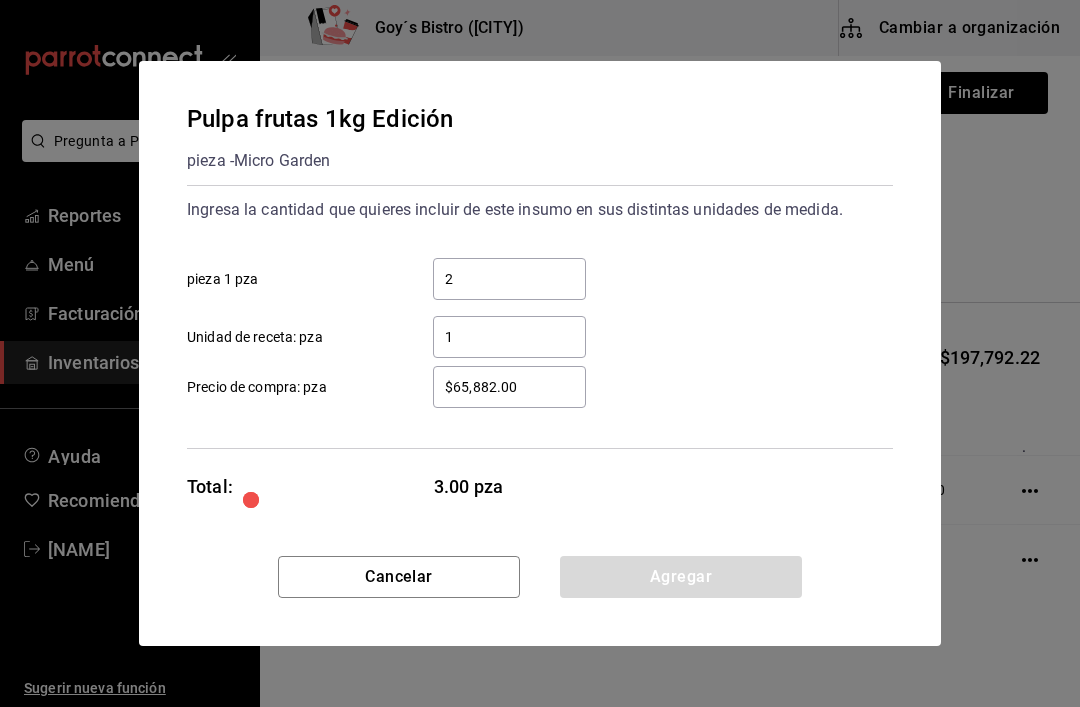 click on "$65,882.00" at bounding box center (509, 387) 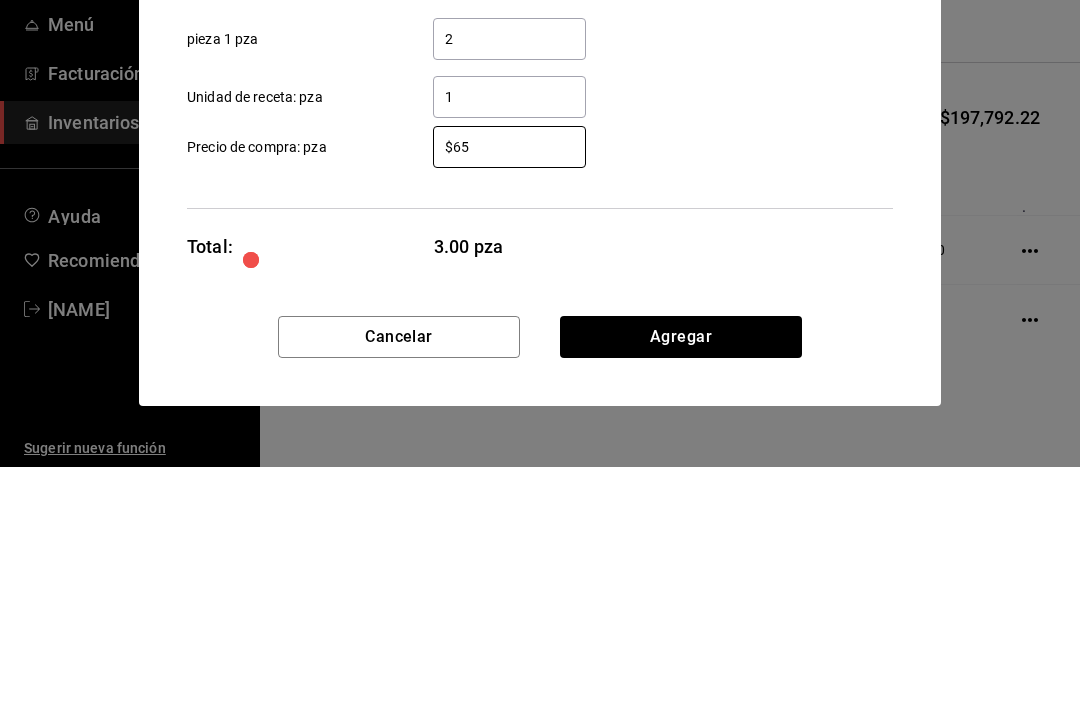 type on "$6" 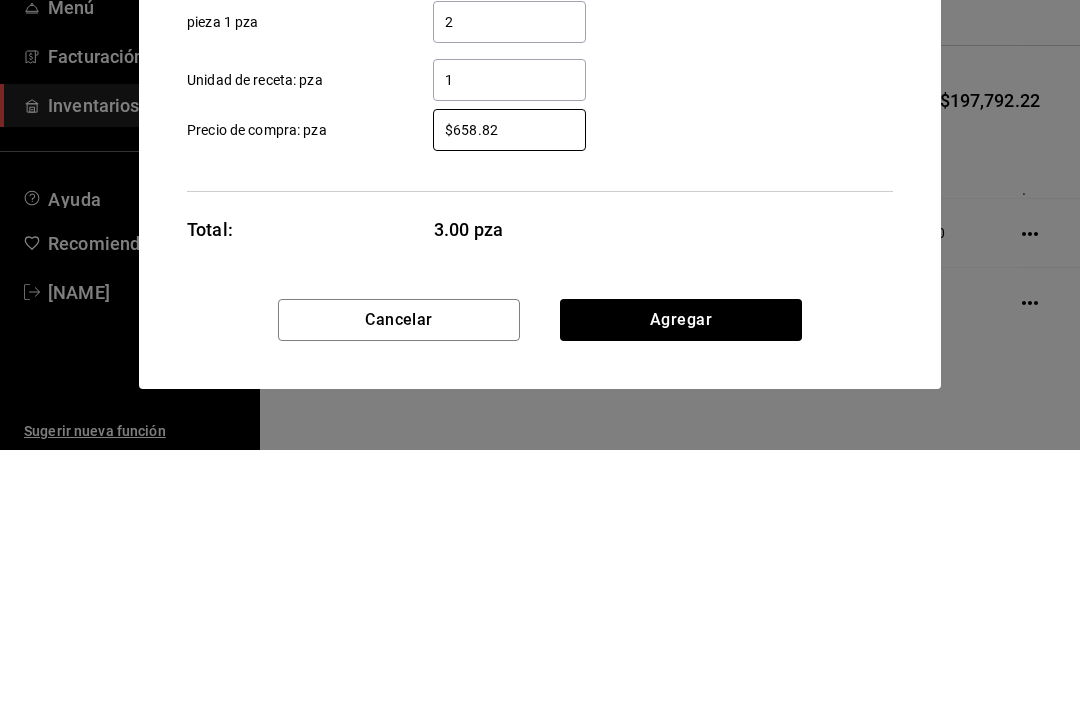 type on "$658.82" 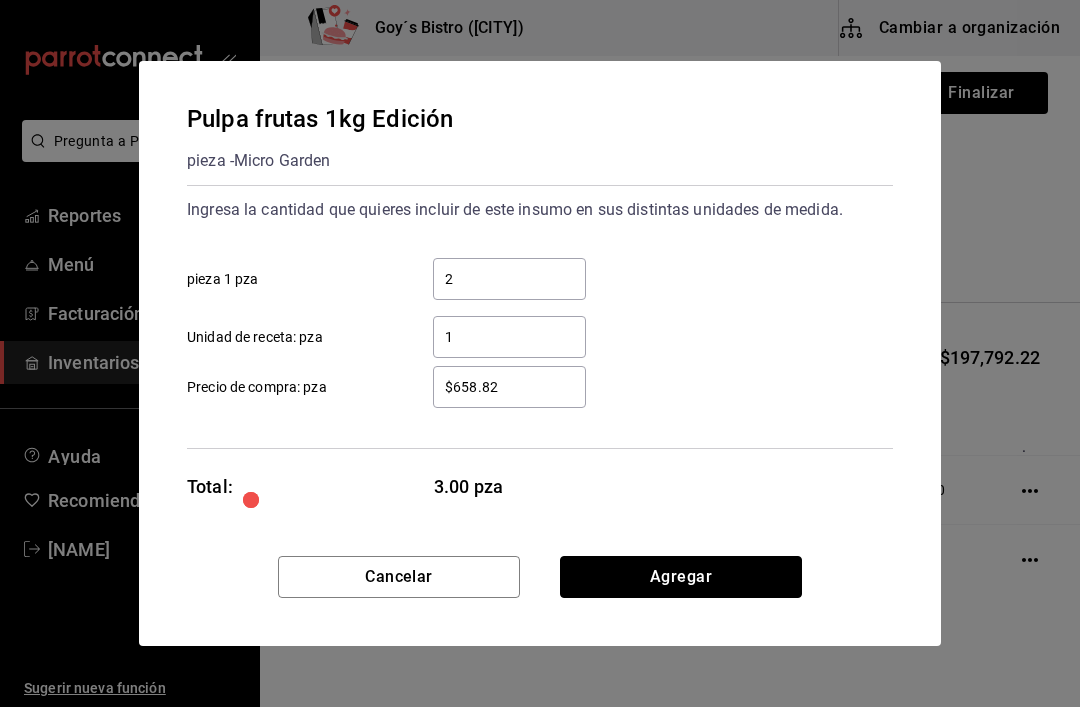 click on "Agregar" at bounding box center (681, 577) 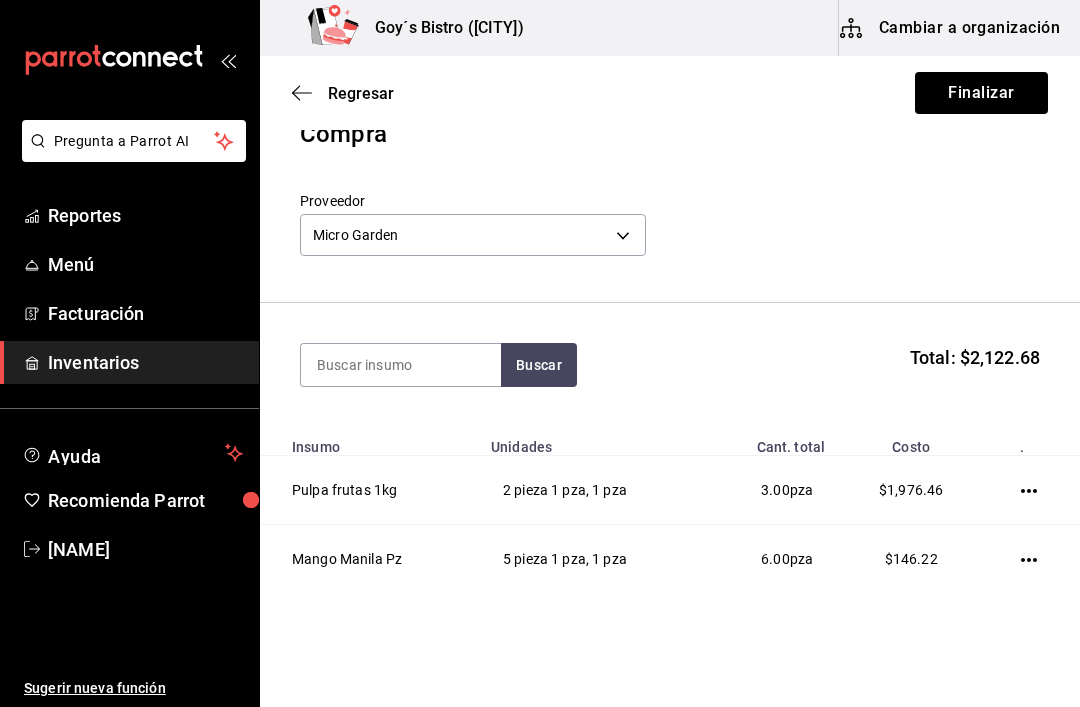 click on "$1,976.46" at bounding box center [911, 490] 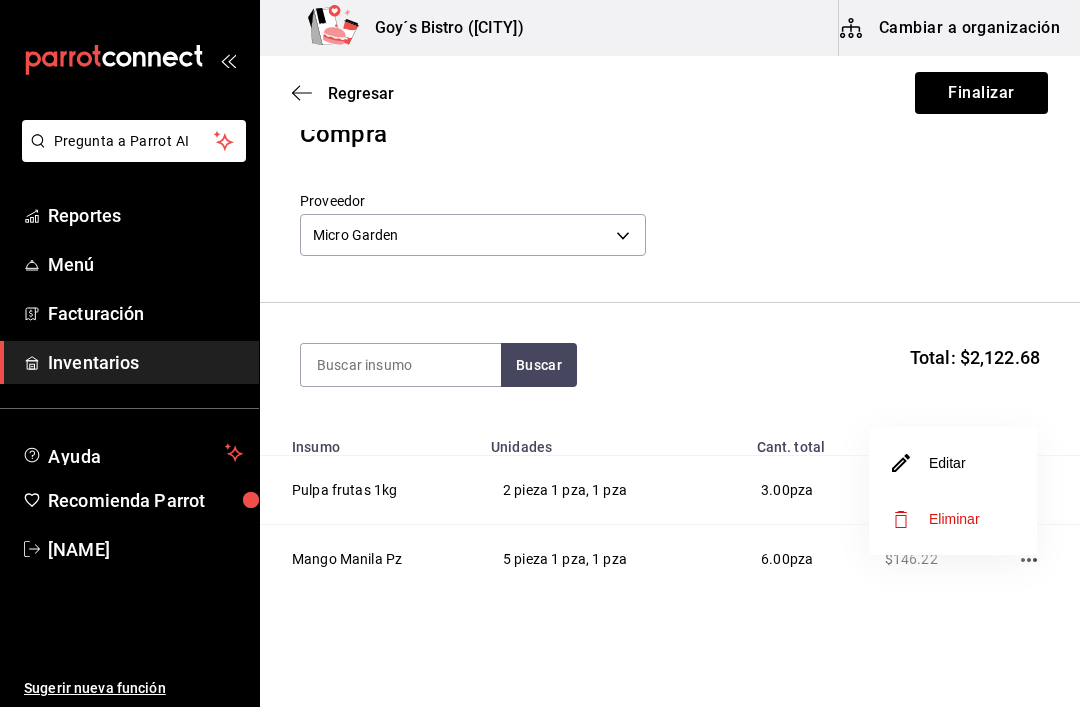 click on "Editar" at bounding box center [929, 463] 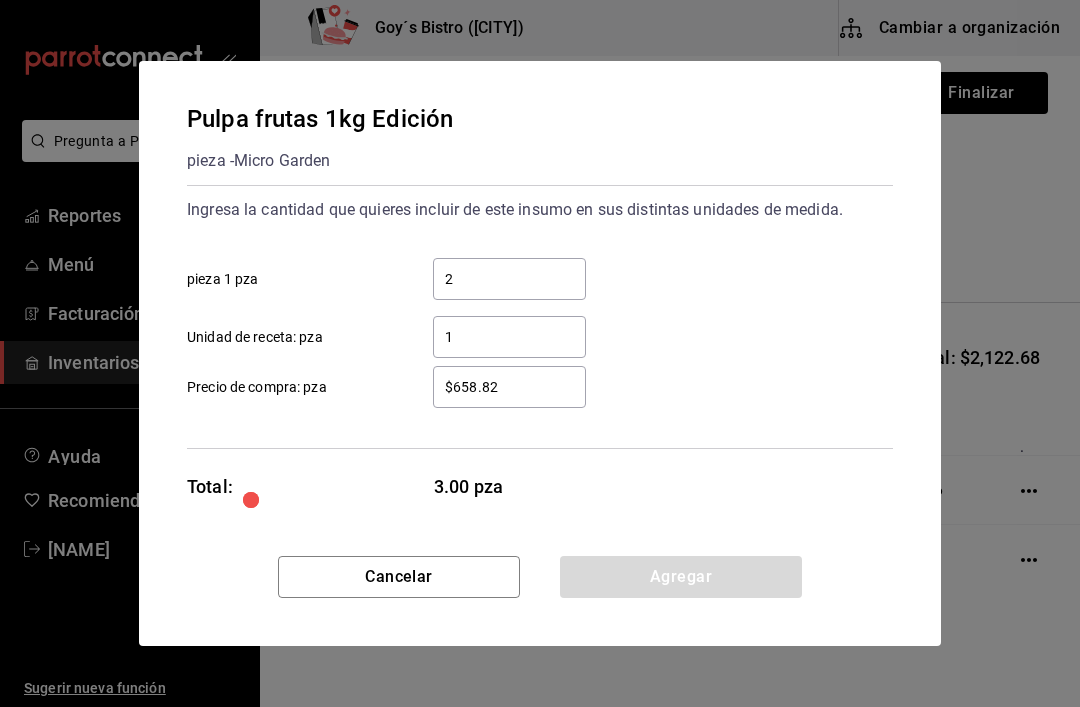 click on "1" at bounding box center [509, 337] 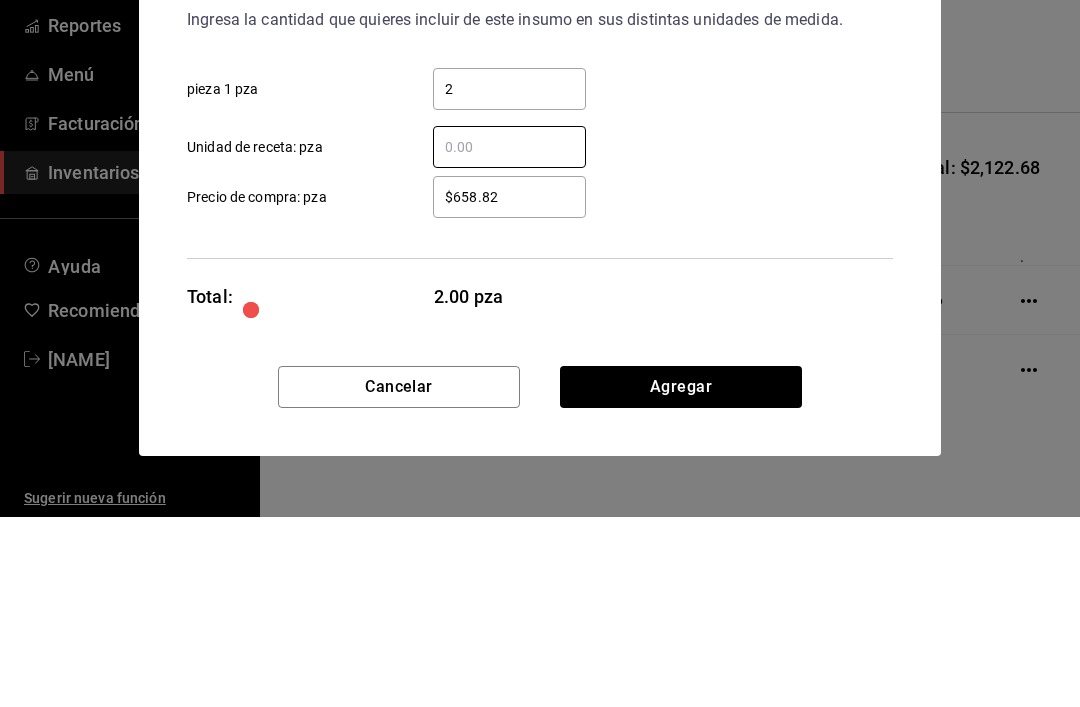 type 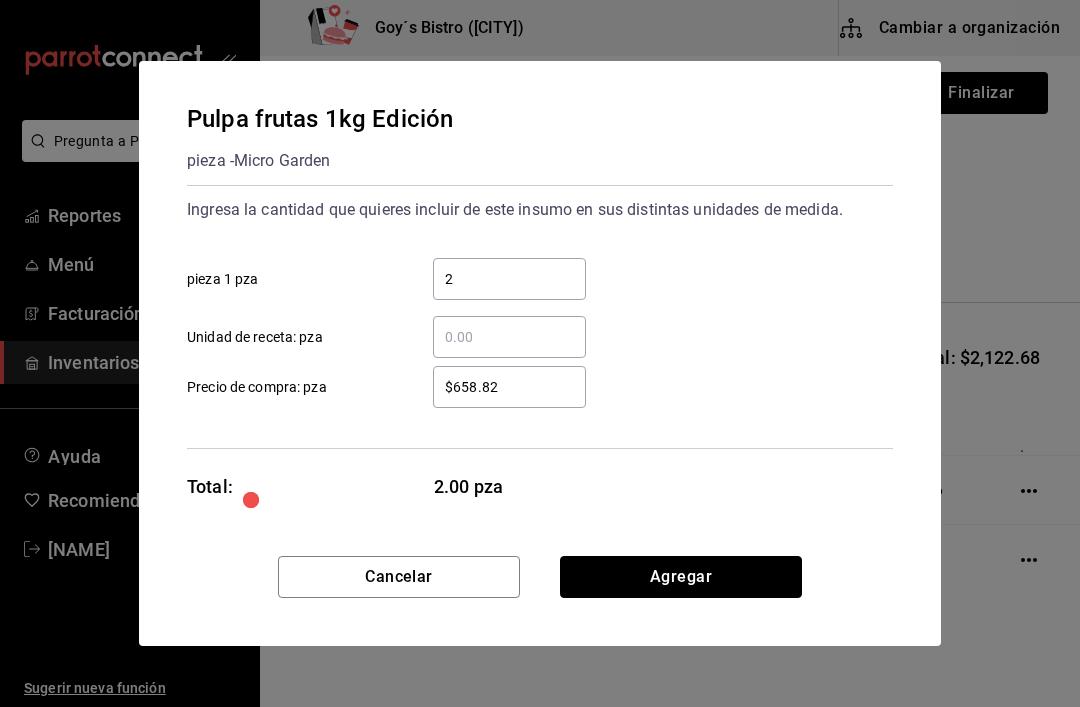 click on "Agregar" at bounding box center (681, 577) 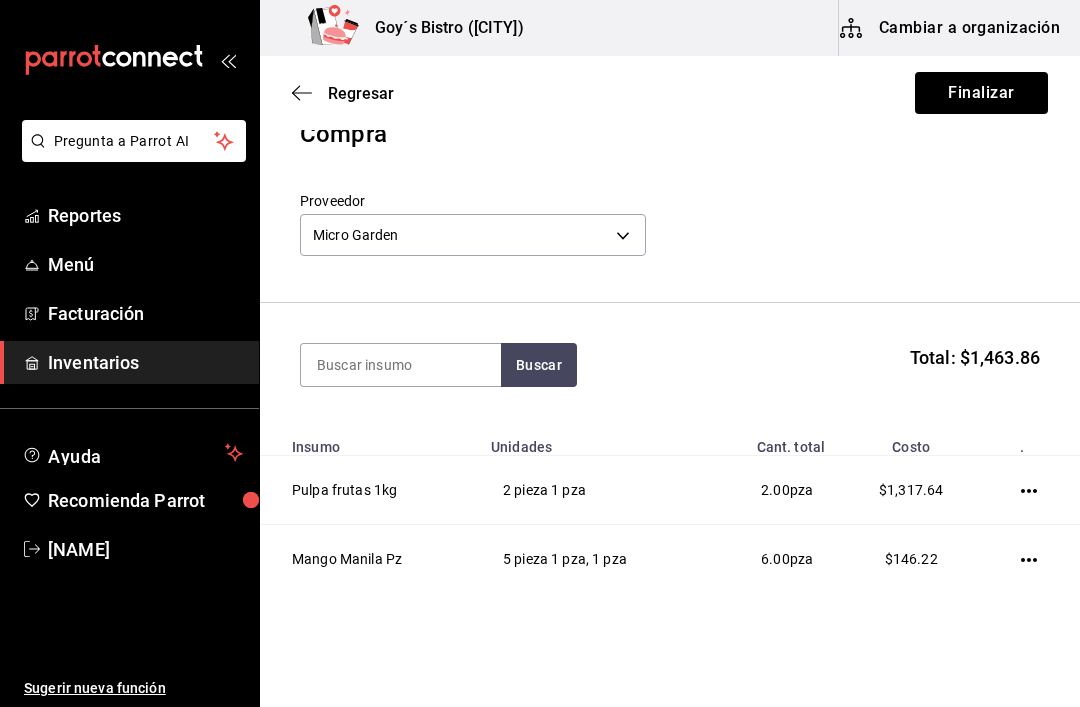 click on "2.00  pza" at bounding box center (771, 490) 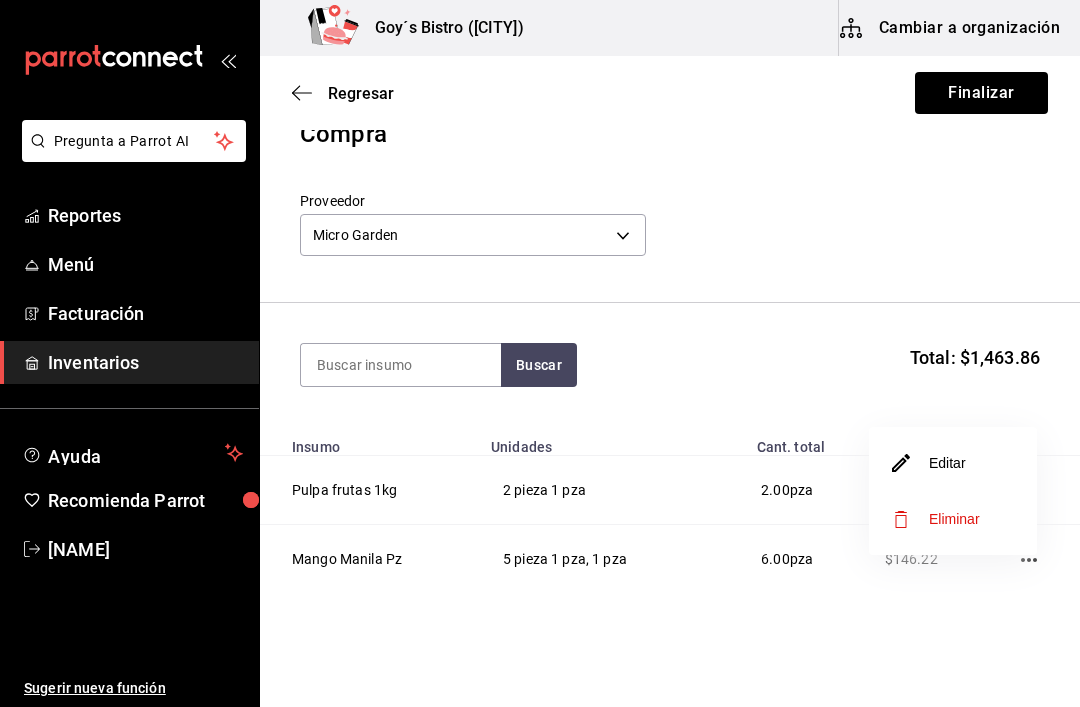 click on "Editar" at bounding box center (929, 463) 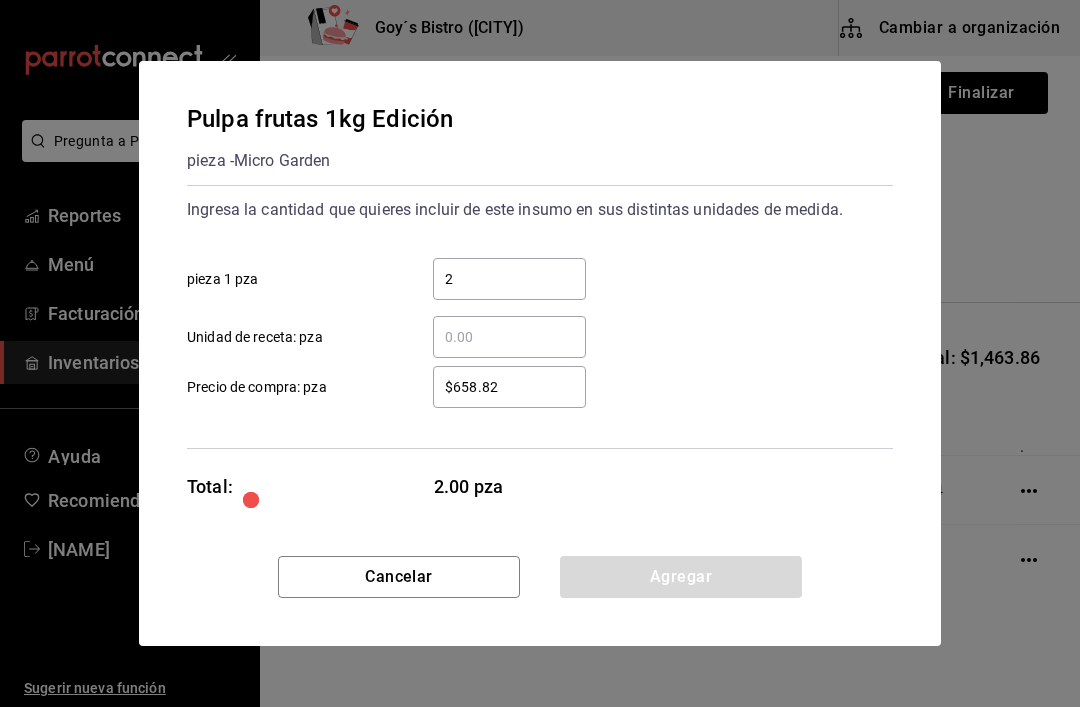 click on "2" at bounding box center [509, 279] 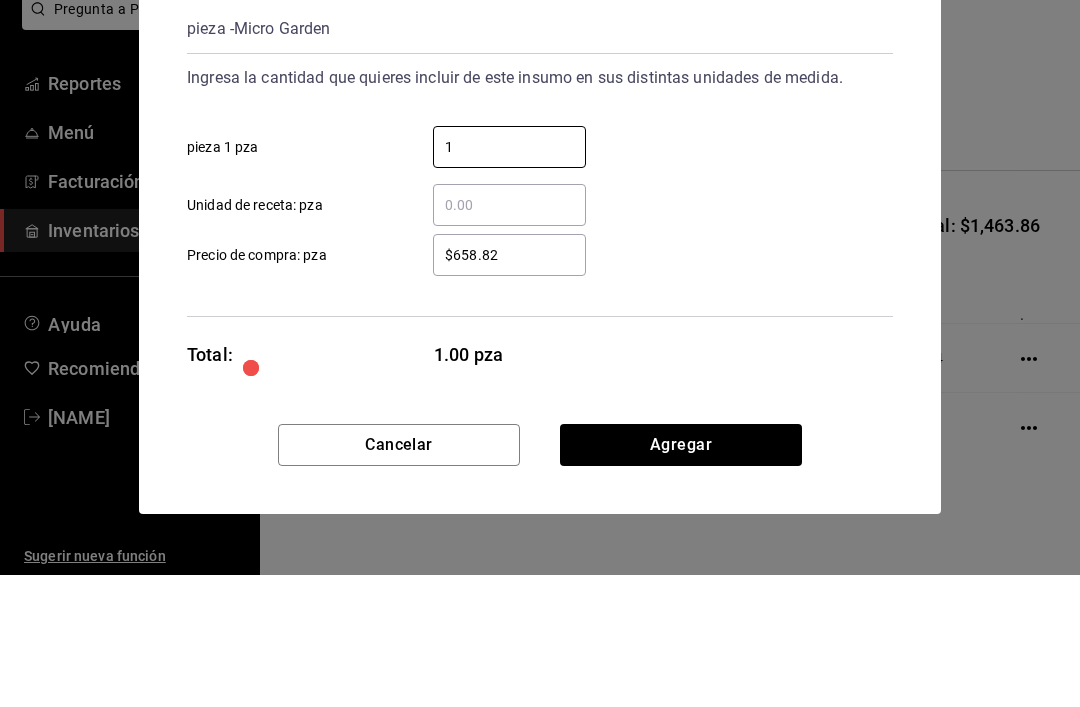 type on "1" 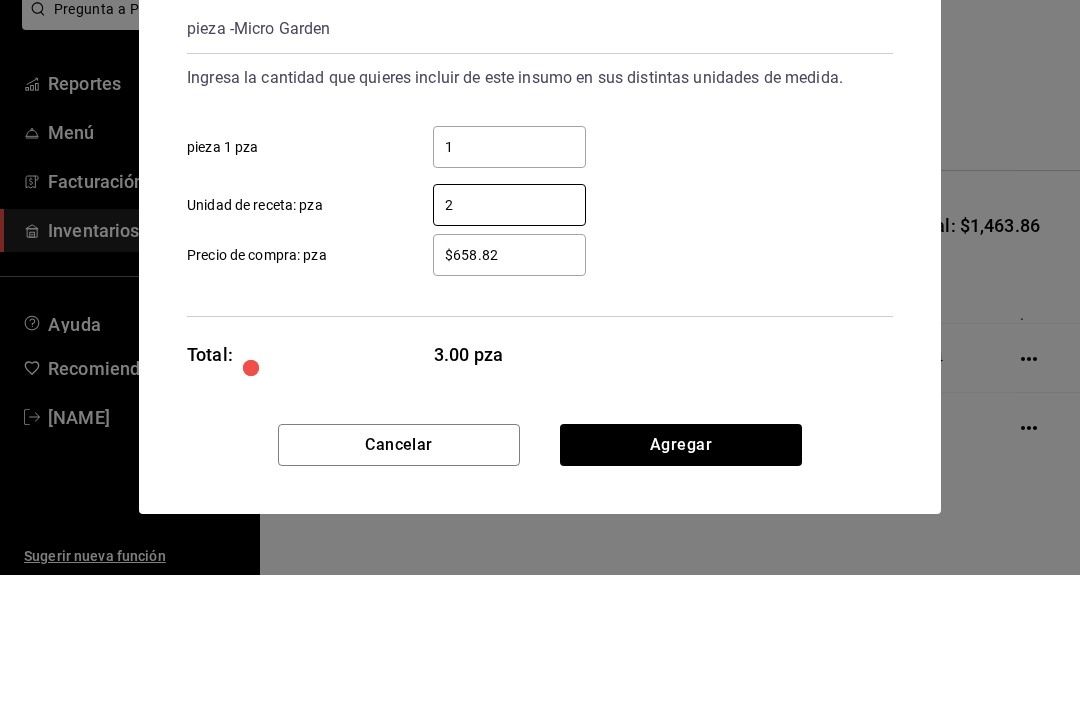 type on "2" 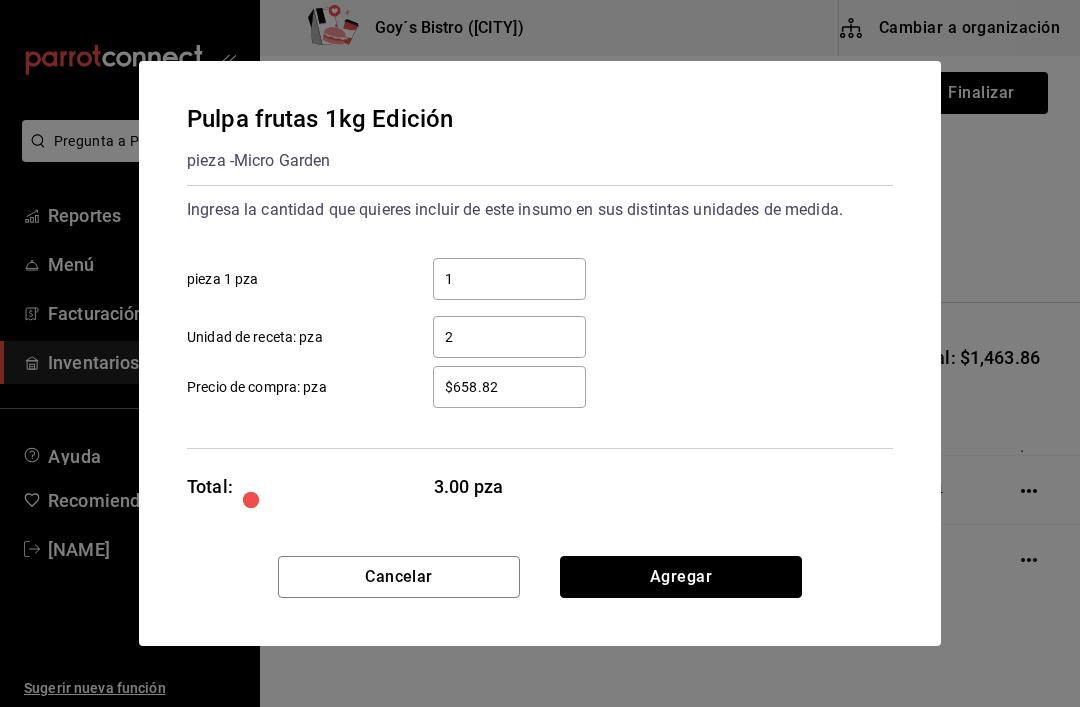 click on "Agregar" at bounding box center (681, 577) 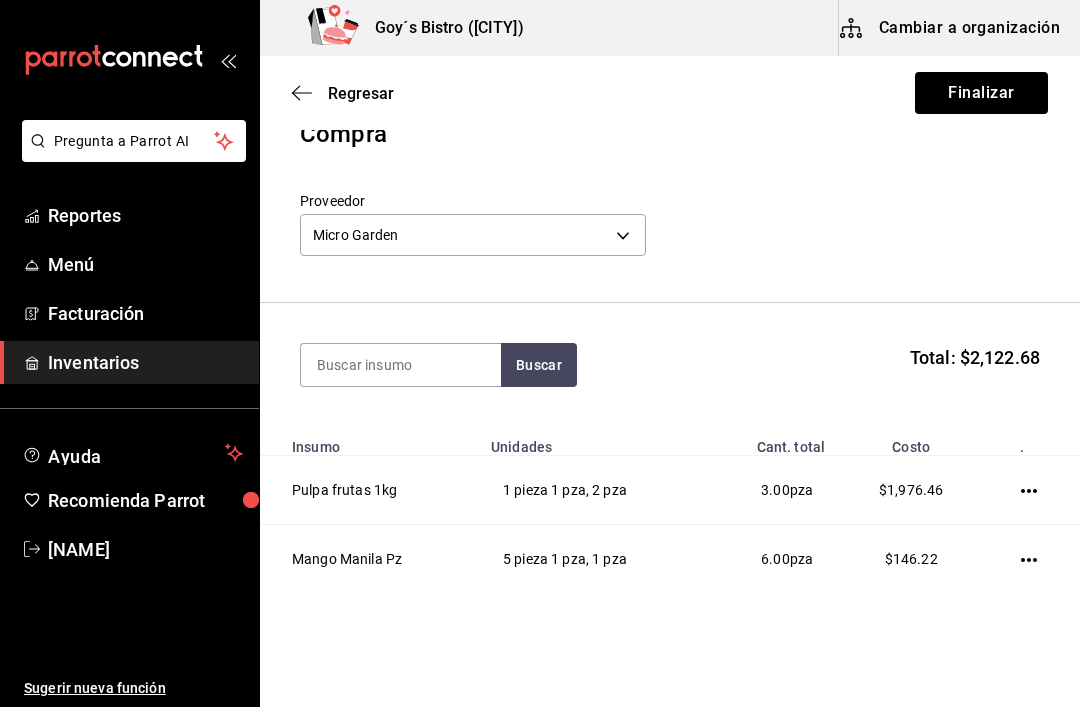 click at bounding box center (1032, 490) 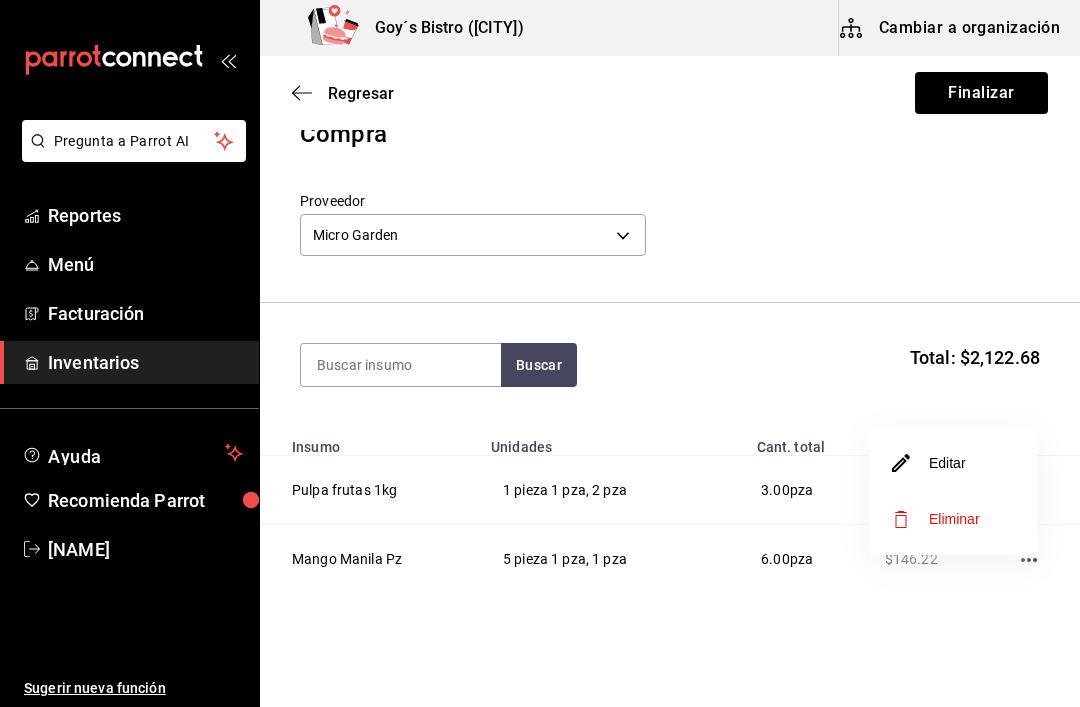 click on "Editar" at bounding box center [953, 463] 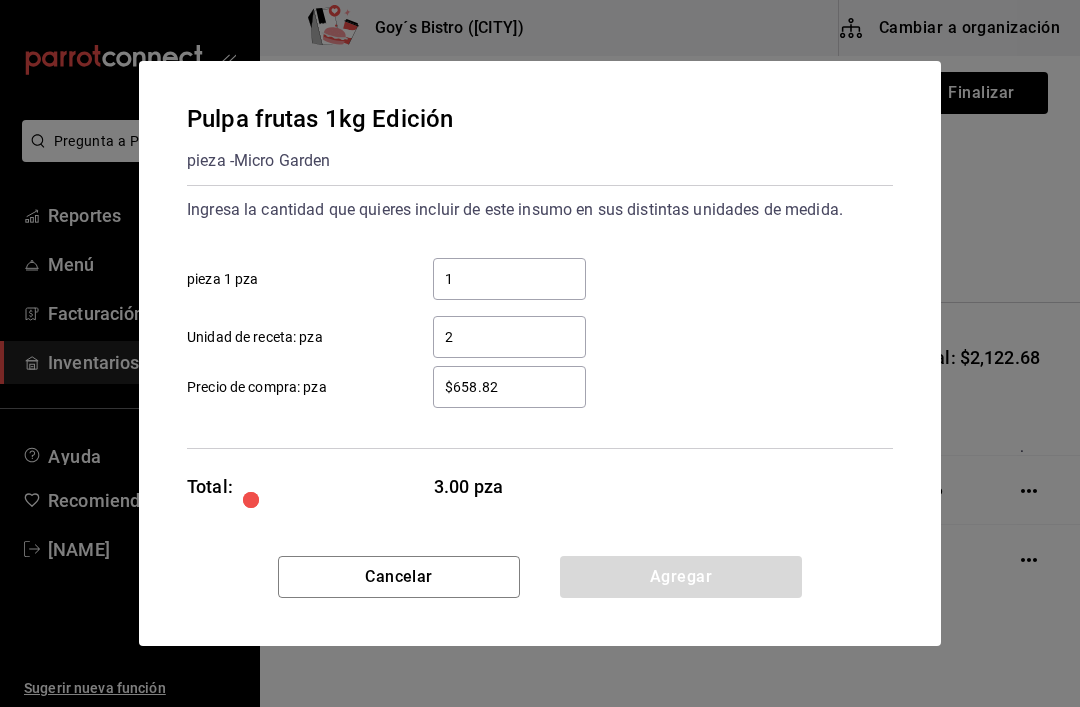 click on "2" at bounding box center [509, 337] 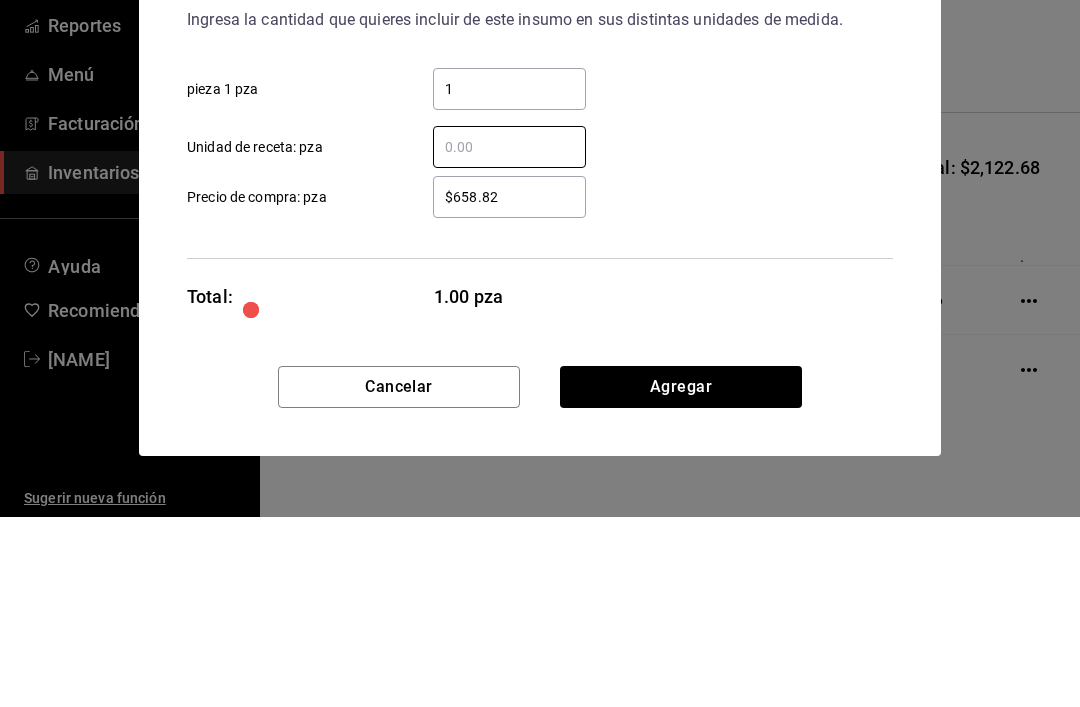 type 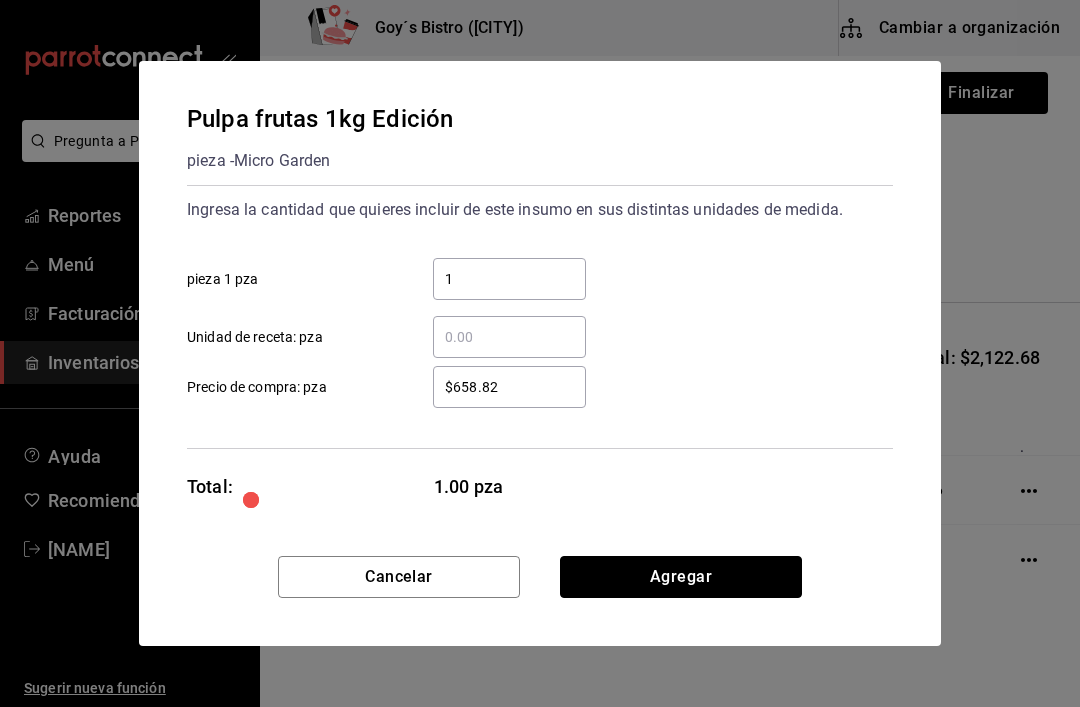 click on "Agregar" at bounding box center (681, 577) 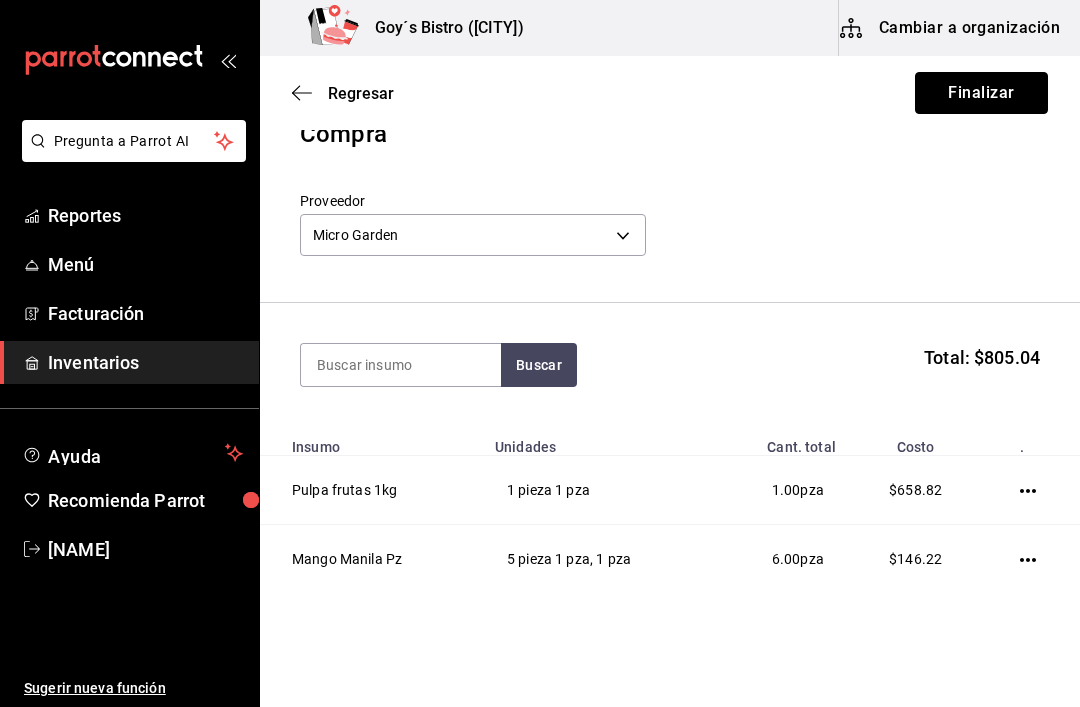 click on "Finalizar" at bounding box center (981, 93) 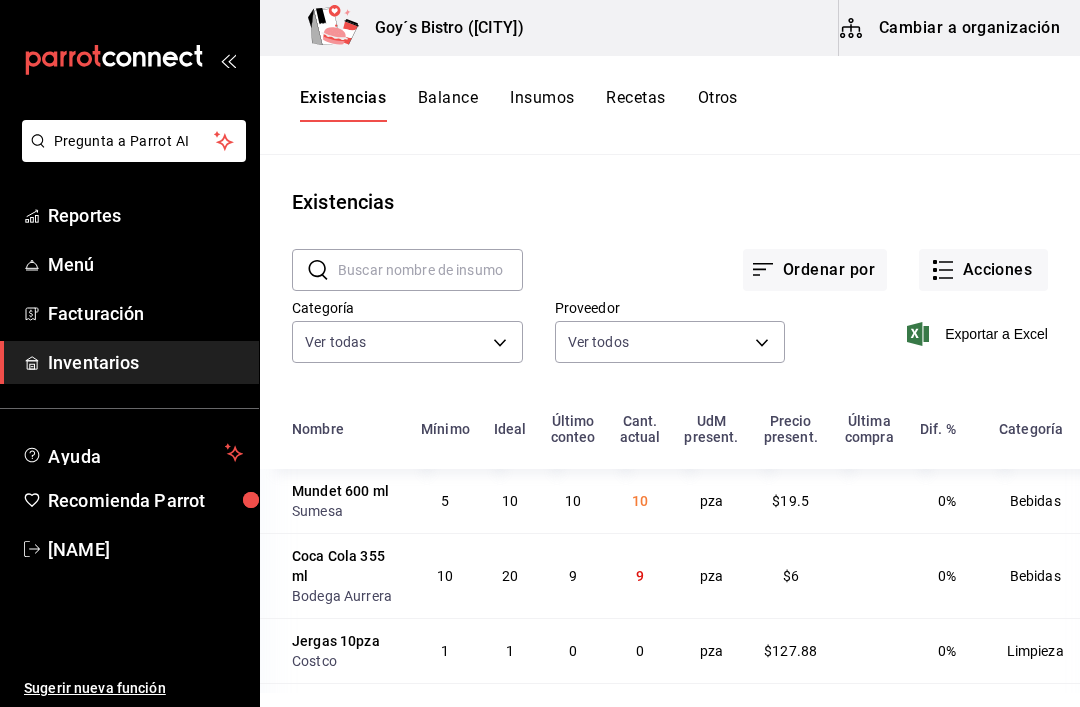 click on "​ ​ Ordenar por Acciones Categoría Ver todas eb234d75-c9b5-4949-be53-55db13c6ad06,3e2c69be-21be-42be-8f6a-28ba51307921,fde14fd6-6df7-47c7-979c-9db55baca1f7,ff6a1188-3173-4cdb-b053-cdb07cfd4ba8,6ebcc1b3-e52f-4549-bbd6-24e958469fab,3aa61733-0fb8-43fa-a373-38abdc3b13df,f323f228-f278-4e35-b82d-c366b6d2ac84,b99c2103-61c8-464d-b51a-84088ec16c92,e8c542c8-f7dd-47cd-b512-18ab78f6afb8,2bcf6a26-37cf-4544-b07a-df40c1229ad3 Proveedor Ver todos Exportar a Excel" at bounding box center [670, 309] 